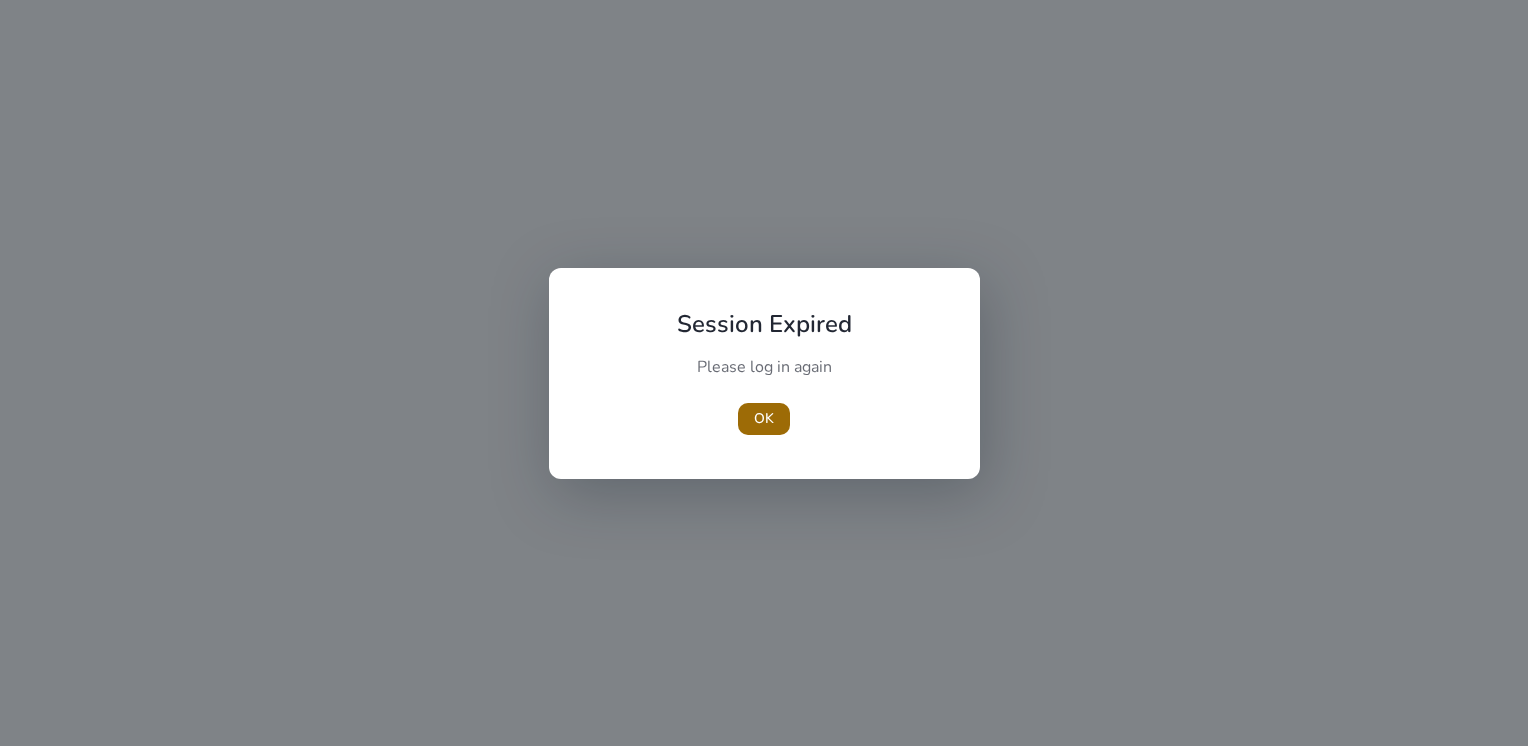 scroll, scrollTop: 0, scrollLeft: 0, axis: both 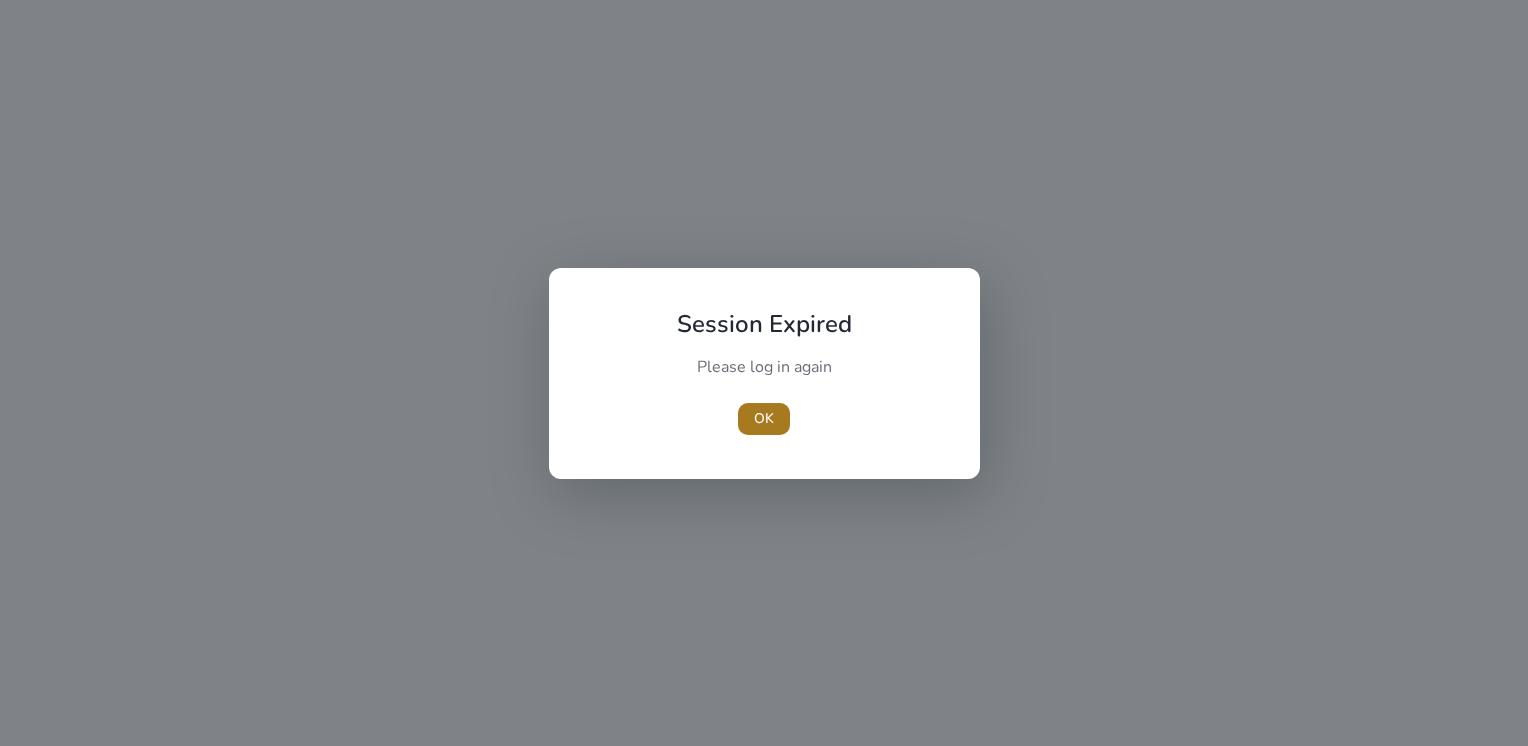 click on "OK" at bounding box center [764, 418] 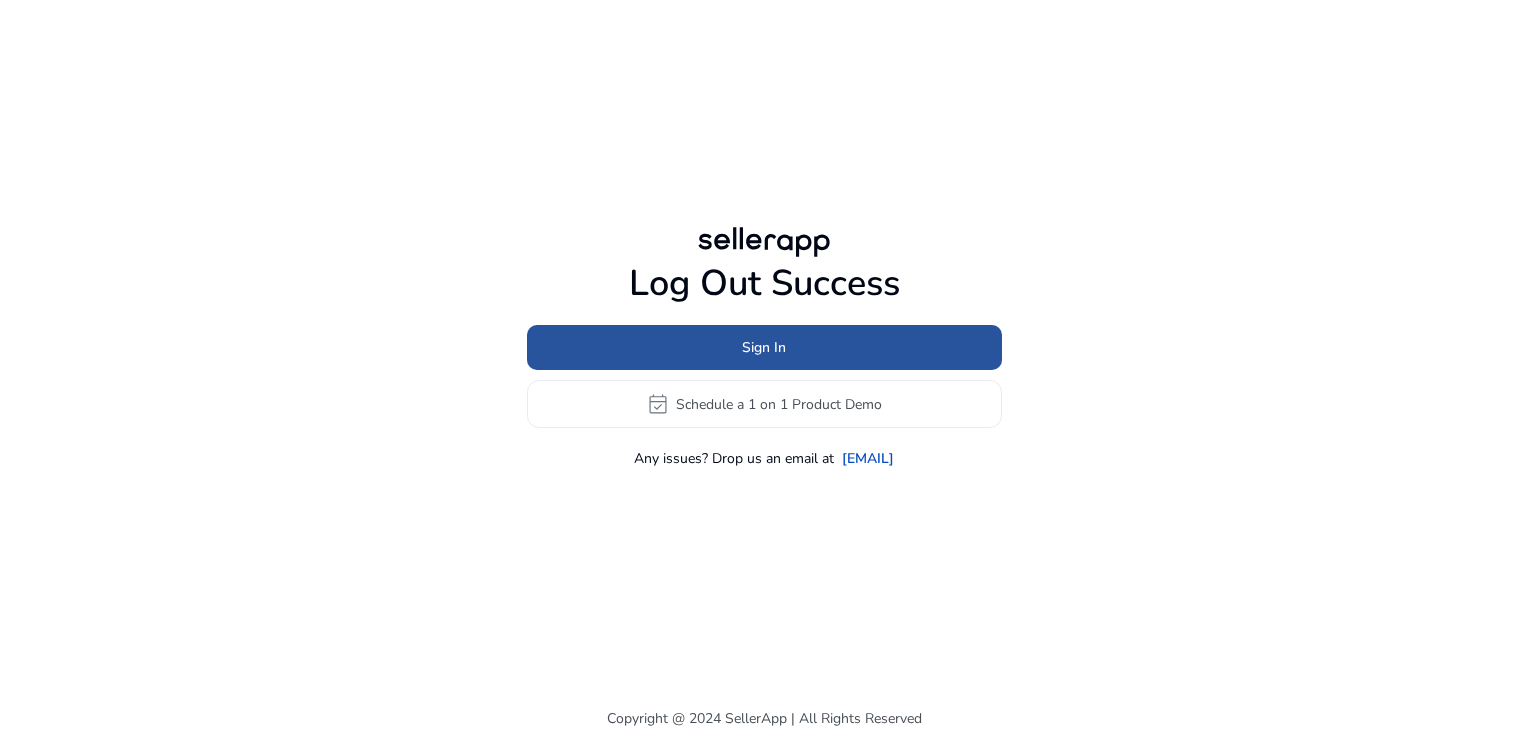 click on "Sign In" 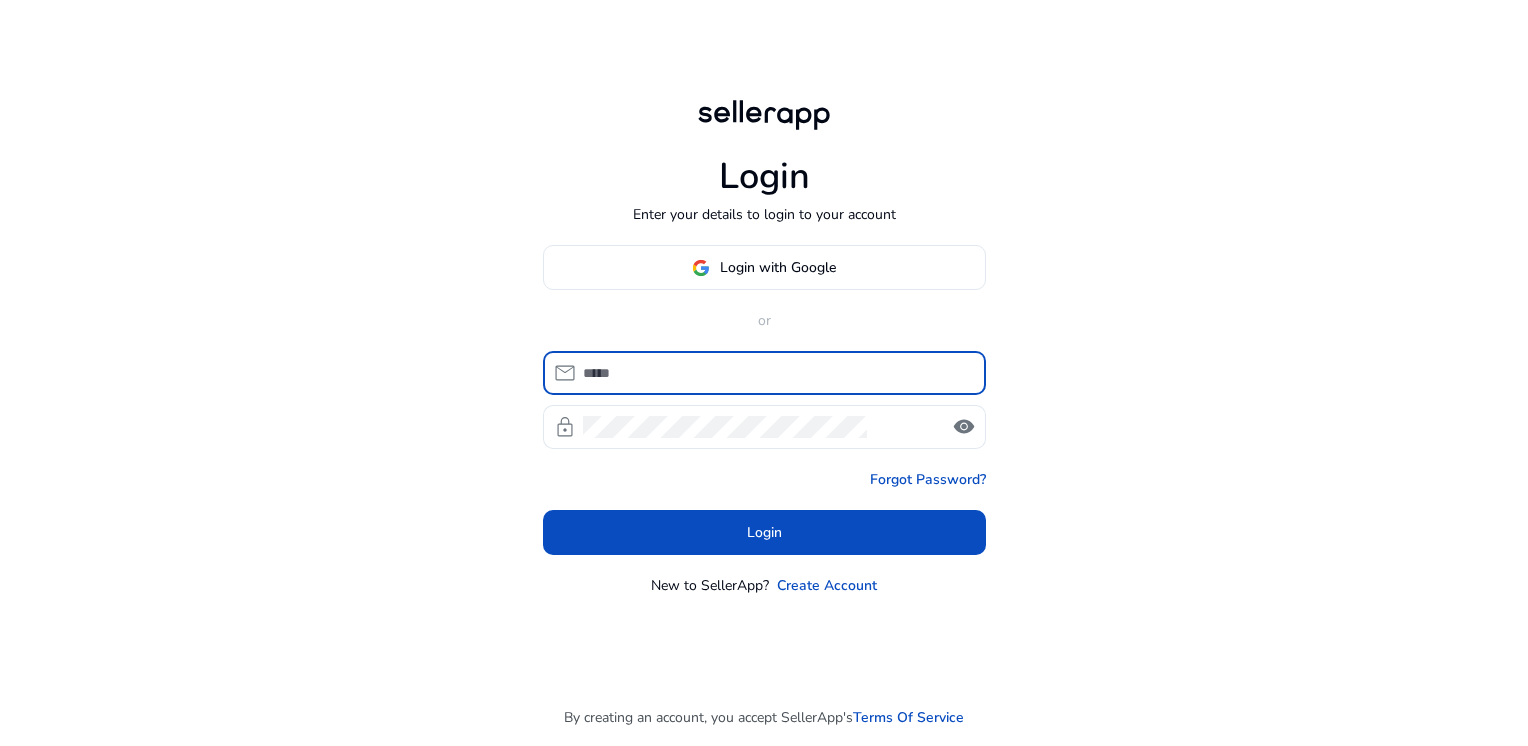type on "**********" 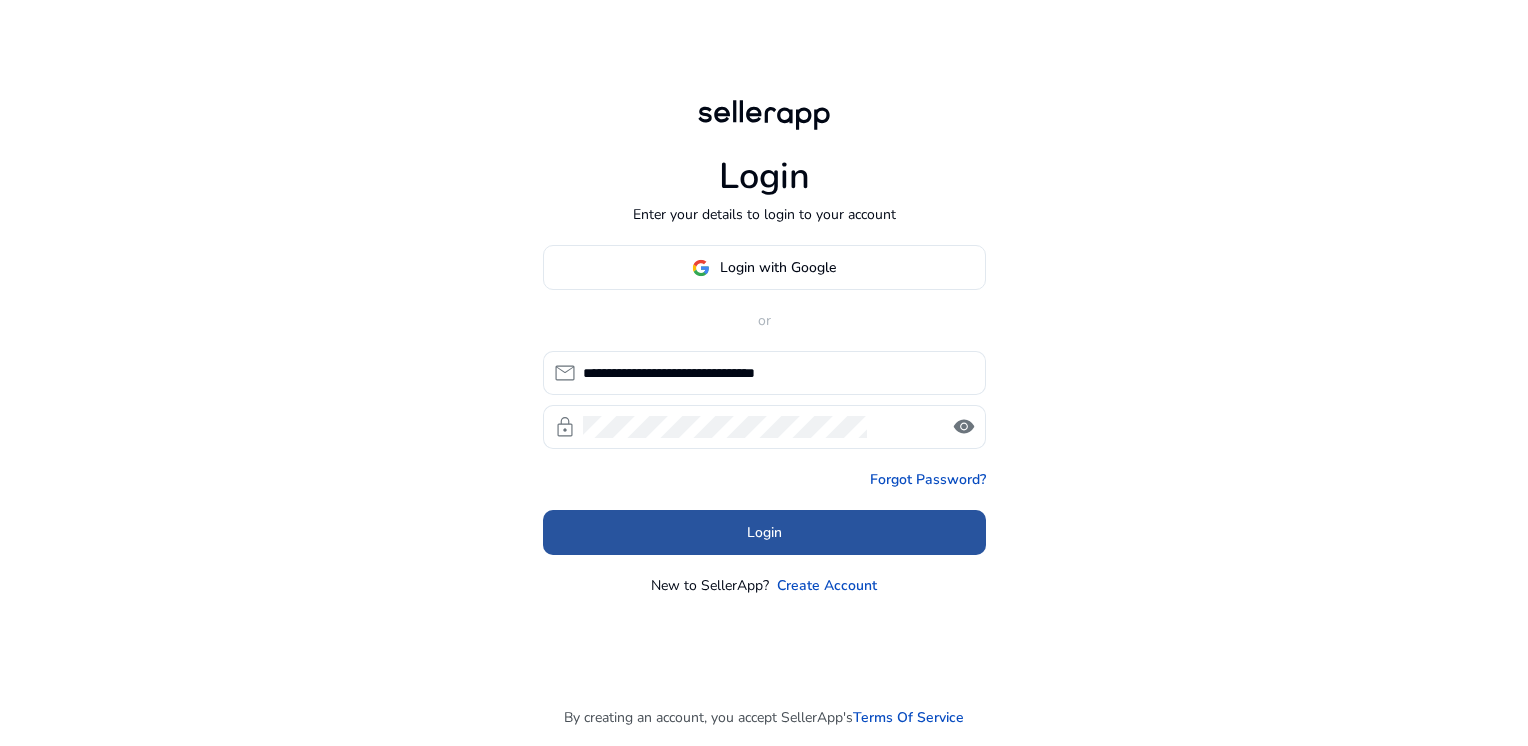 click at bounding box center (764, 533) 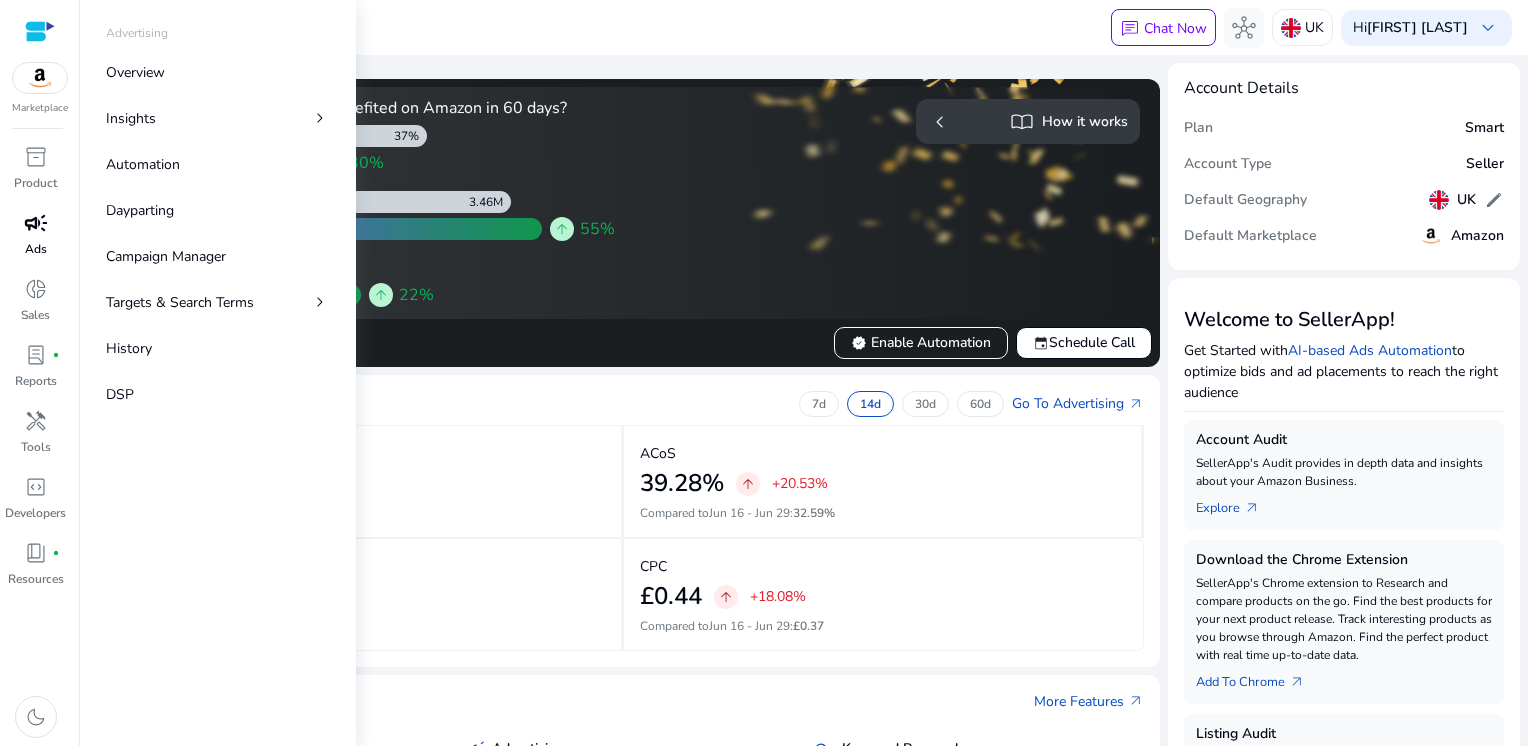 click on "campaign" at bounding box center [36, 223] 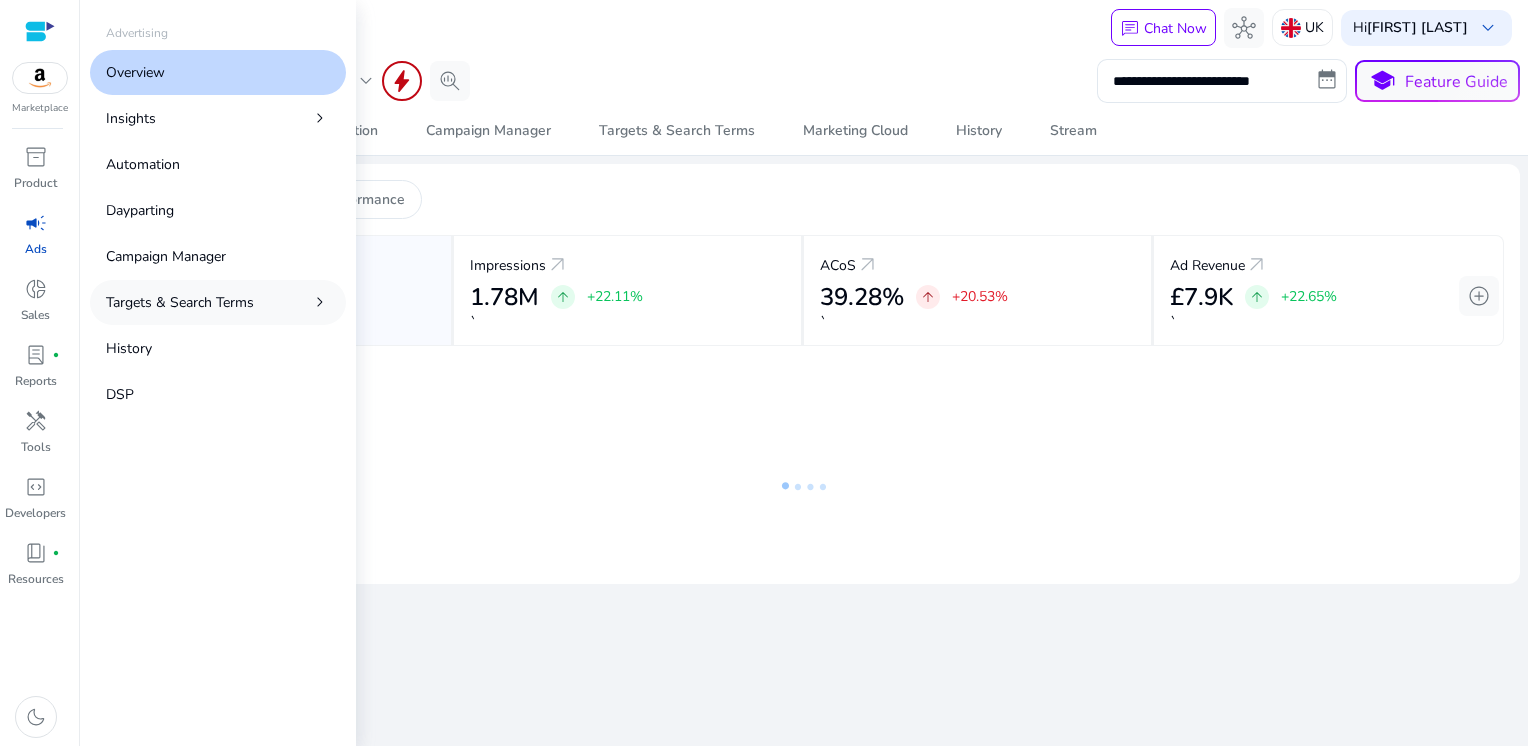 click on "Targets & Search Terms" at bounding box center (180, 302) 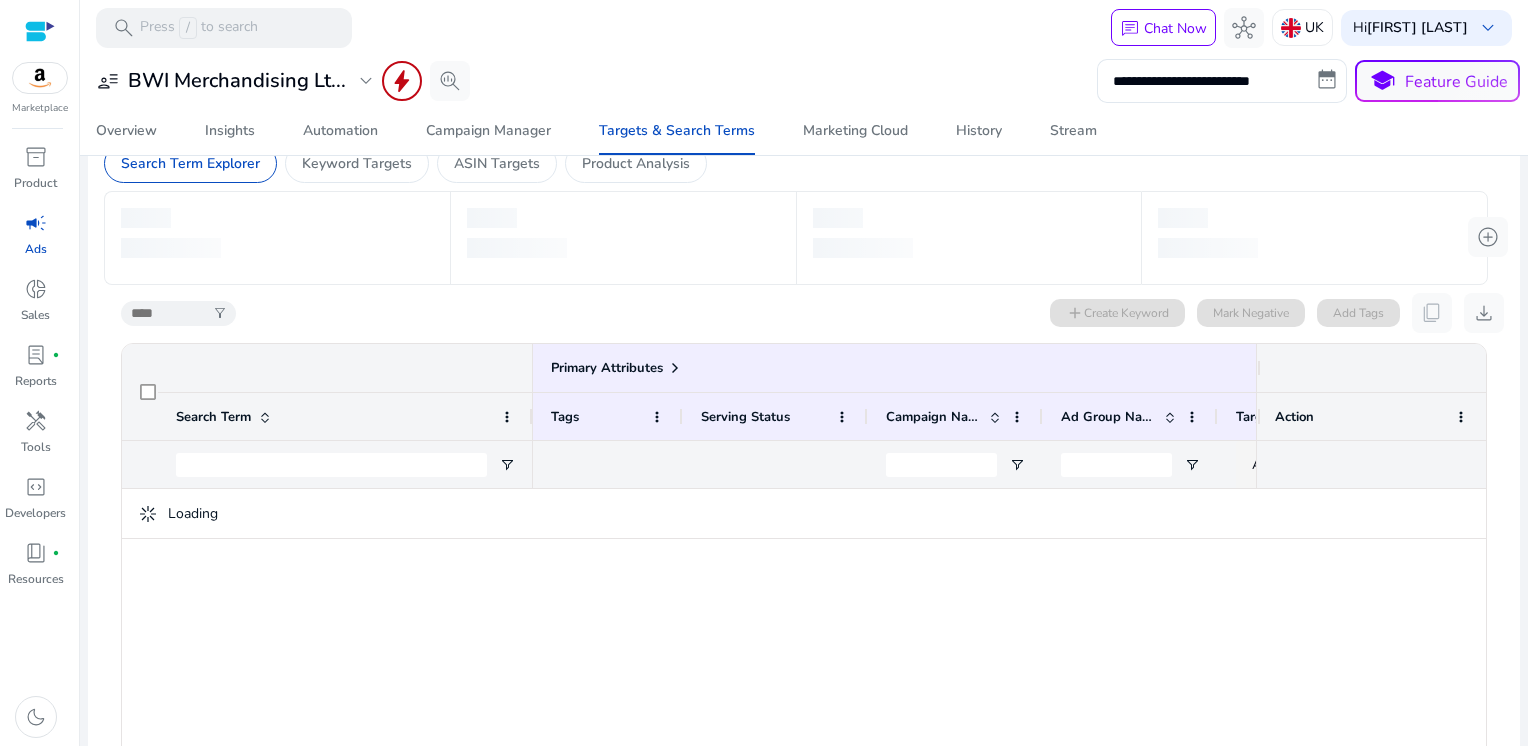 scroll, scrollTop: 28, scrollLeft: 0, axis: vertical 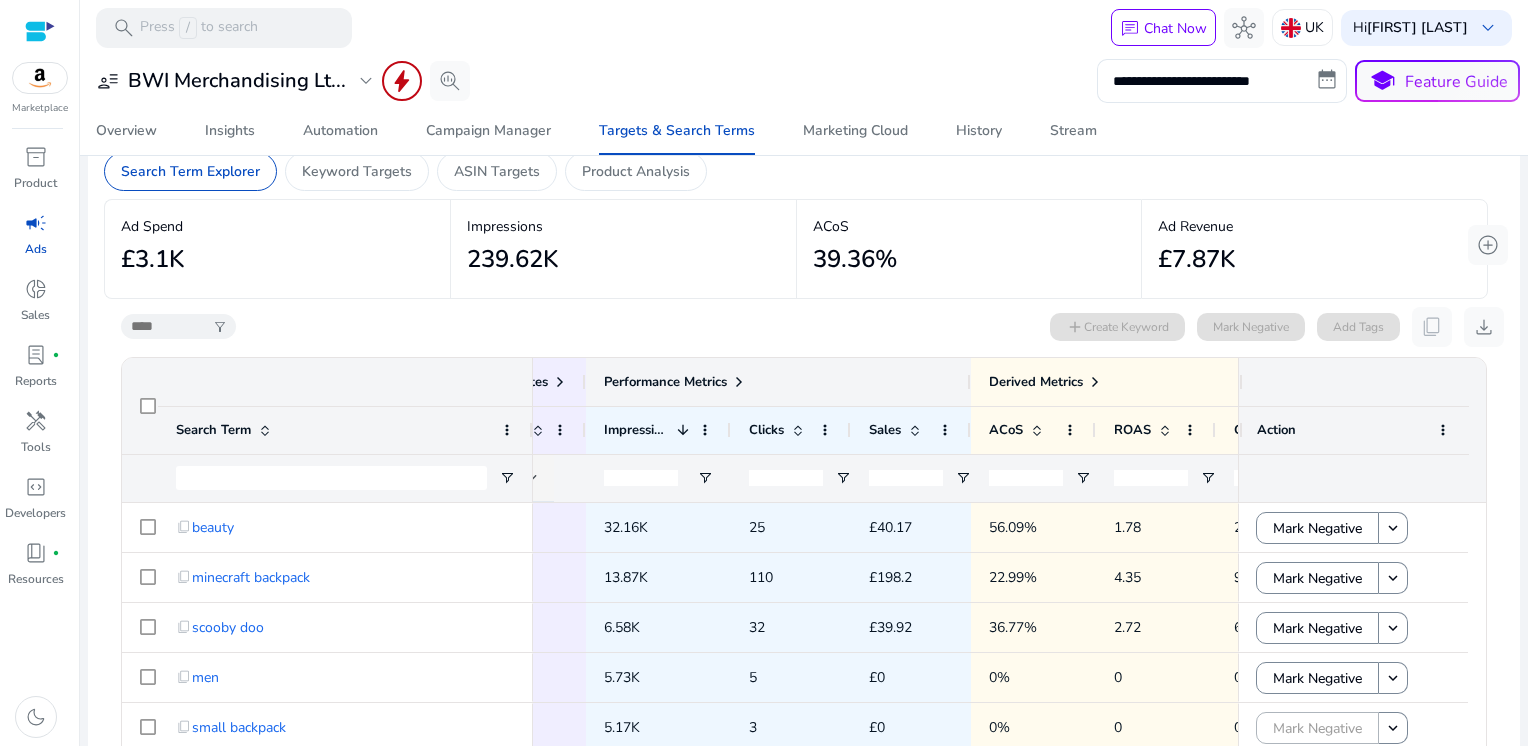 click 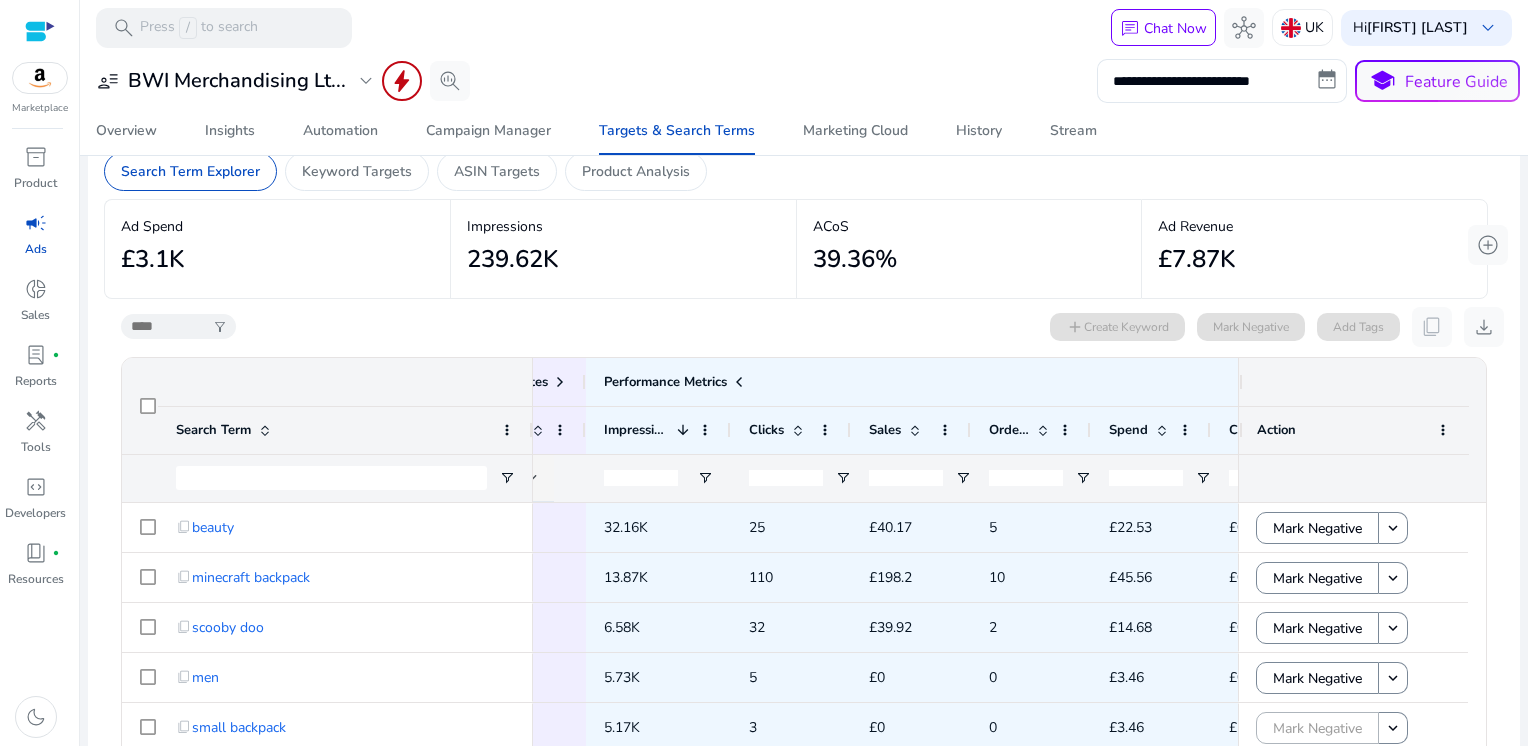 click 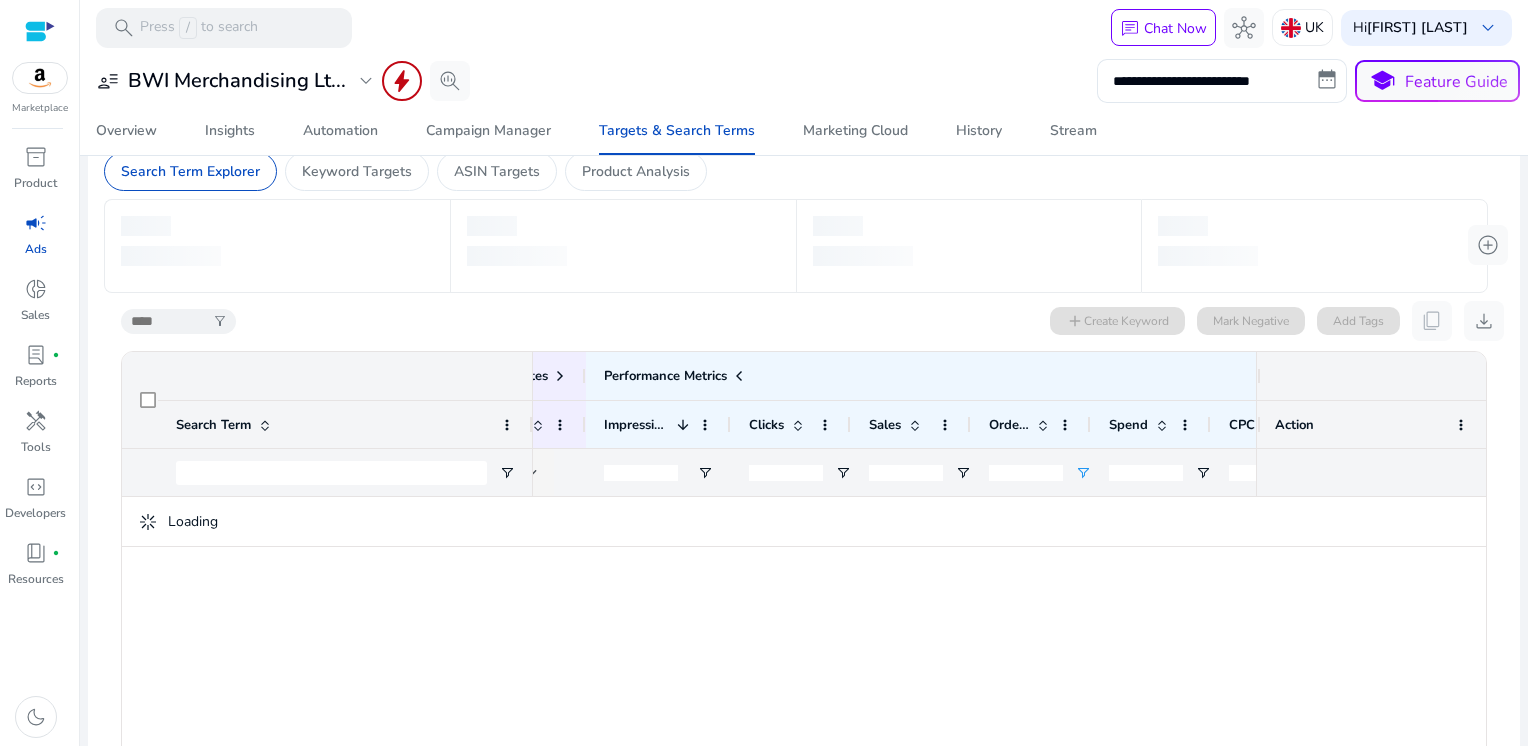 type on "*" 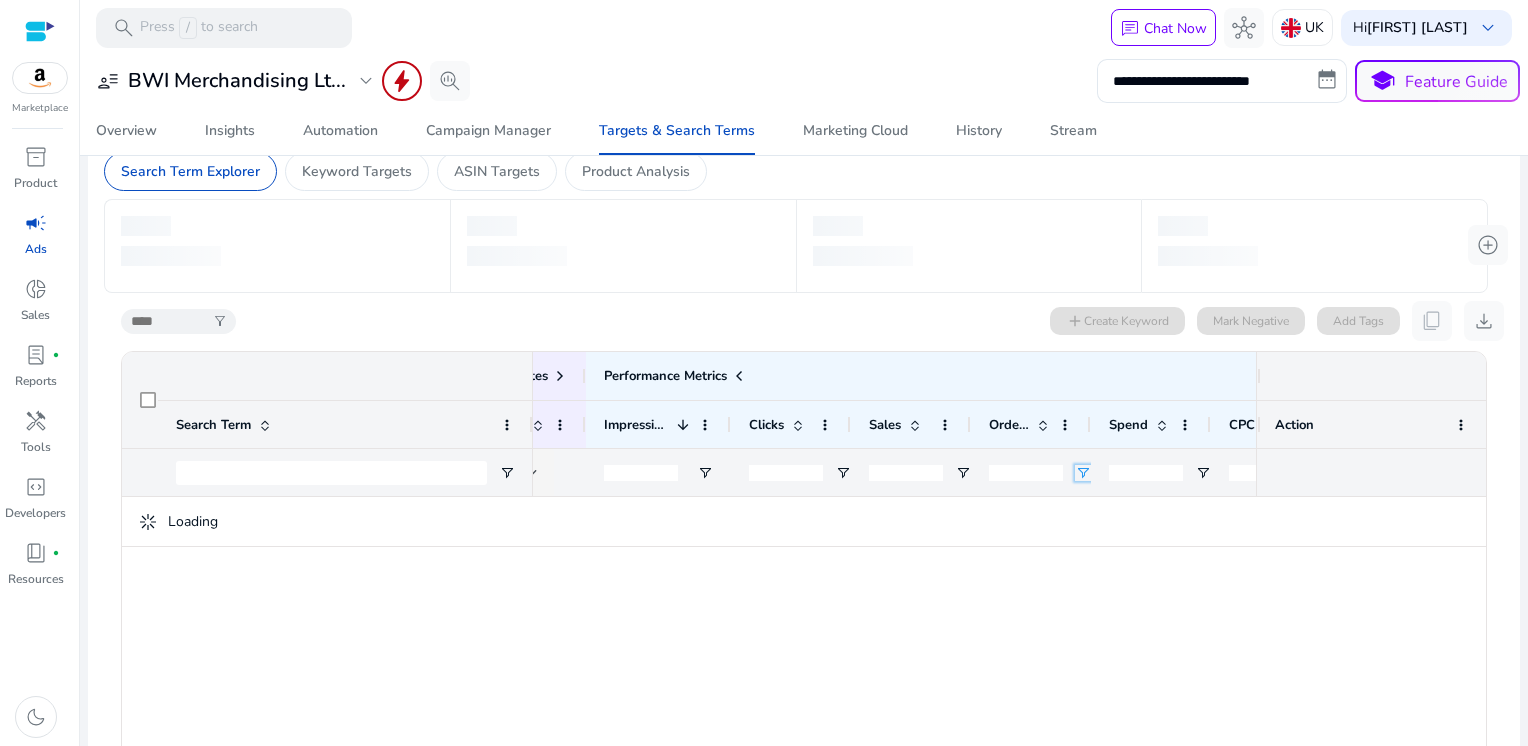 click 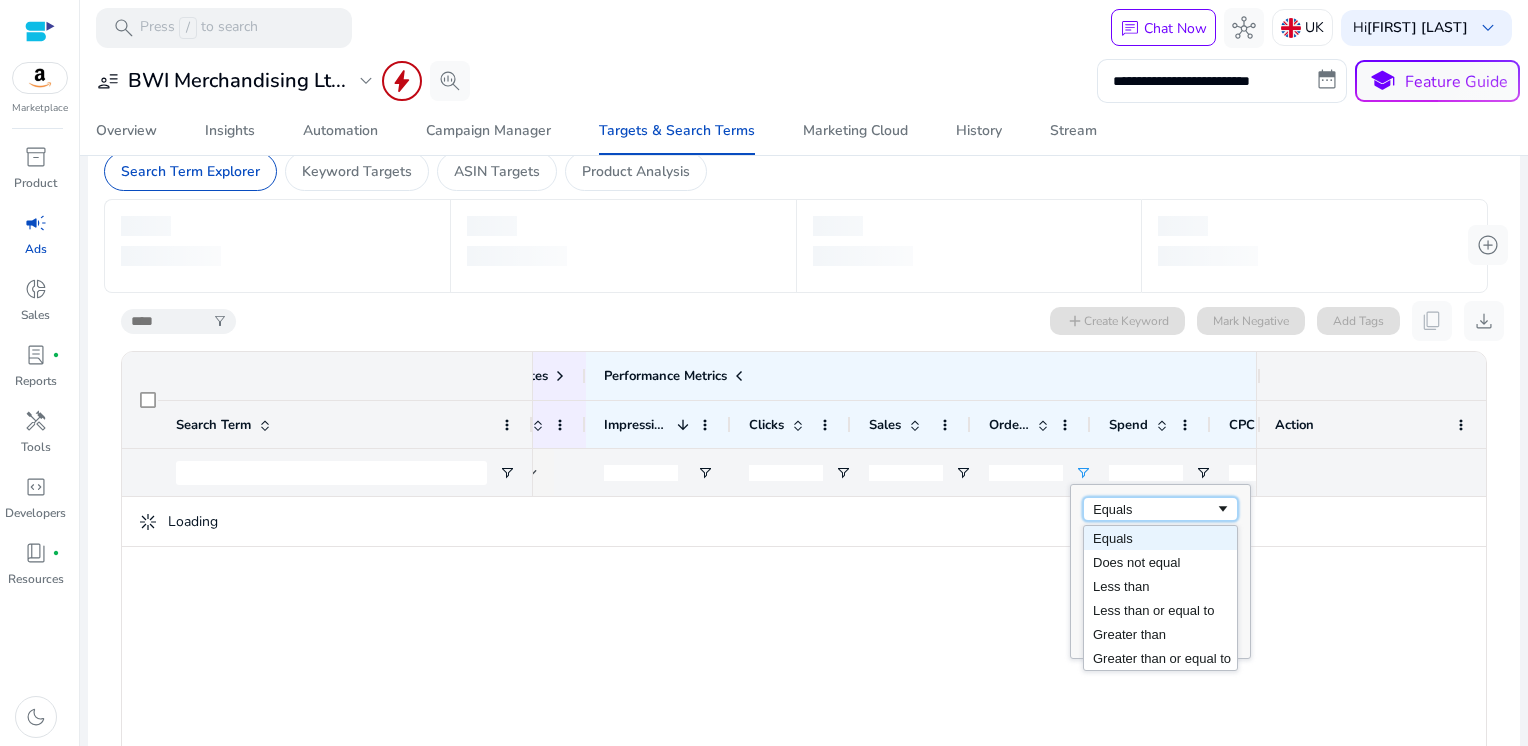 click on "Equals" at bounding box center [1154, 509] 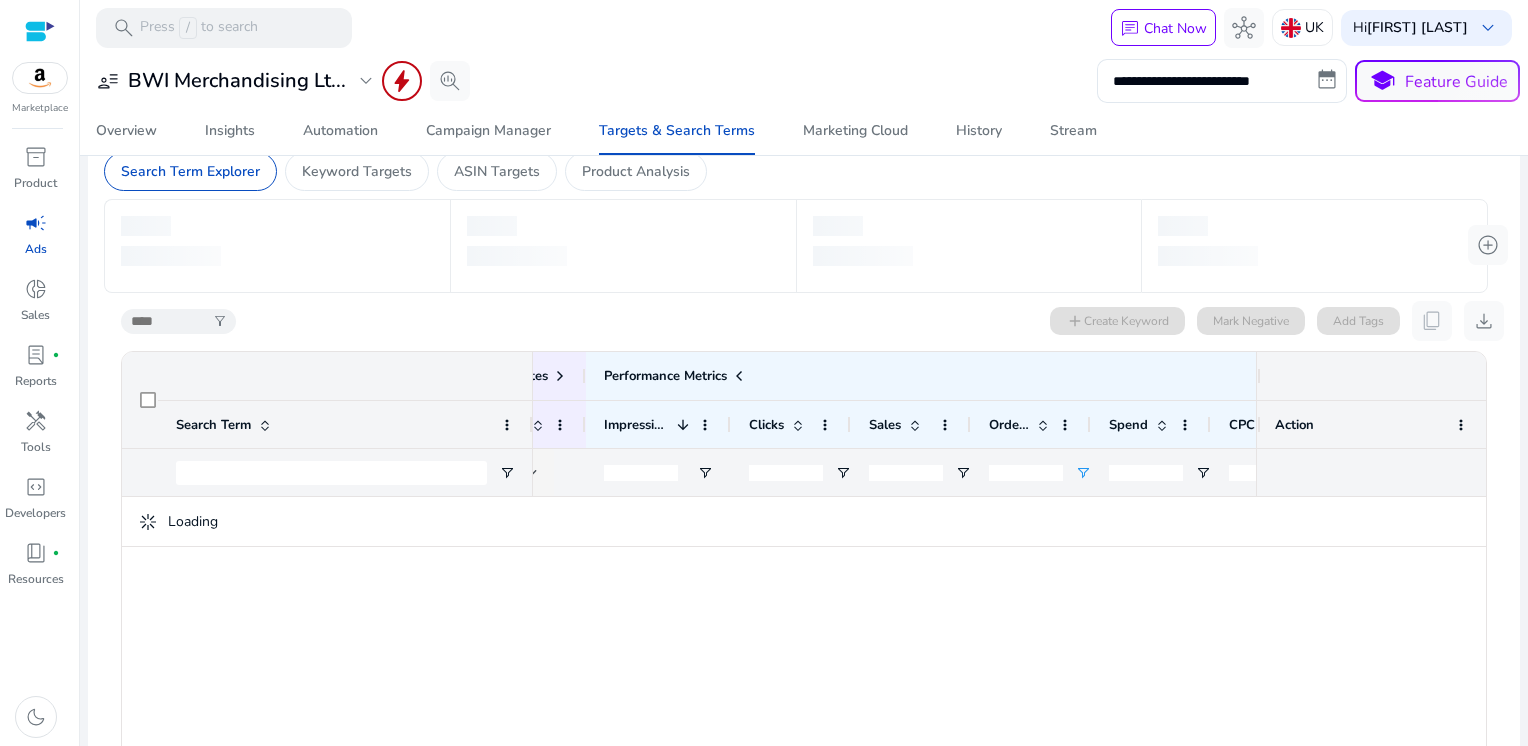 click 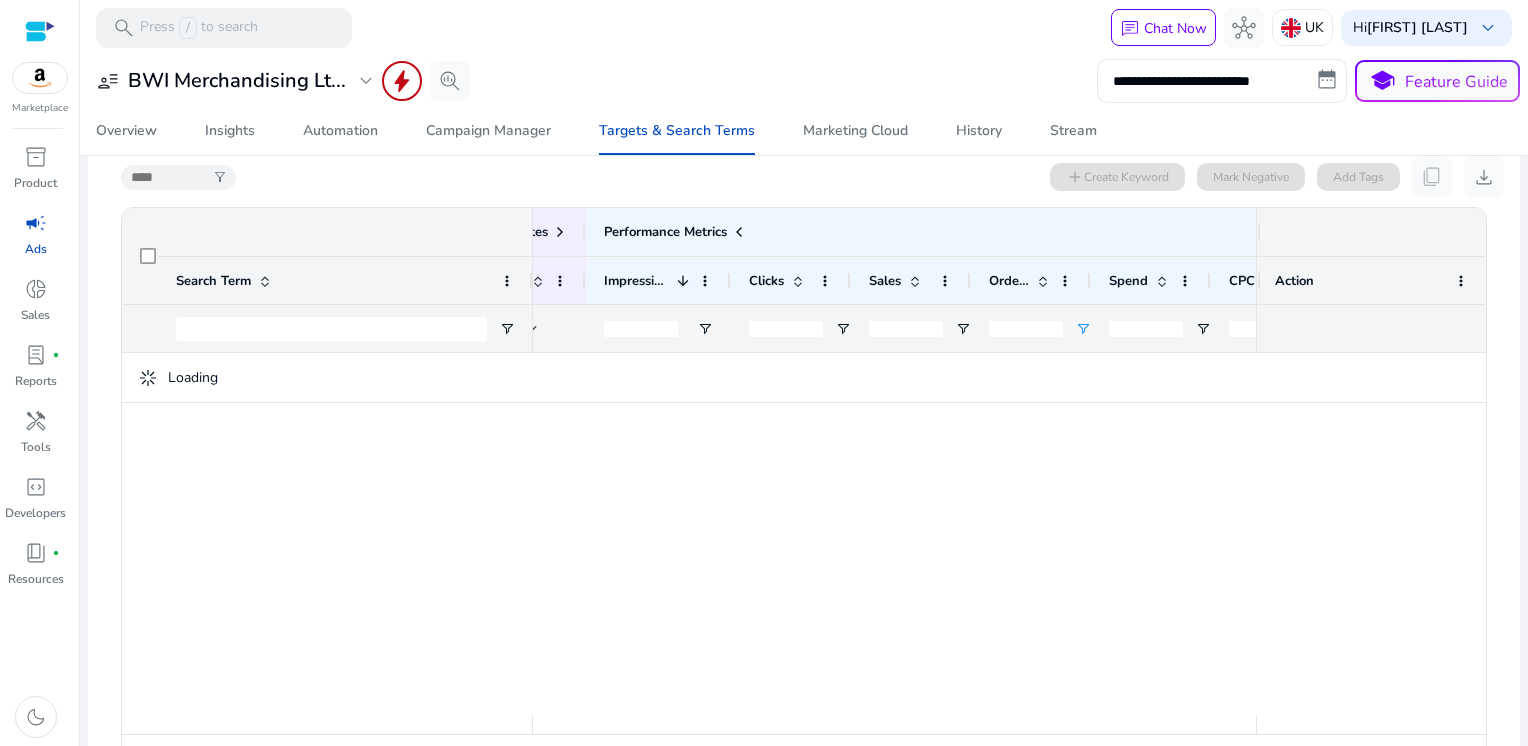 scroll, scrollTop: 233, scrollLeft: 0, axis: vertical 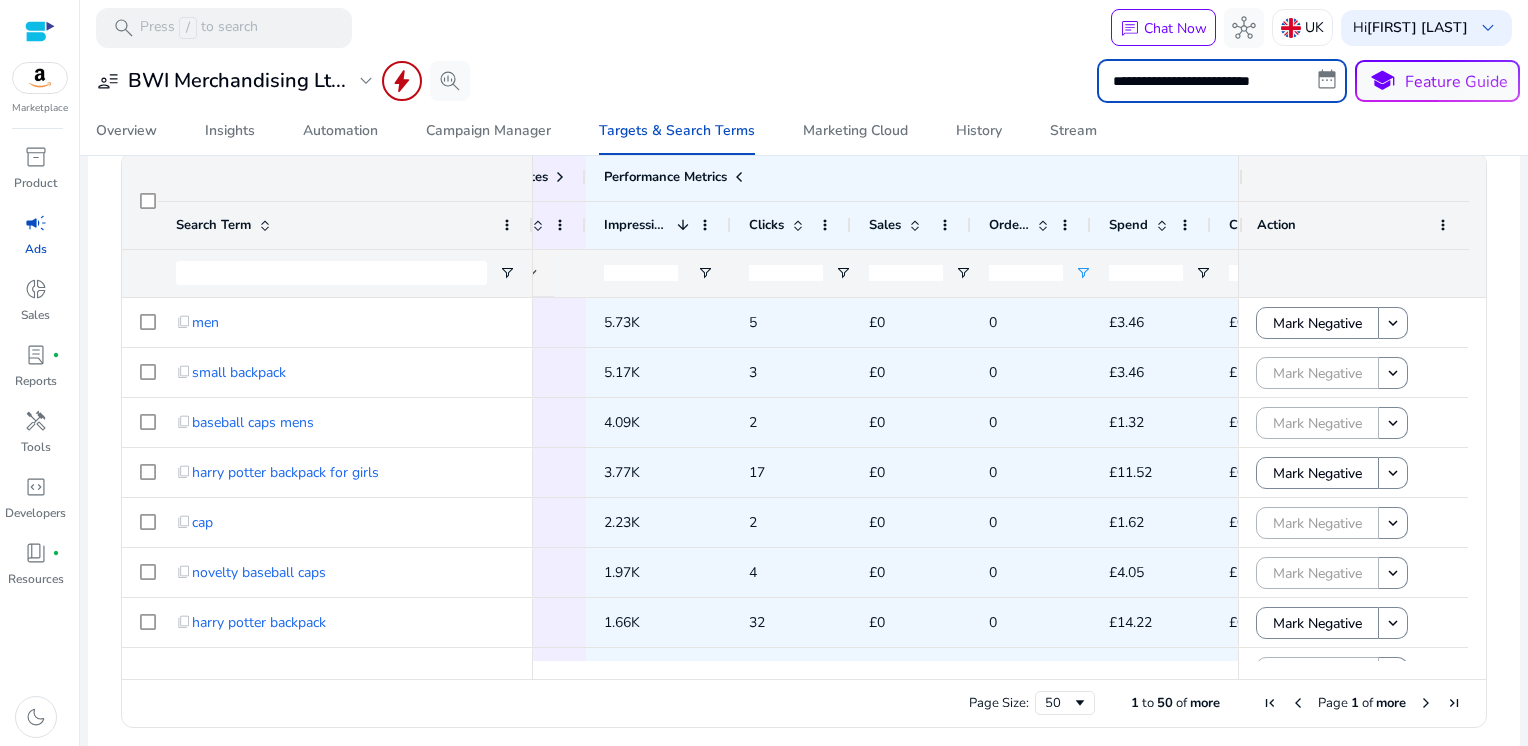 click on "**********" at bounding box center (1222, 81) 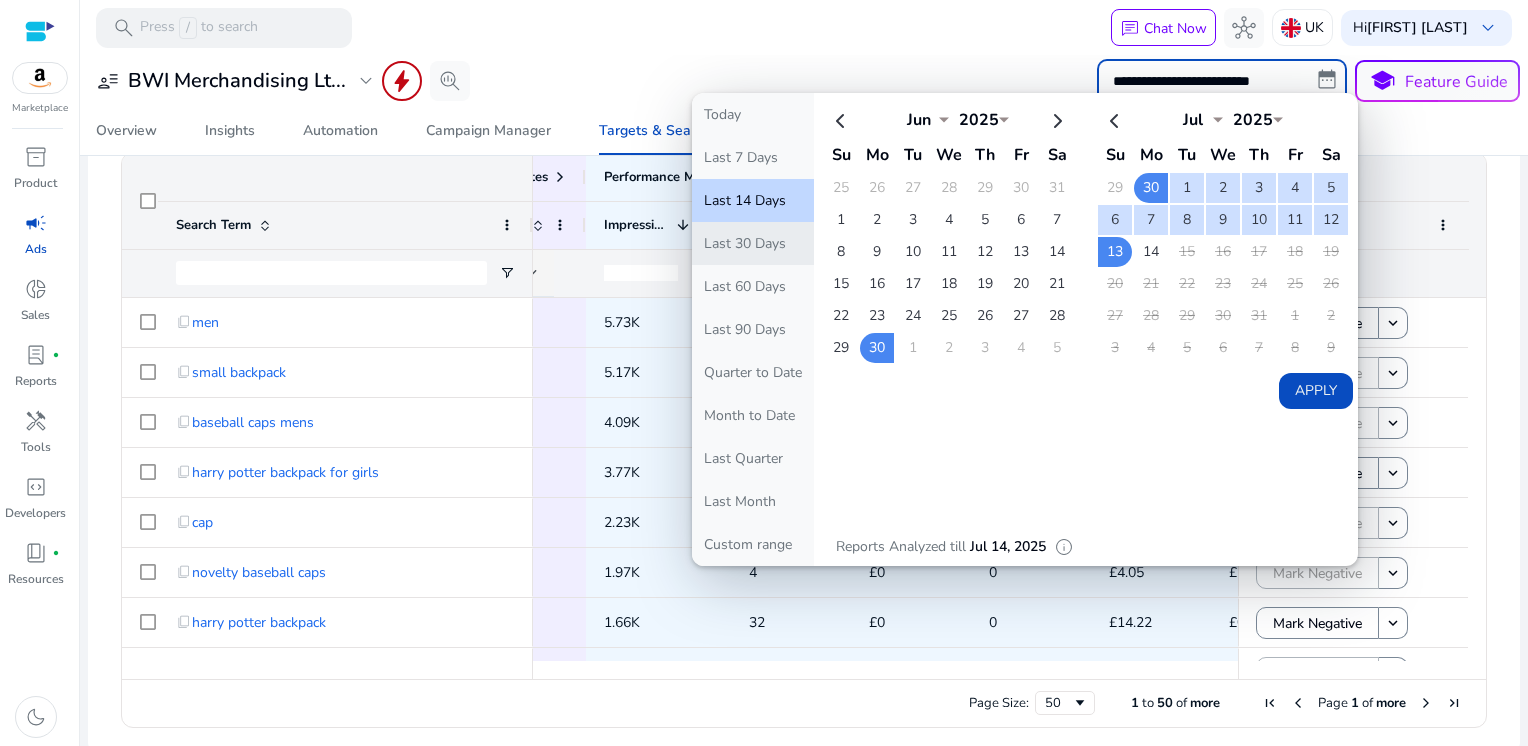 click on "Last 30 Days" 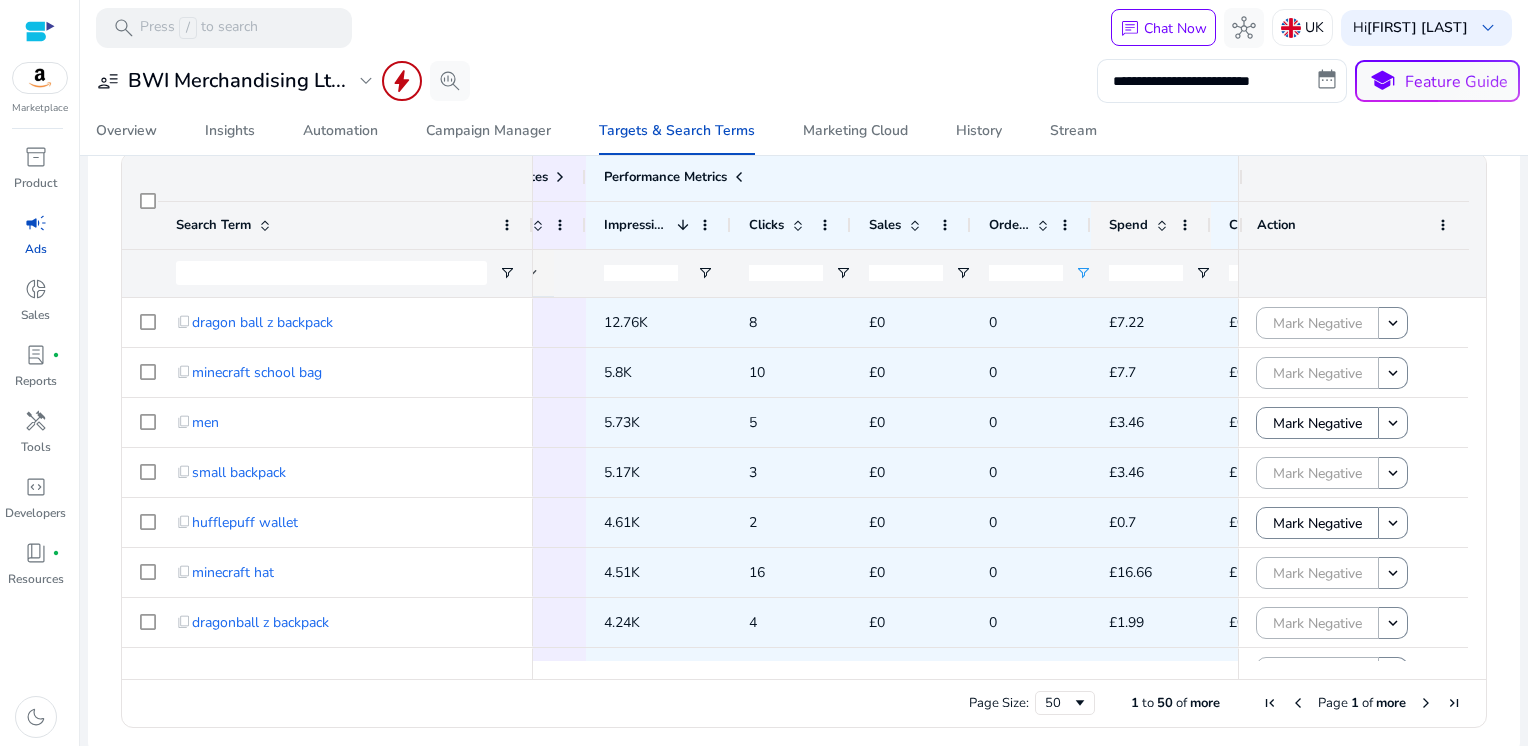 click 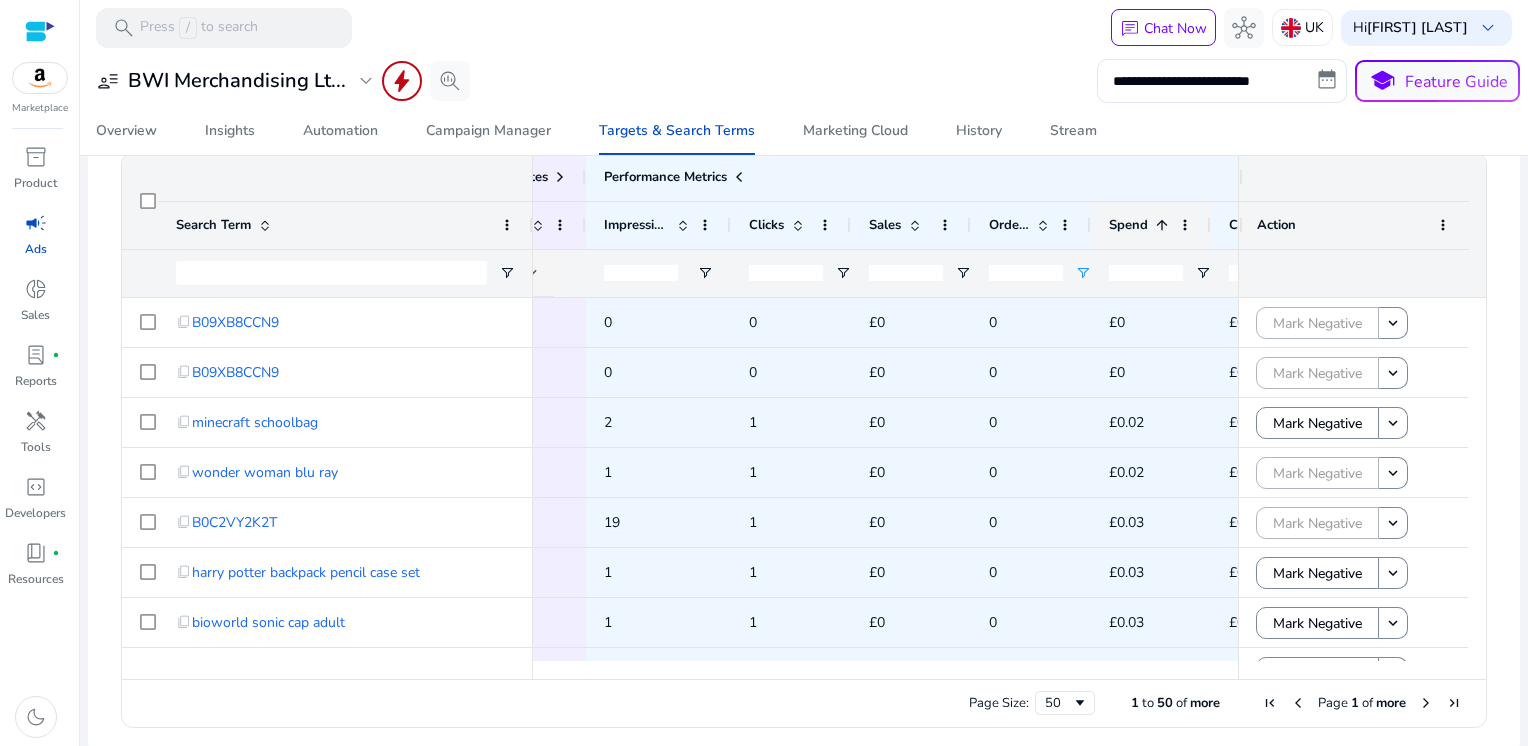 click on "Spend
1" 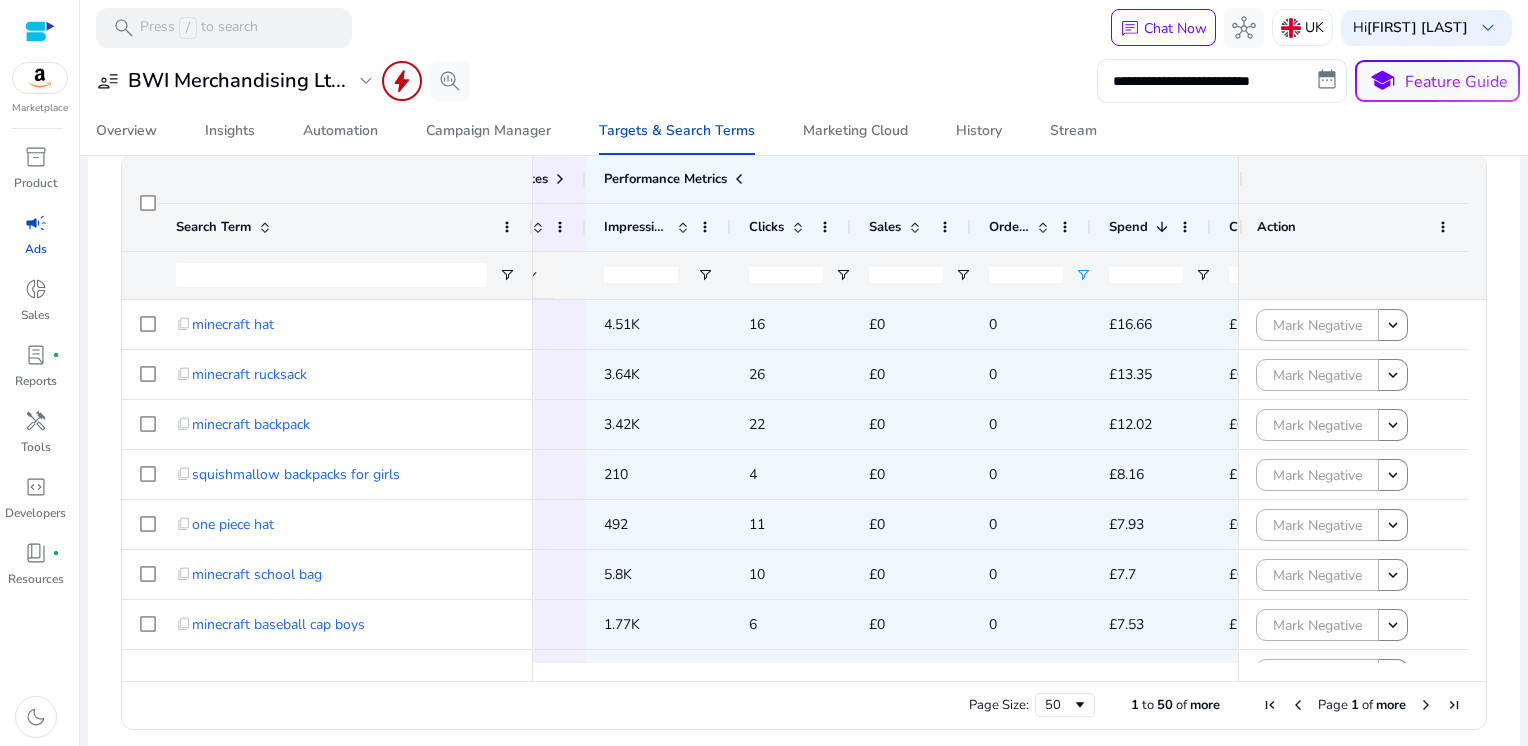 scroll, scrollTop: 239, scrollLeft: 0, axis: vertical 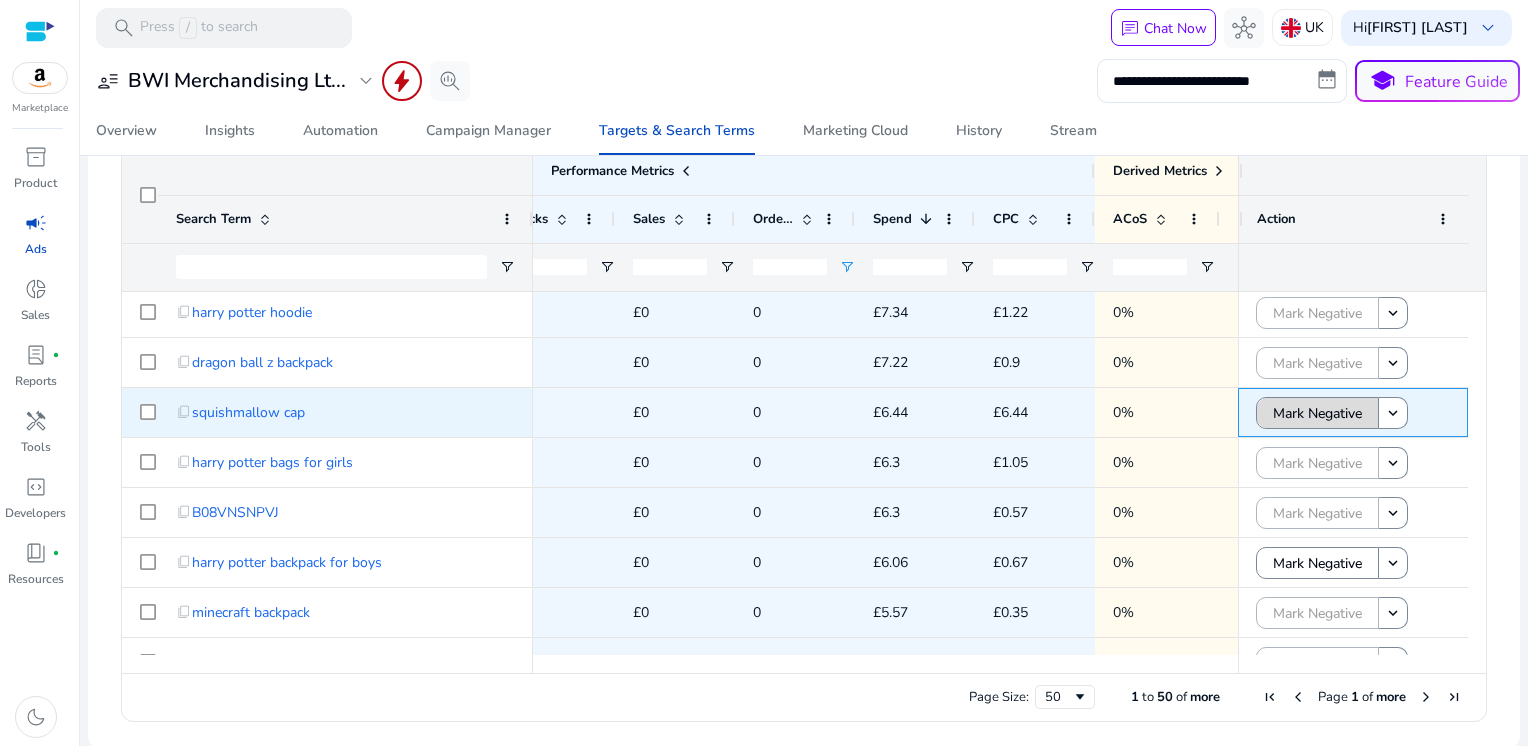 click on "Mark Negative" 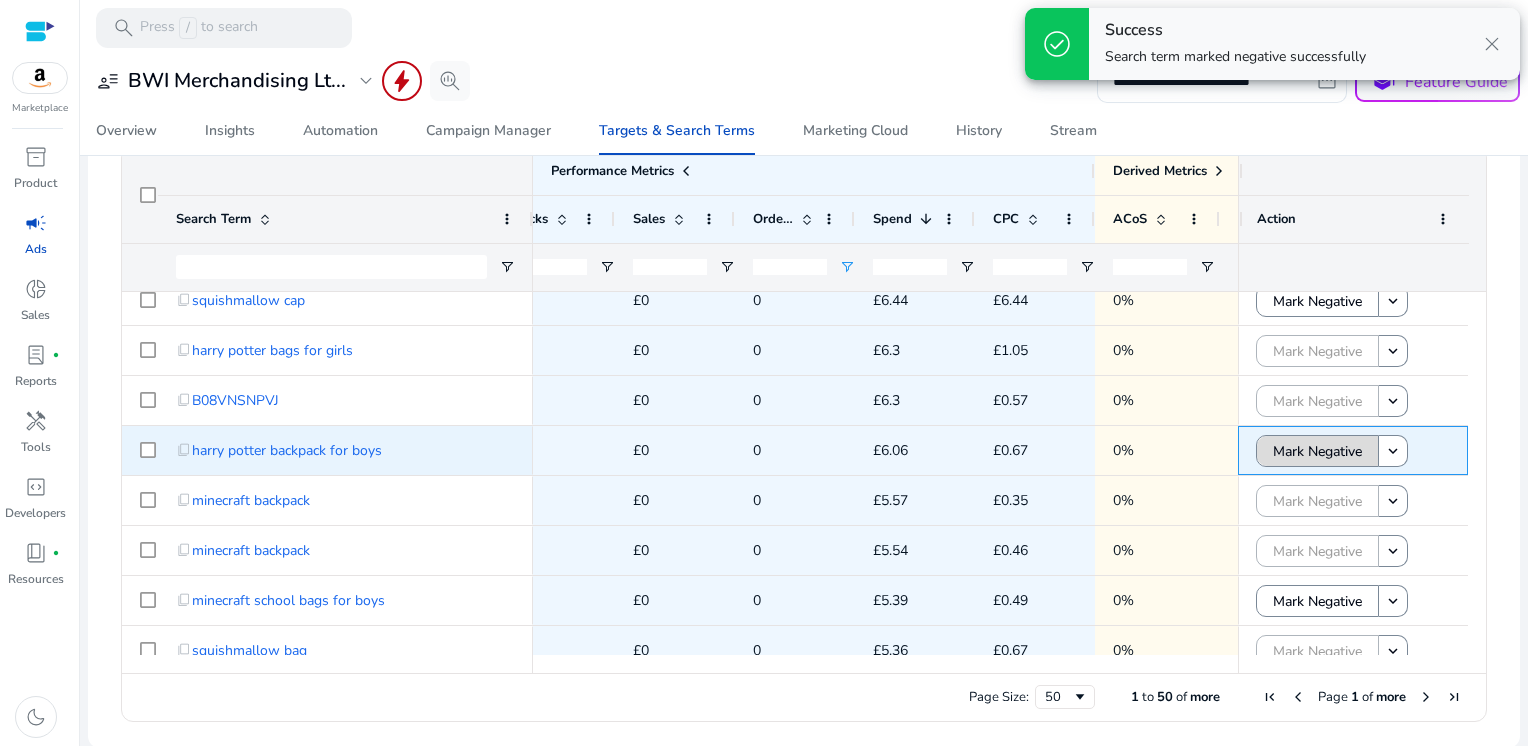 click on "Mark Negative" 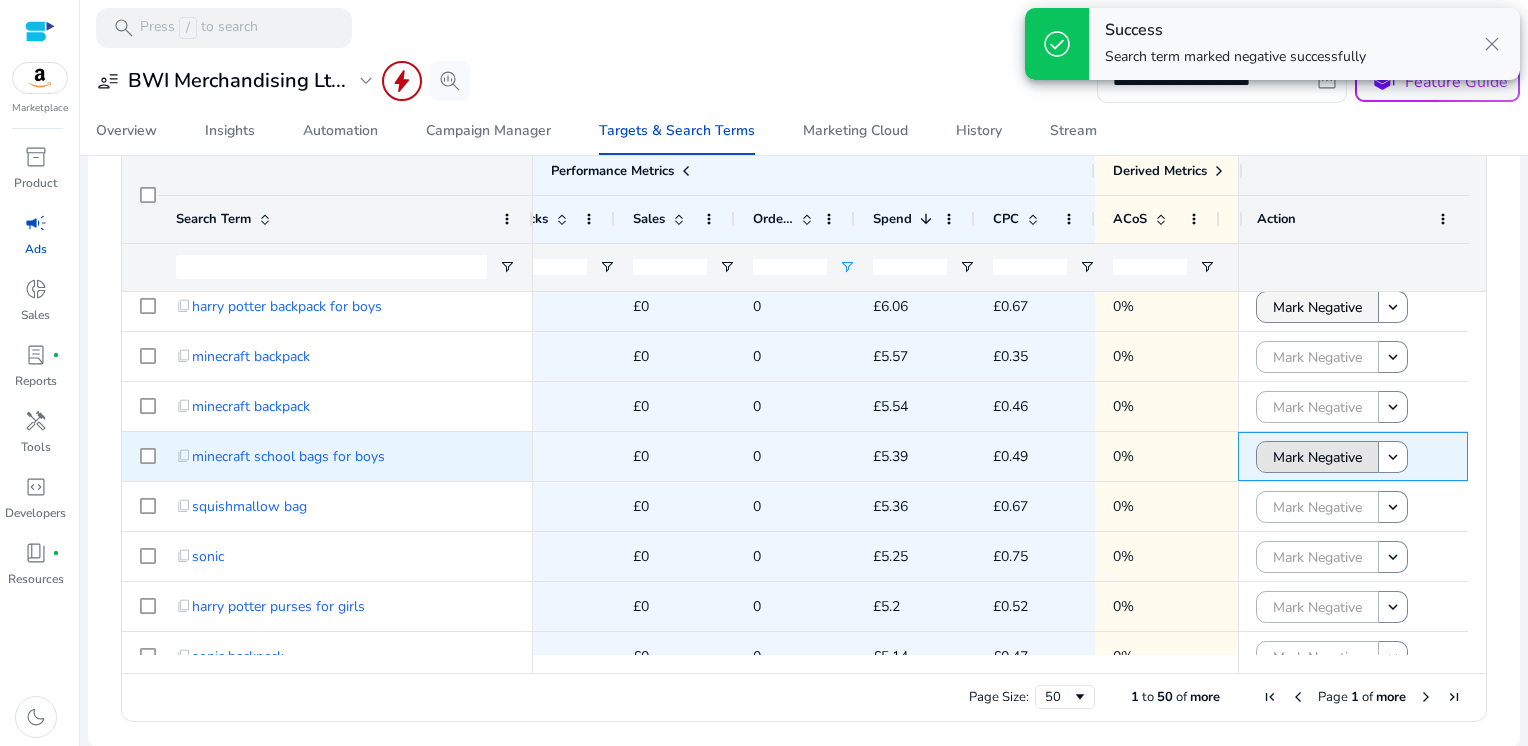 click on "Mark Negative" 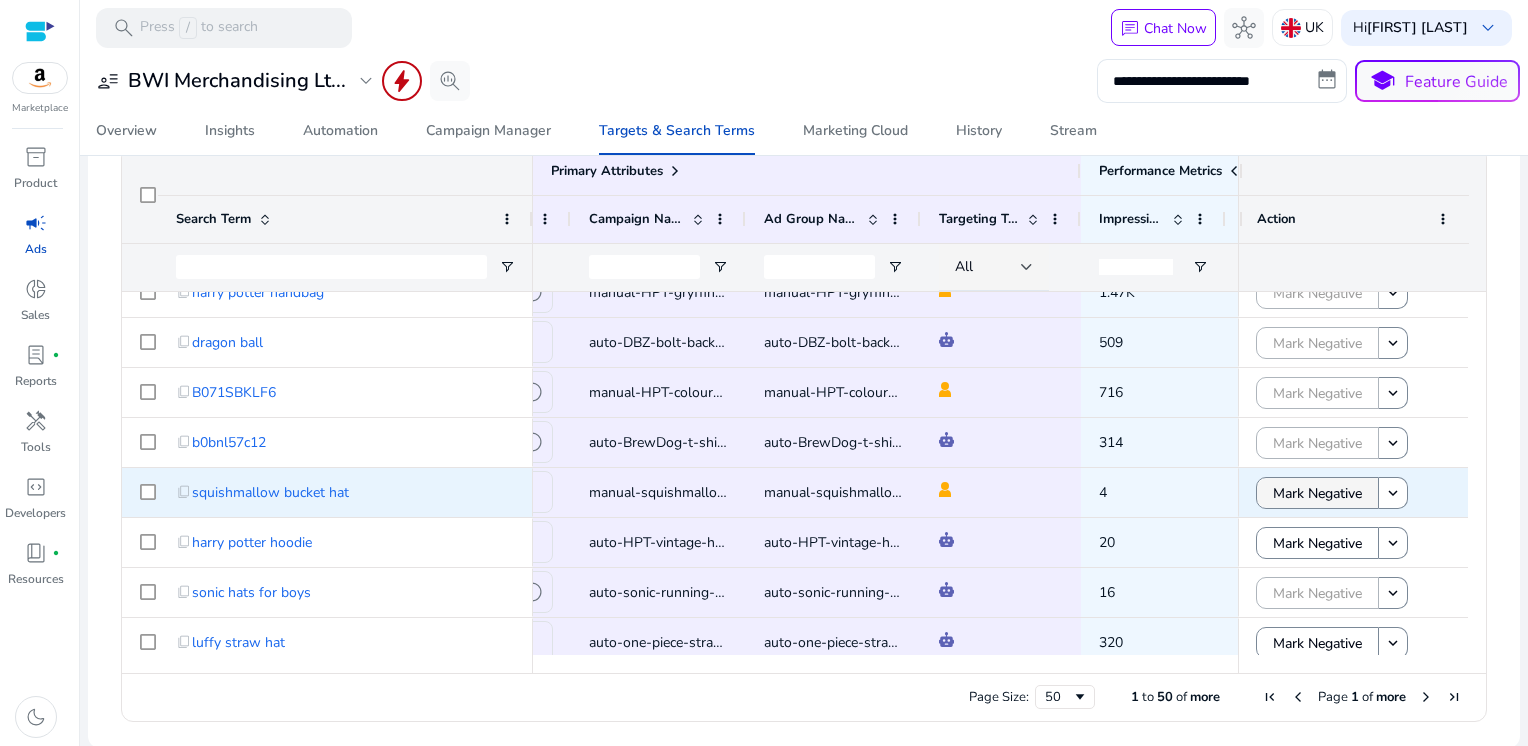 click on "Mark Negative" 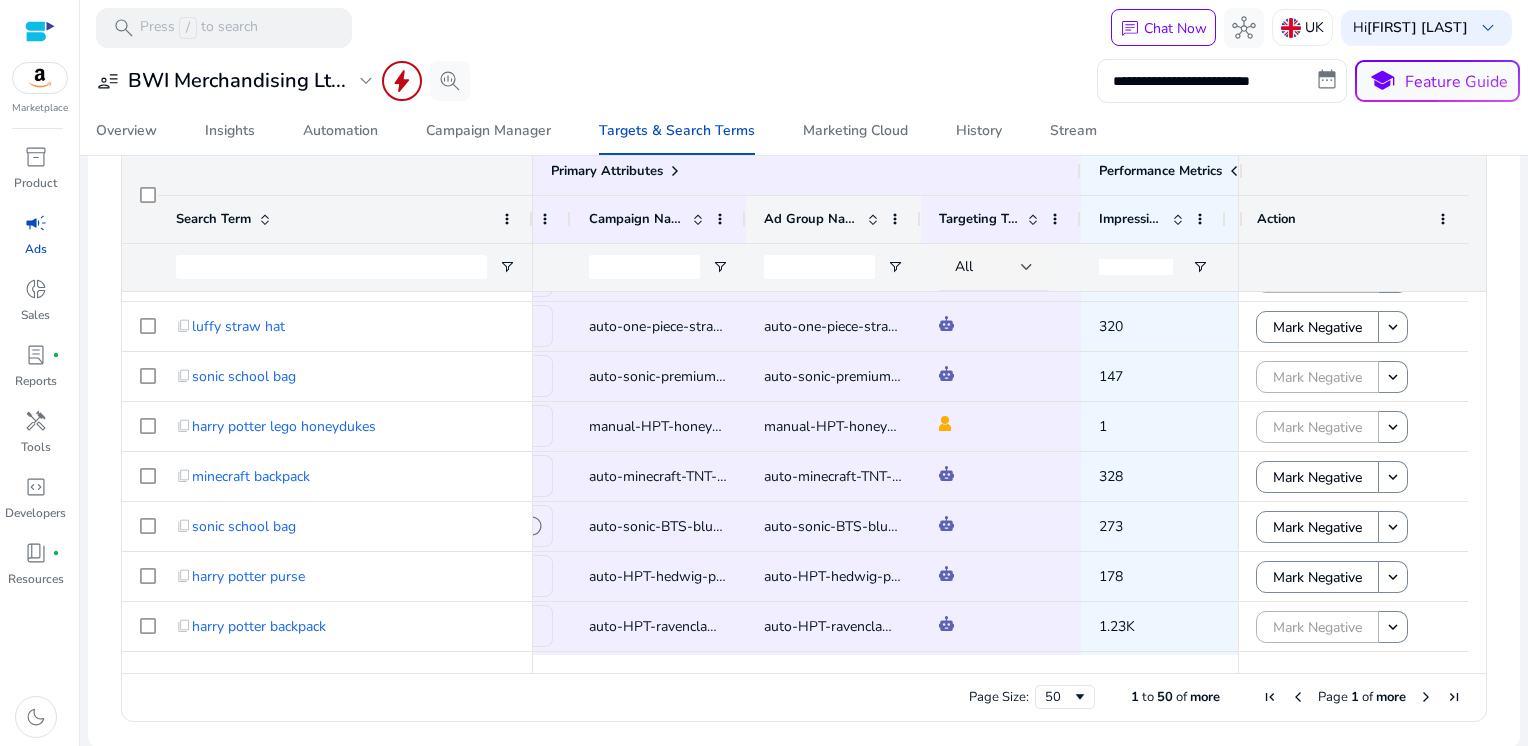 drag, startPoint x: 917, startPoint y: 217, endPoint x: 763, endPoint y: 214, distance: 154.02922 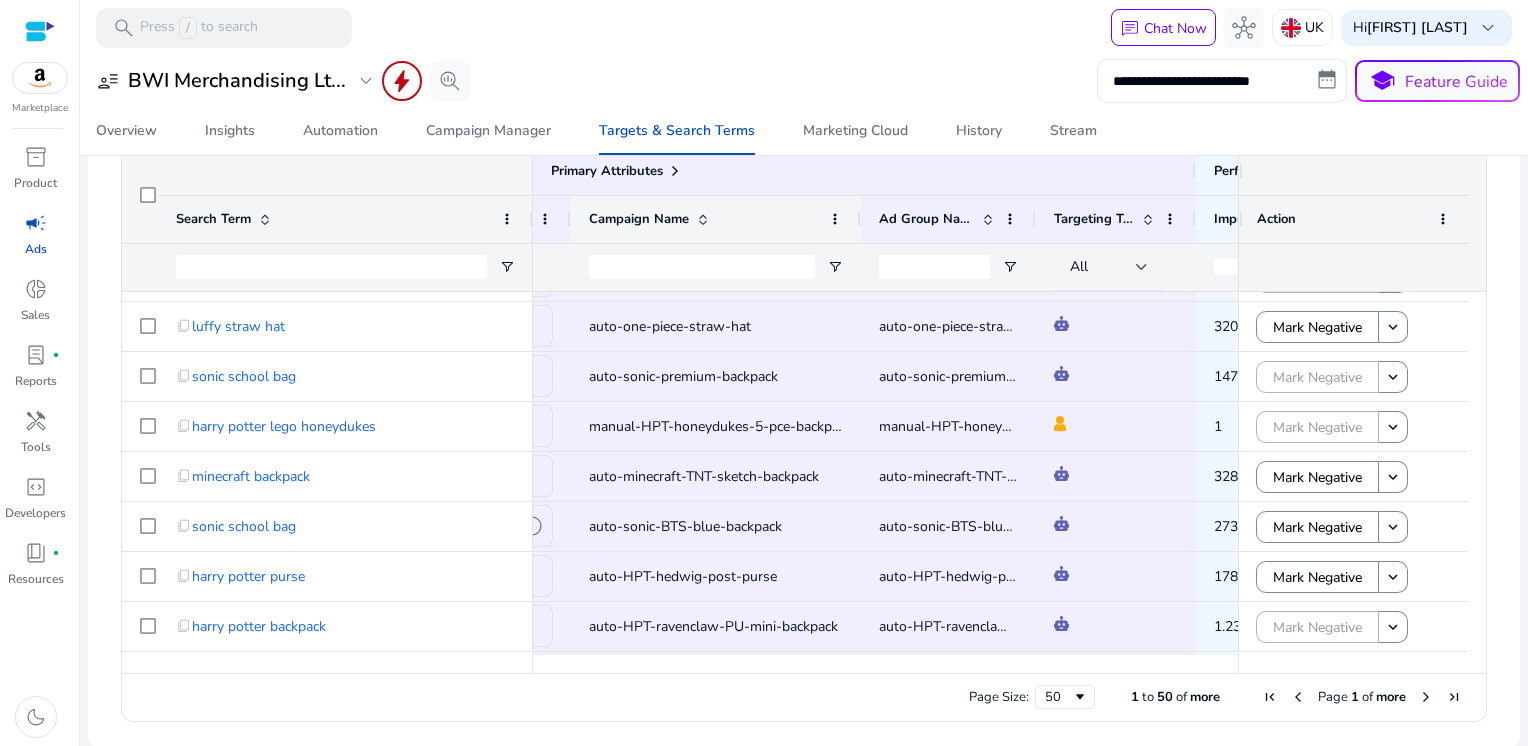 drag, startPoint x: 741, startPoint y: 217, endPoint x: 856, endPoint y: 203, distance: 115.84904 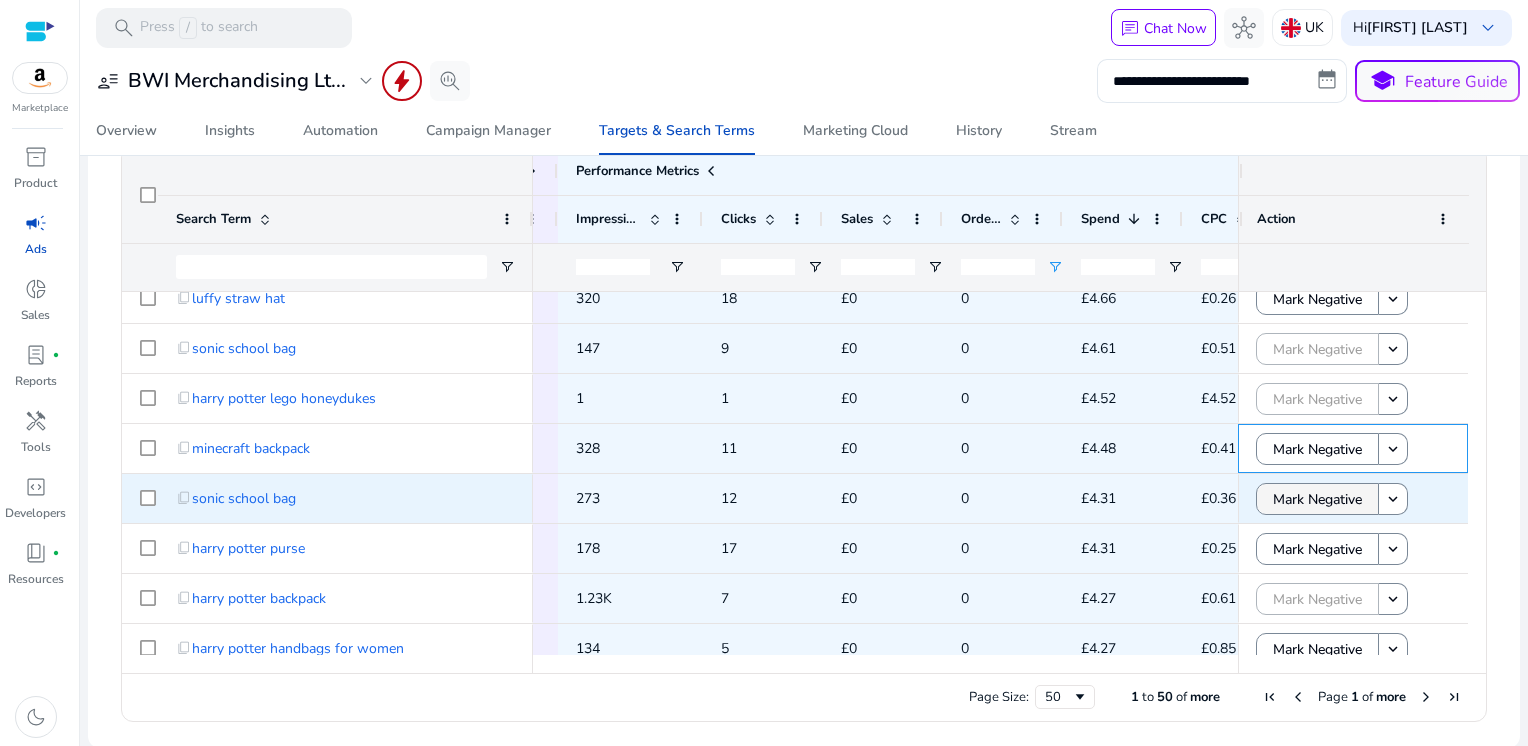 drag, startPoint x: 1292, startPoint y: 446, endPoint x: 1283, endPoint y: 500, distance: 54.74486 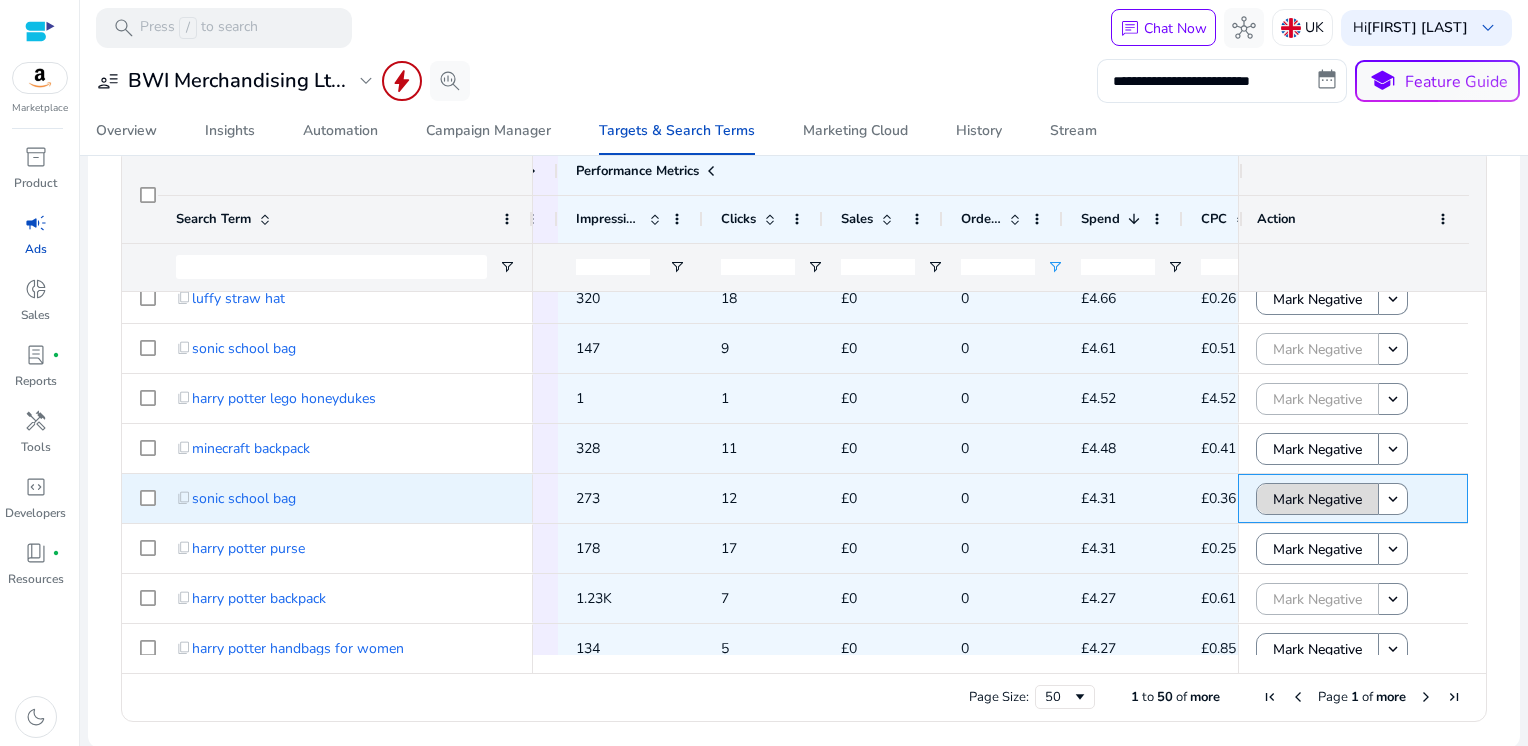 click on "Mark Negative" 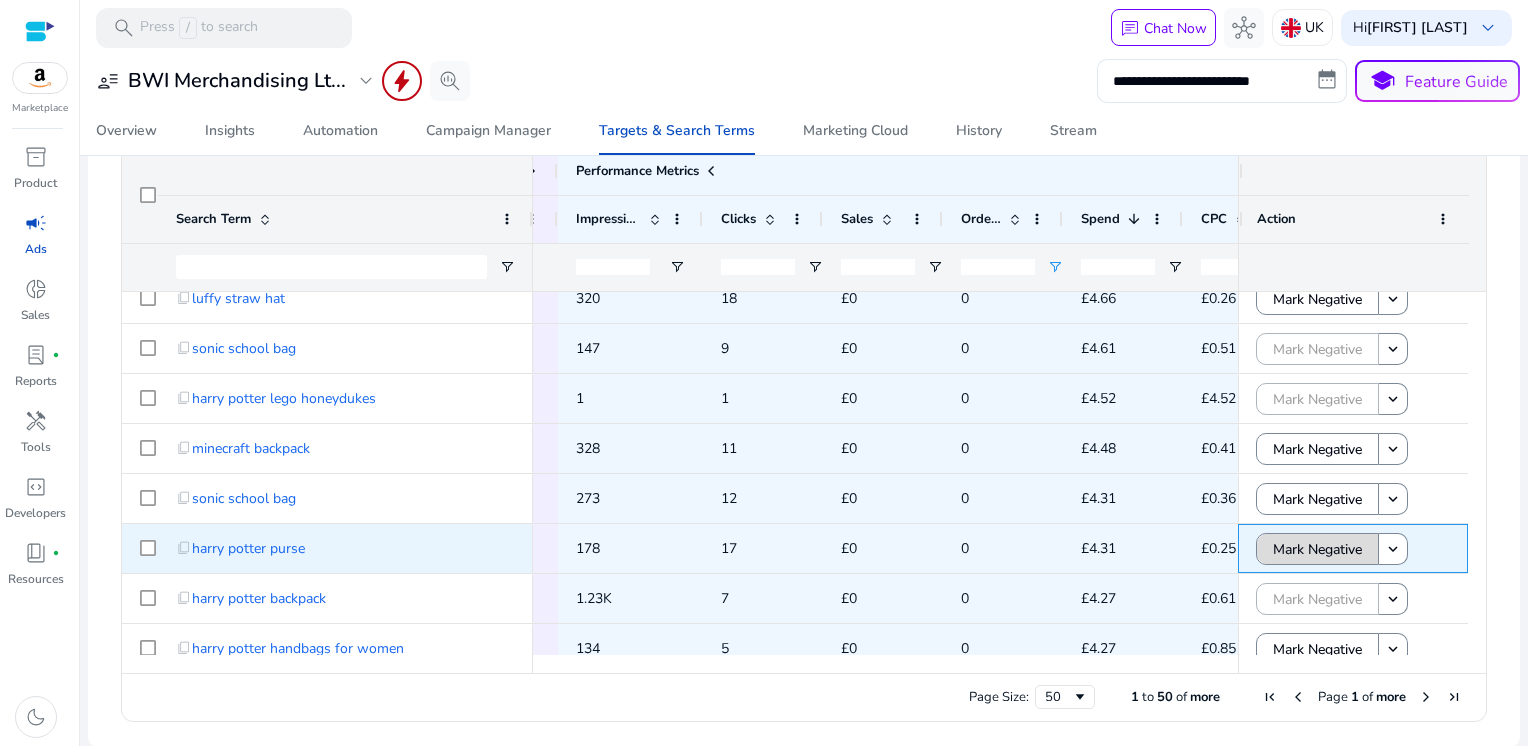 click on "Mark Negative" 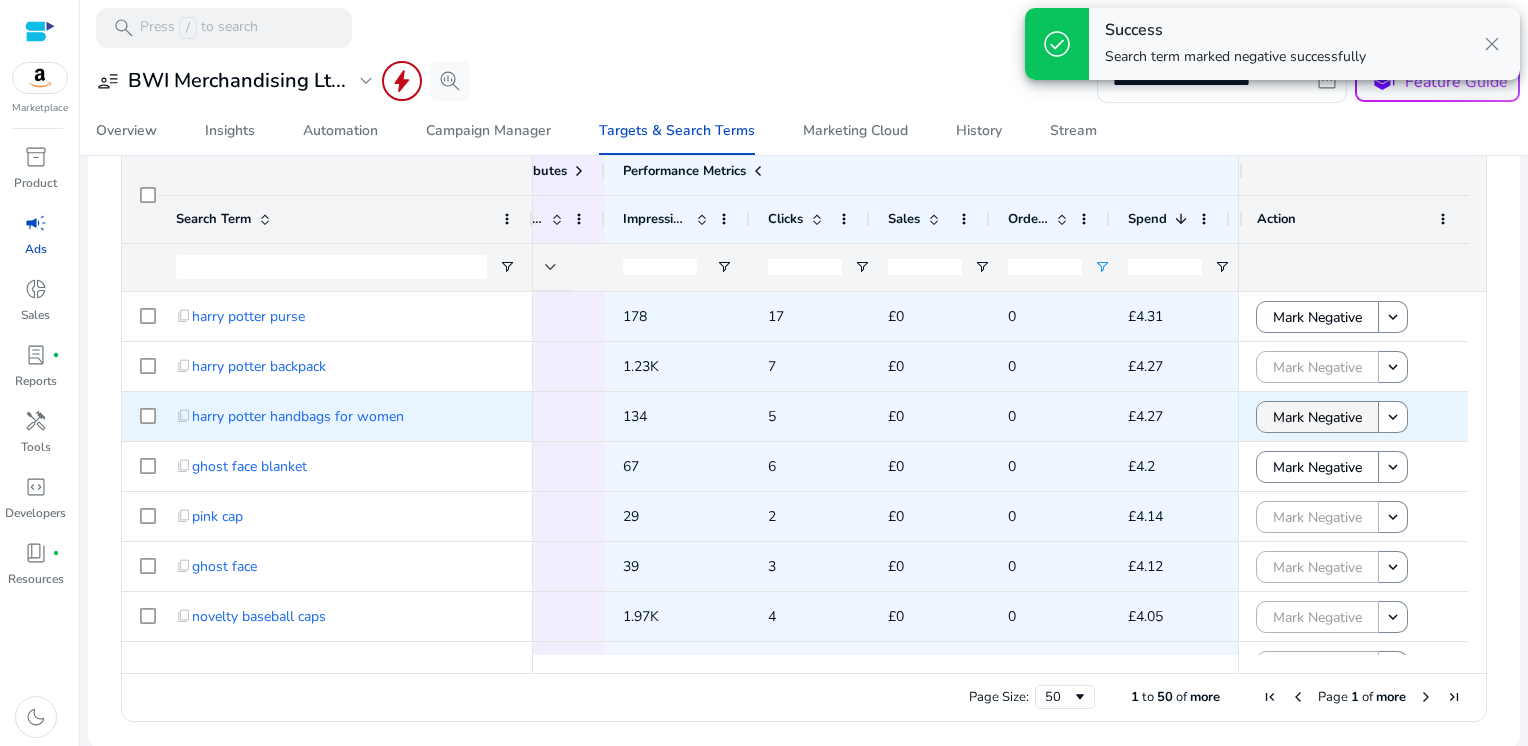 click 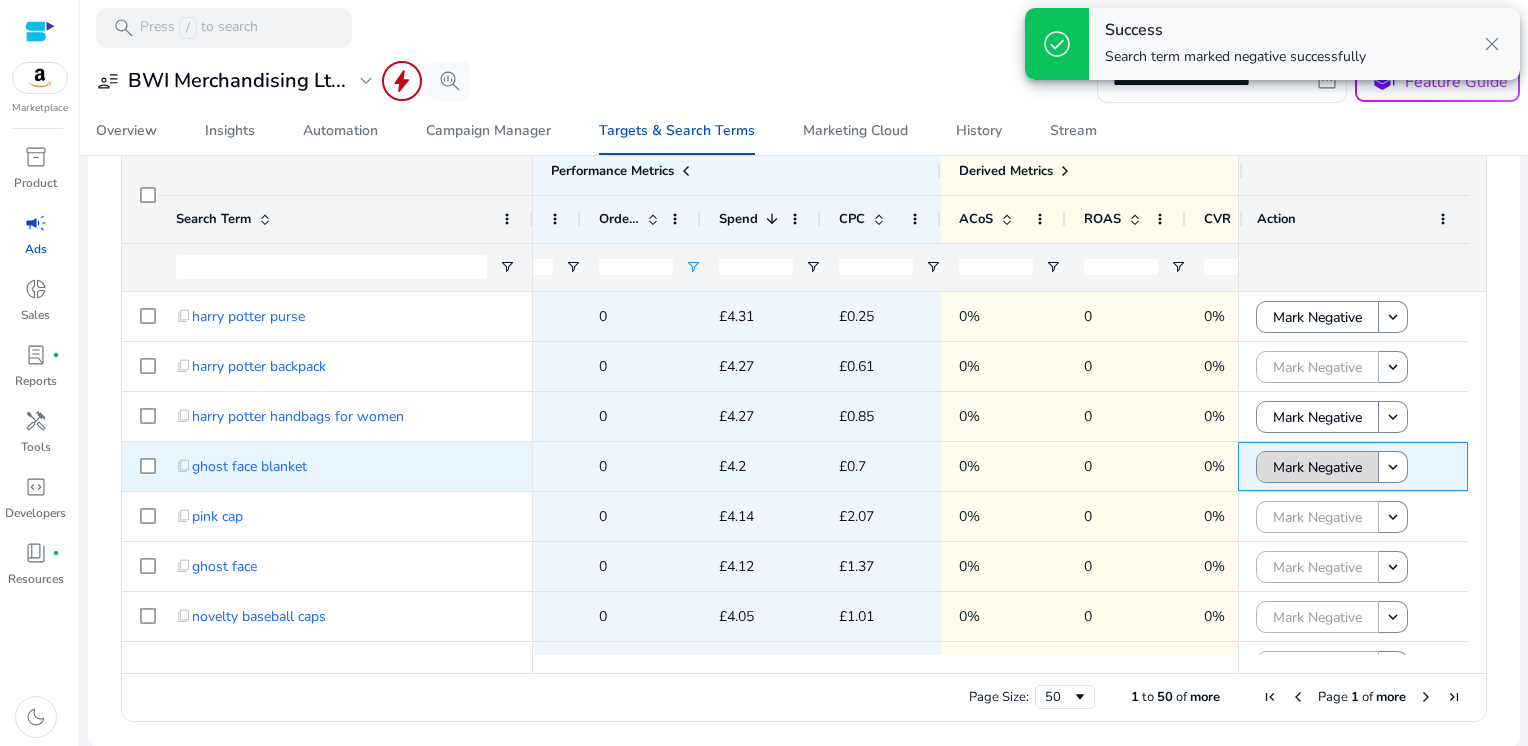 click on "Mark Negative" 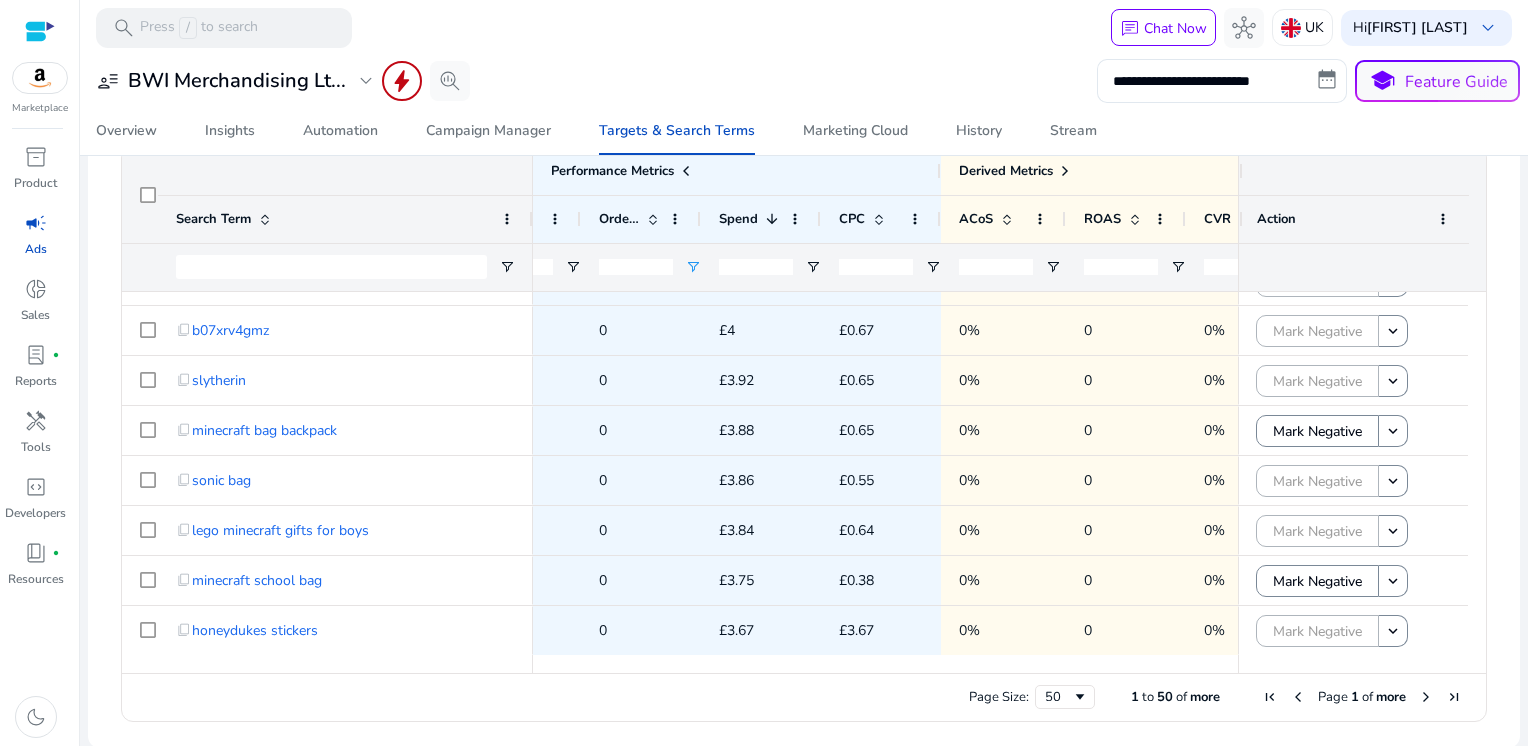 click at bounding box center (1426, 697) 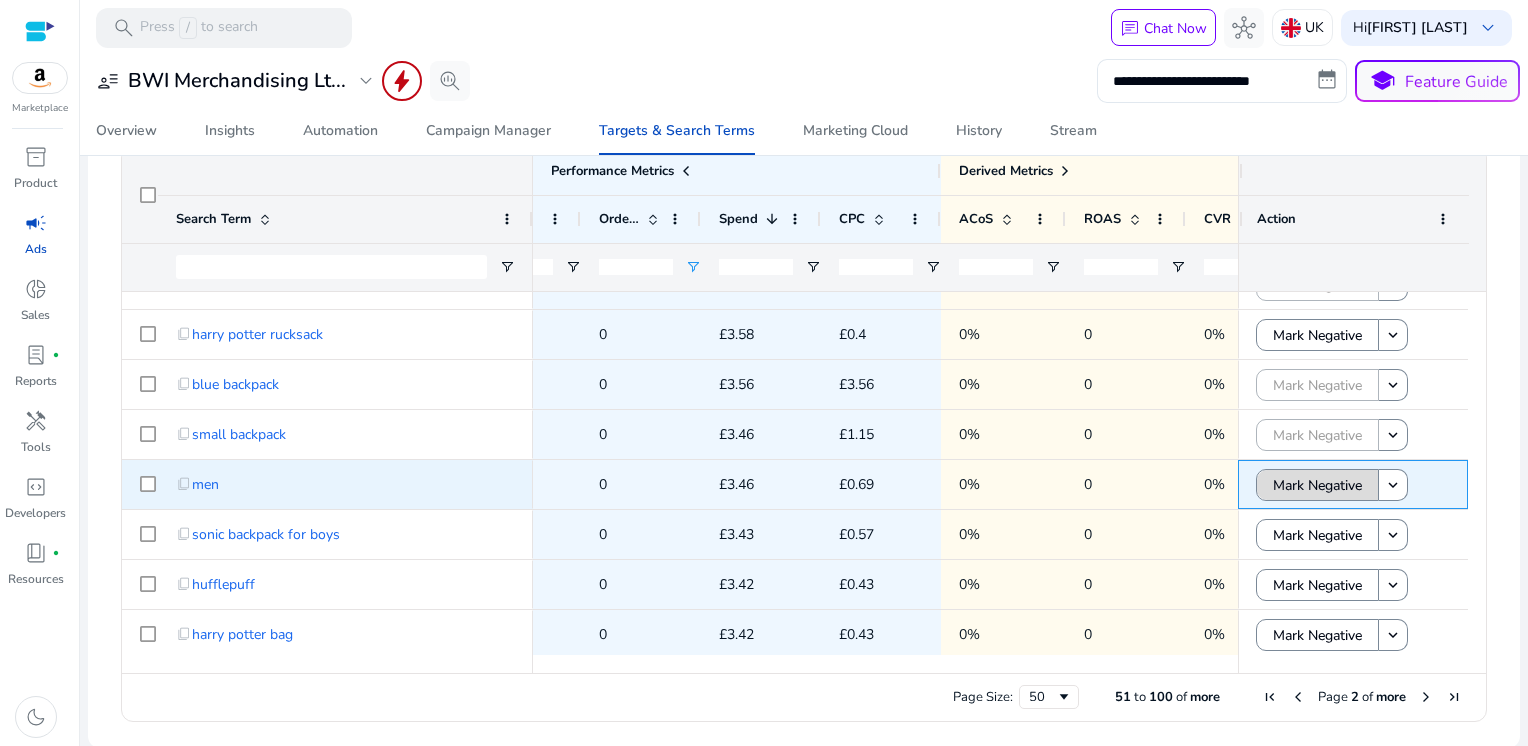click on "Mark Negative" 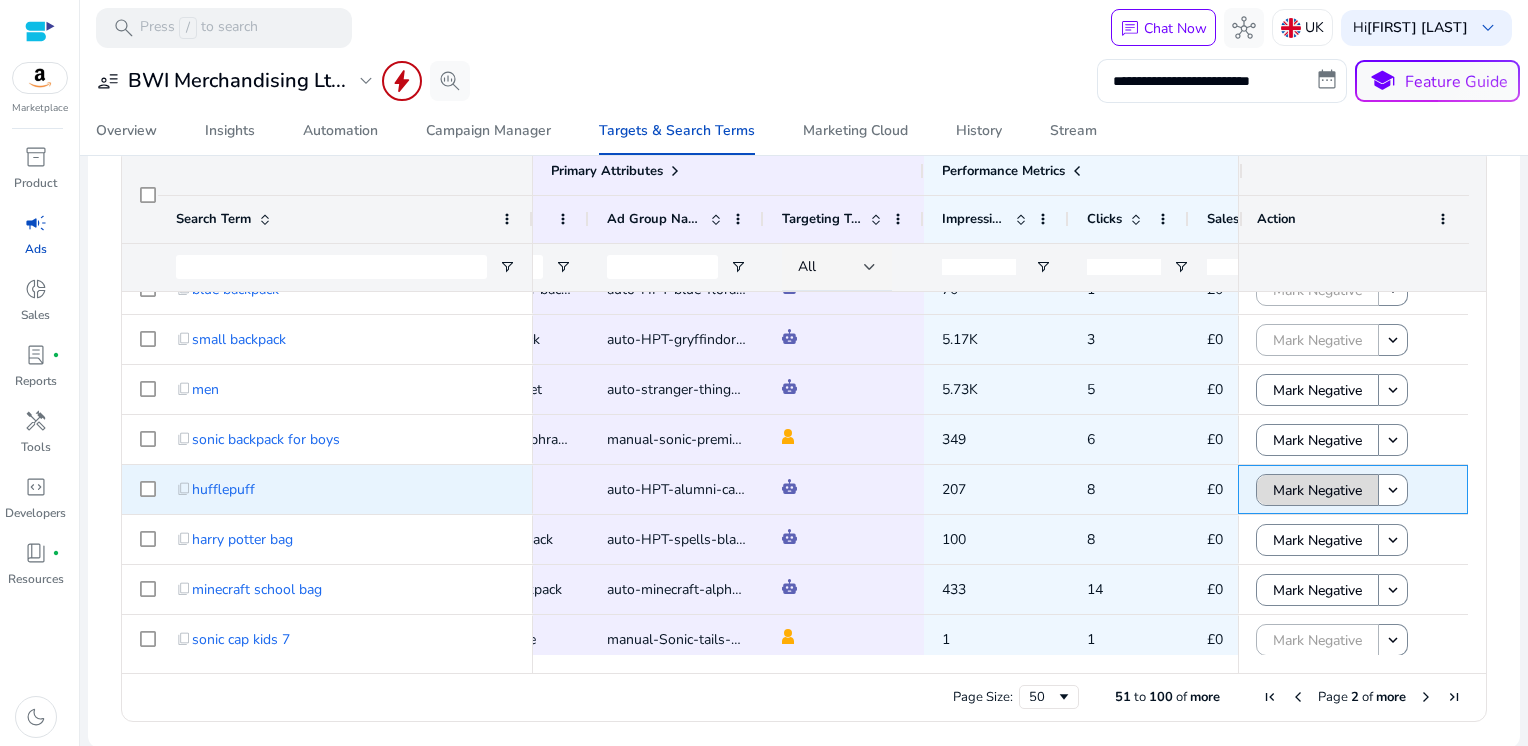 click on "Mark Negative" 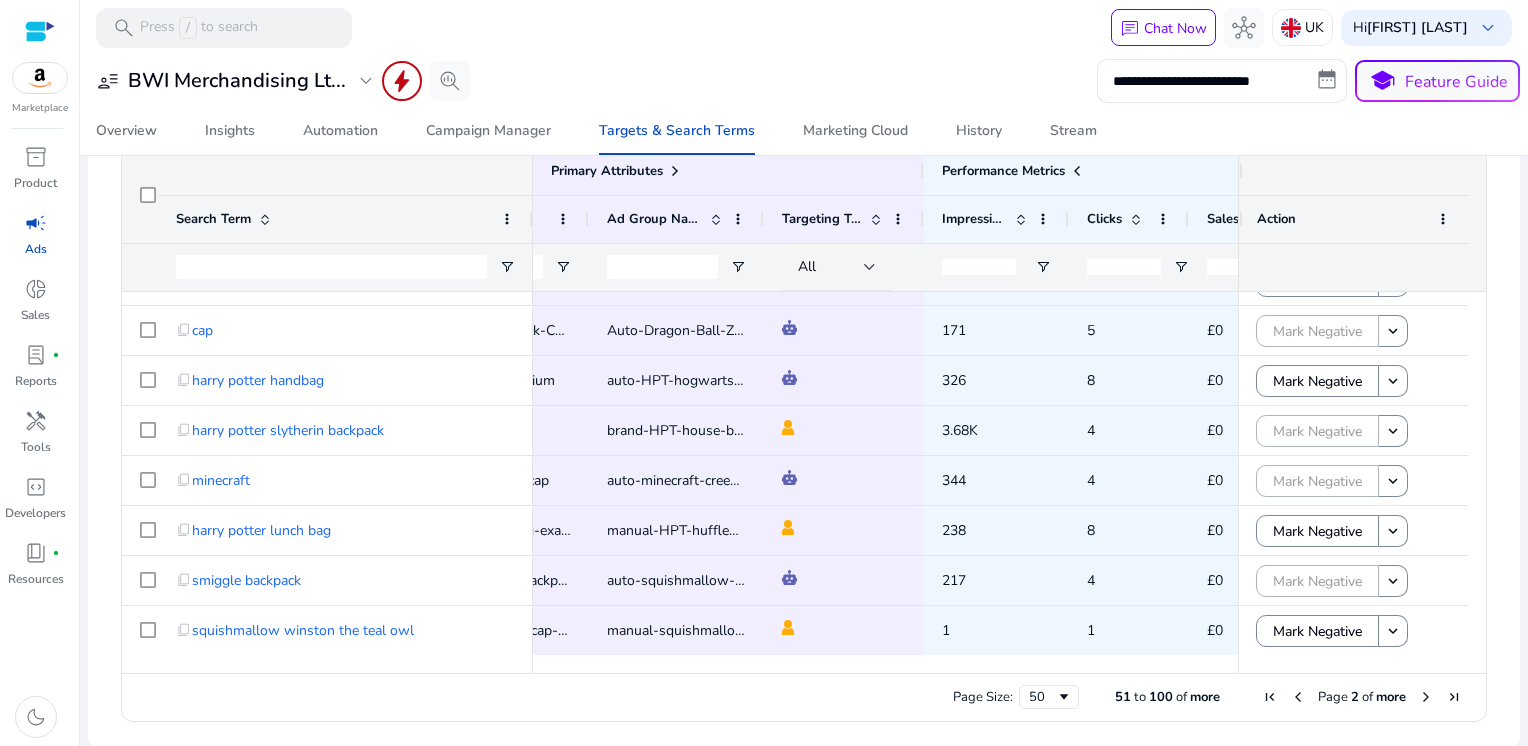 click at bounding box center (1426, 697) 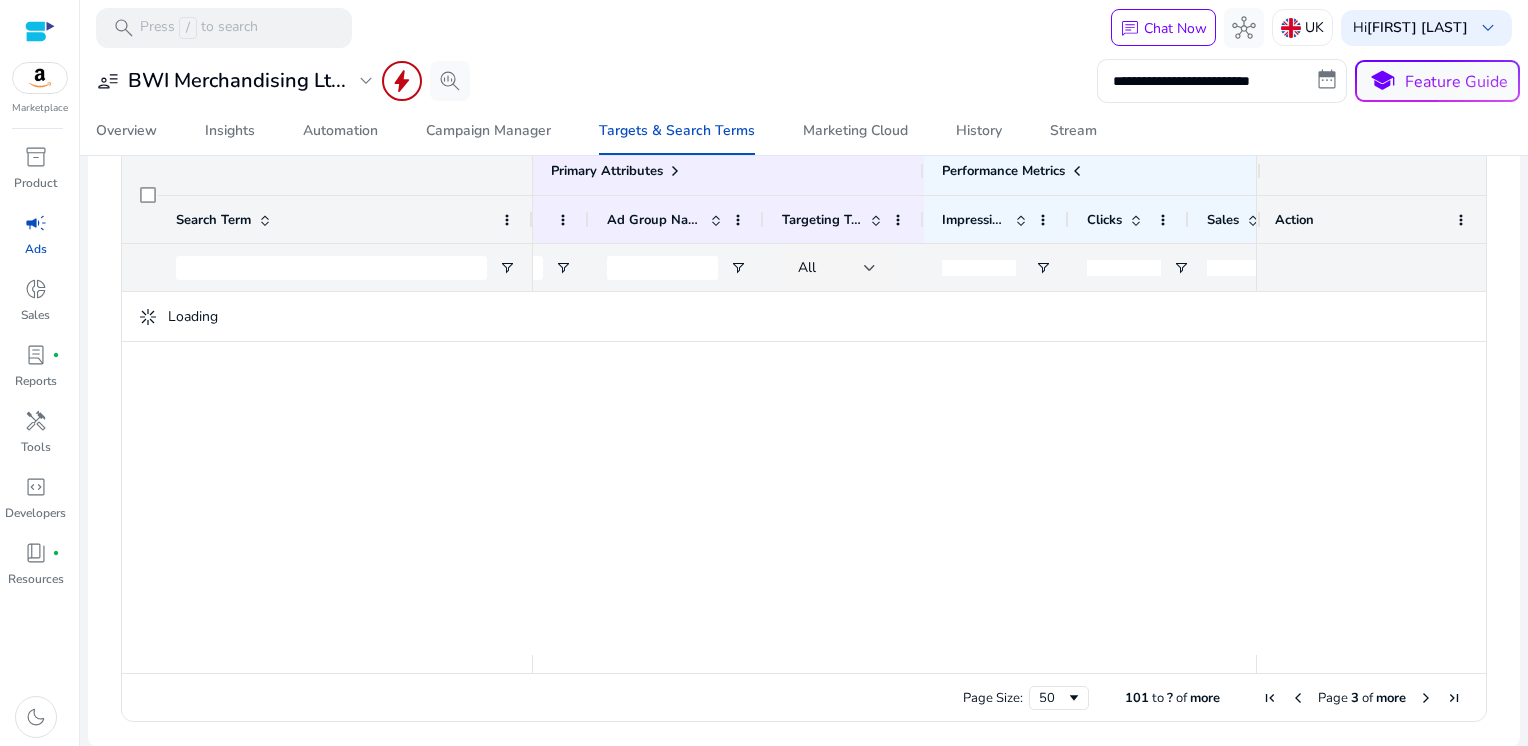 type on "**********" 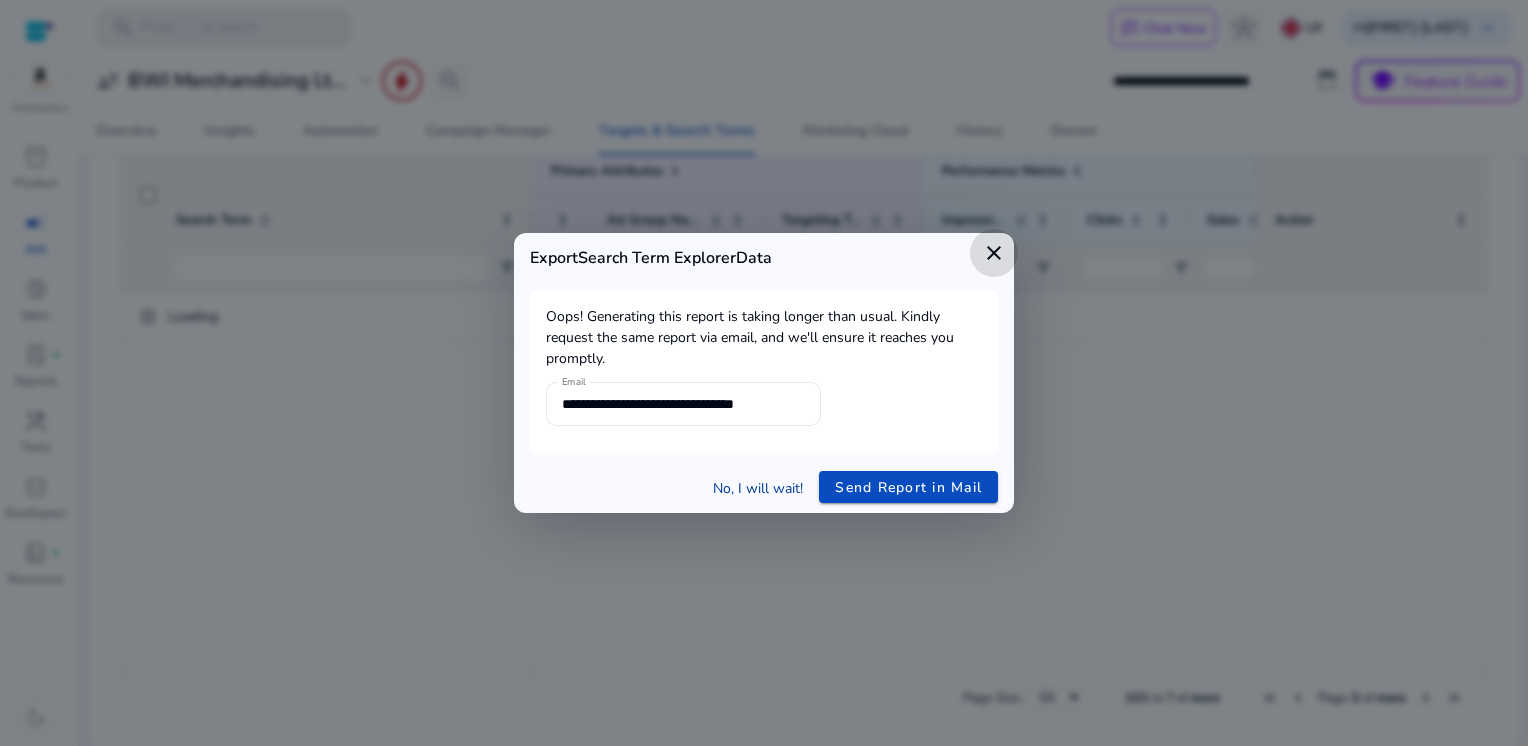 click on "No, I will wait!" at bounding box center (758, 488) 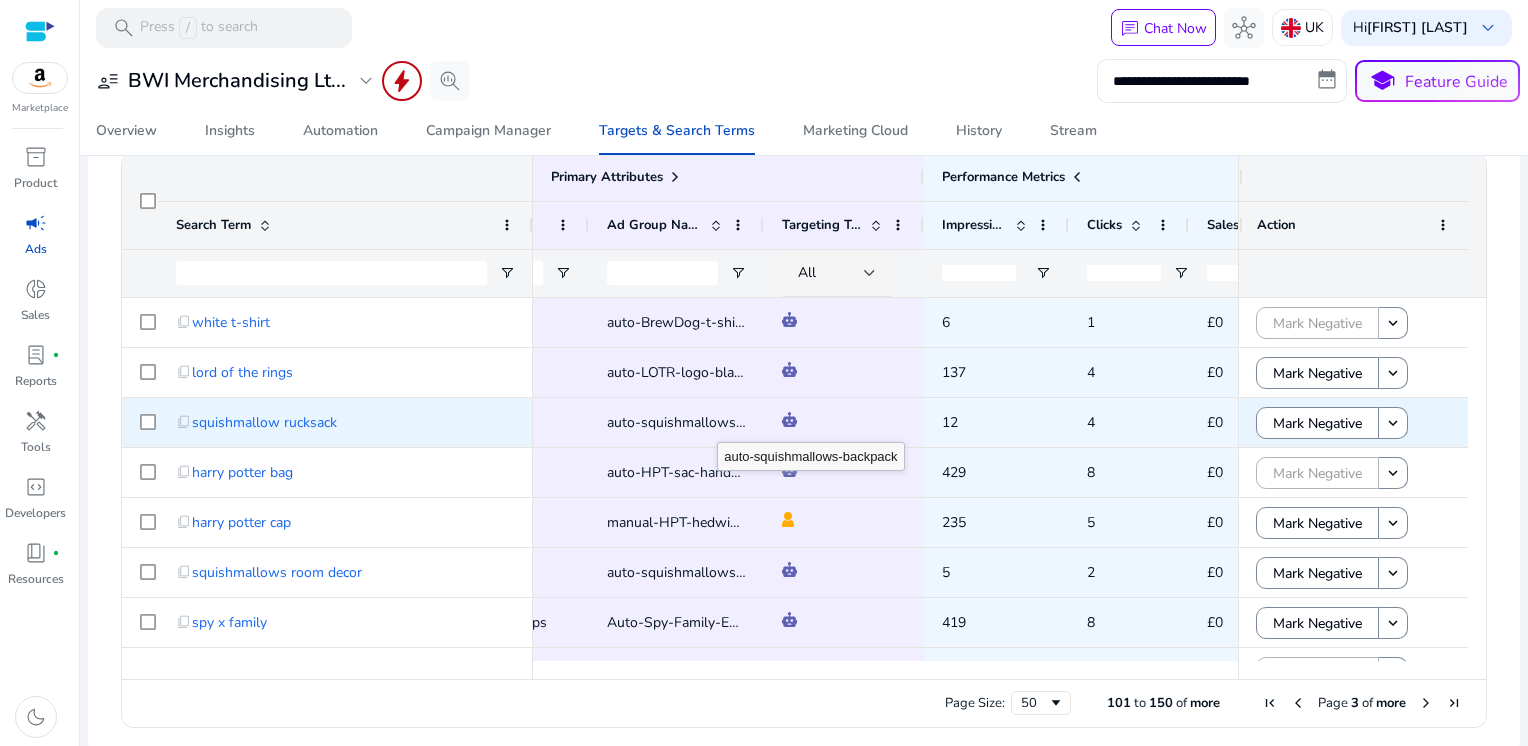 scroll, scrollTop: 42, scrollLeft: 0, axis: vertical 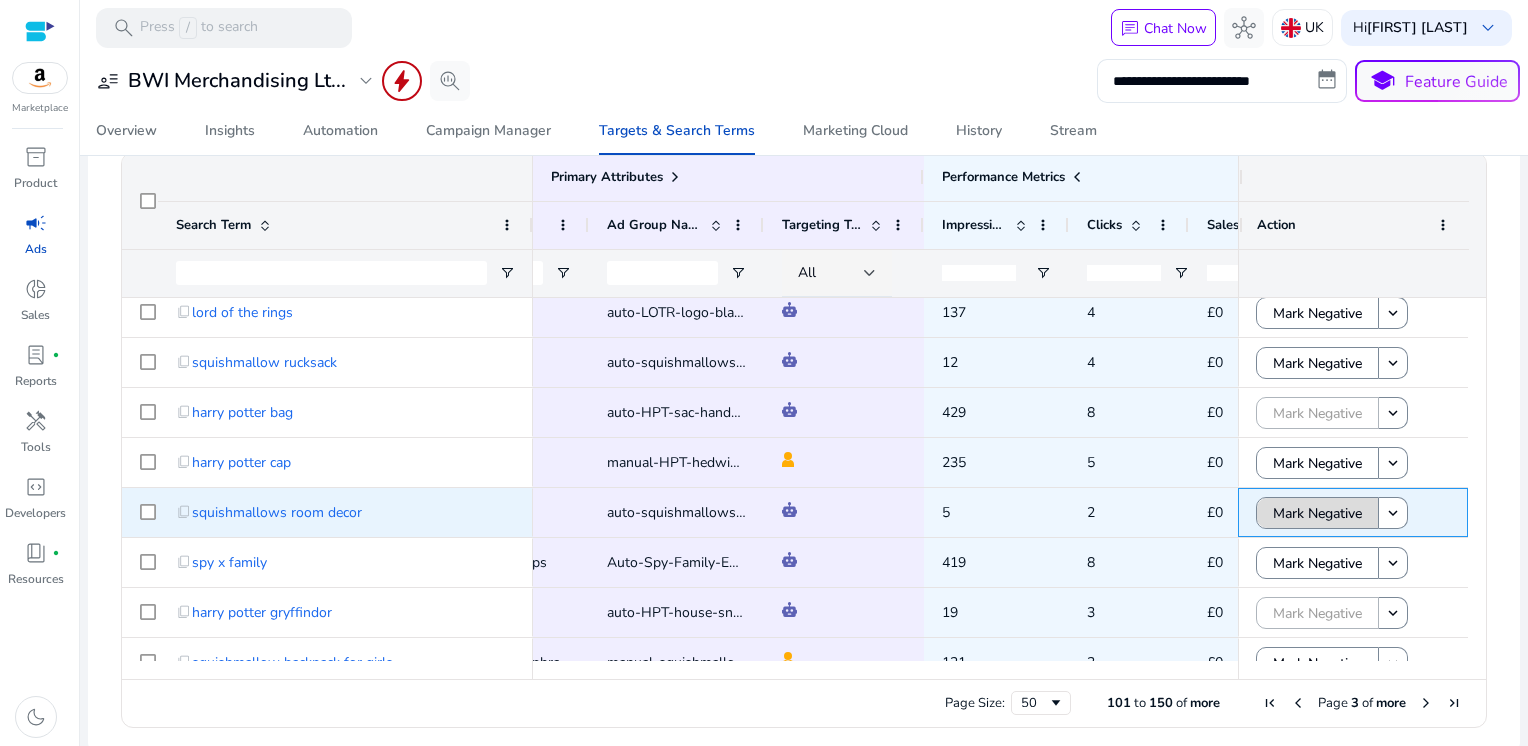 click on "Mark Negative" 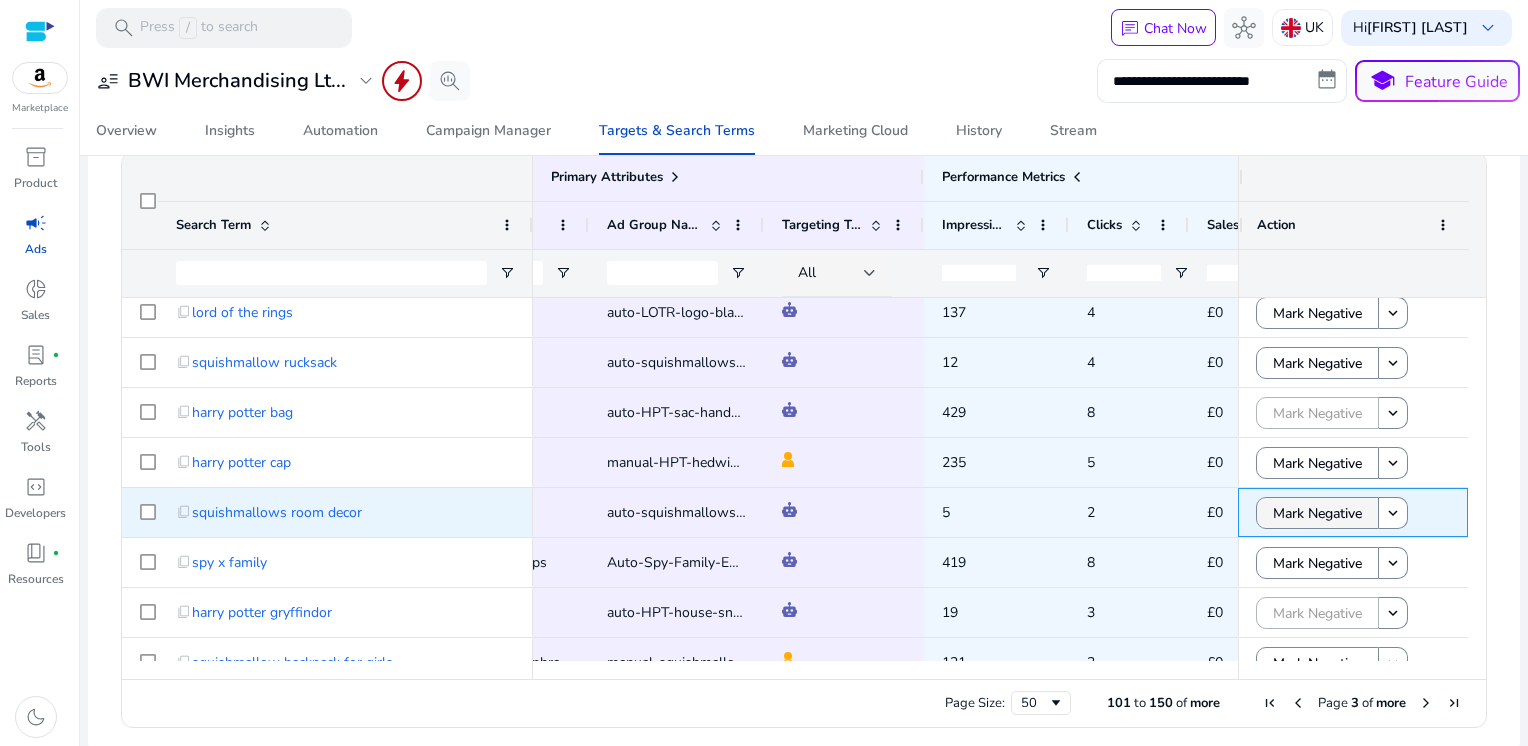 scroll, scrollTop: 96, scrollLeft: 0, axis: vertical 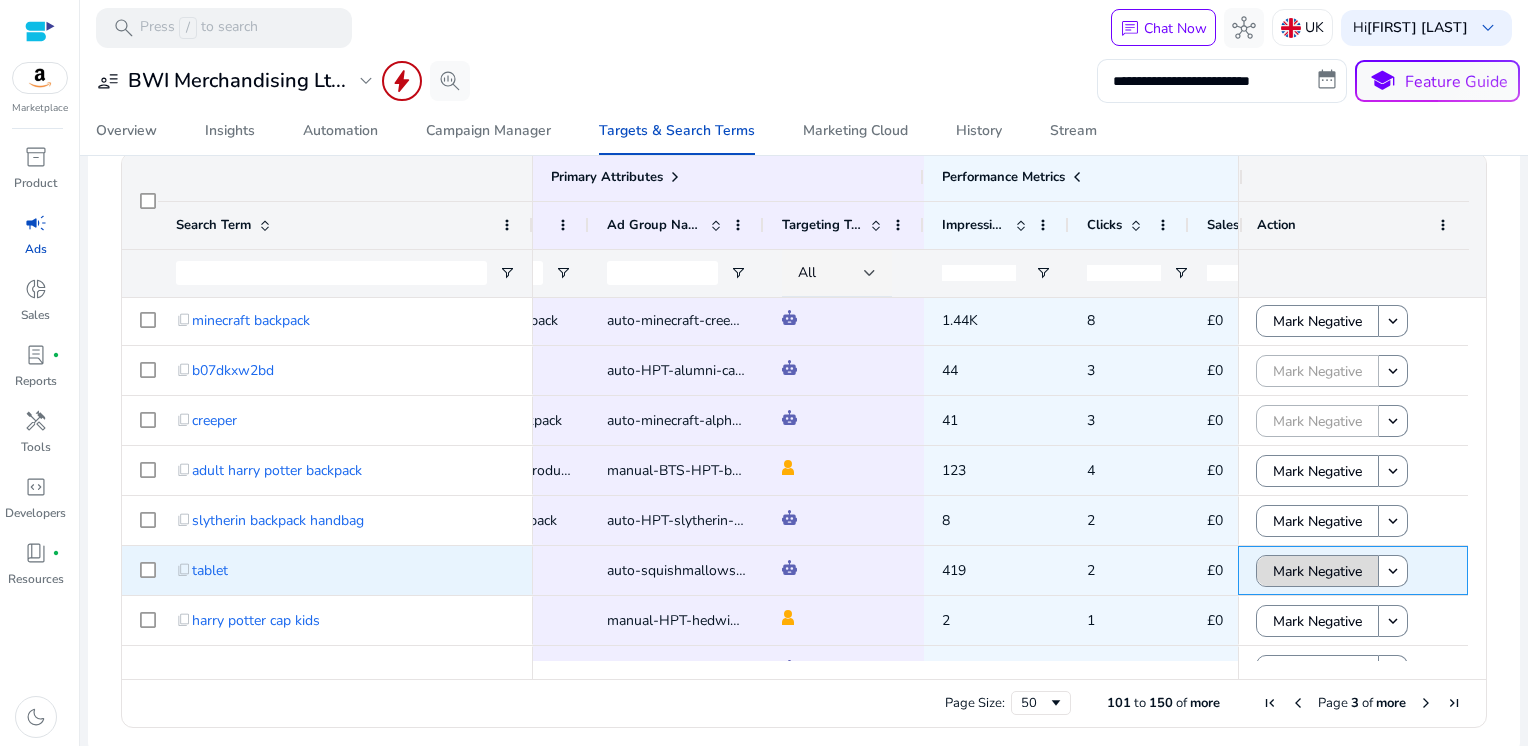 click on "Mark Negative" 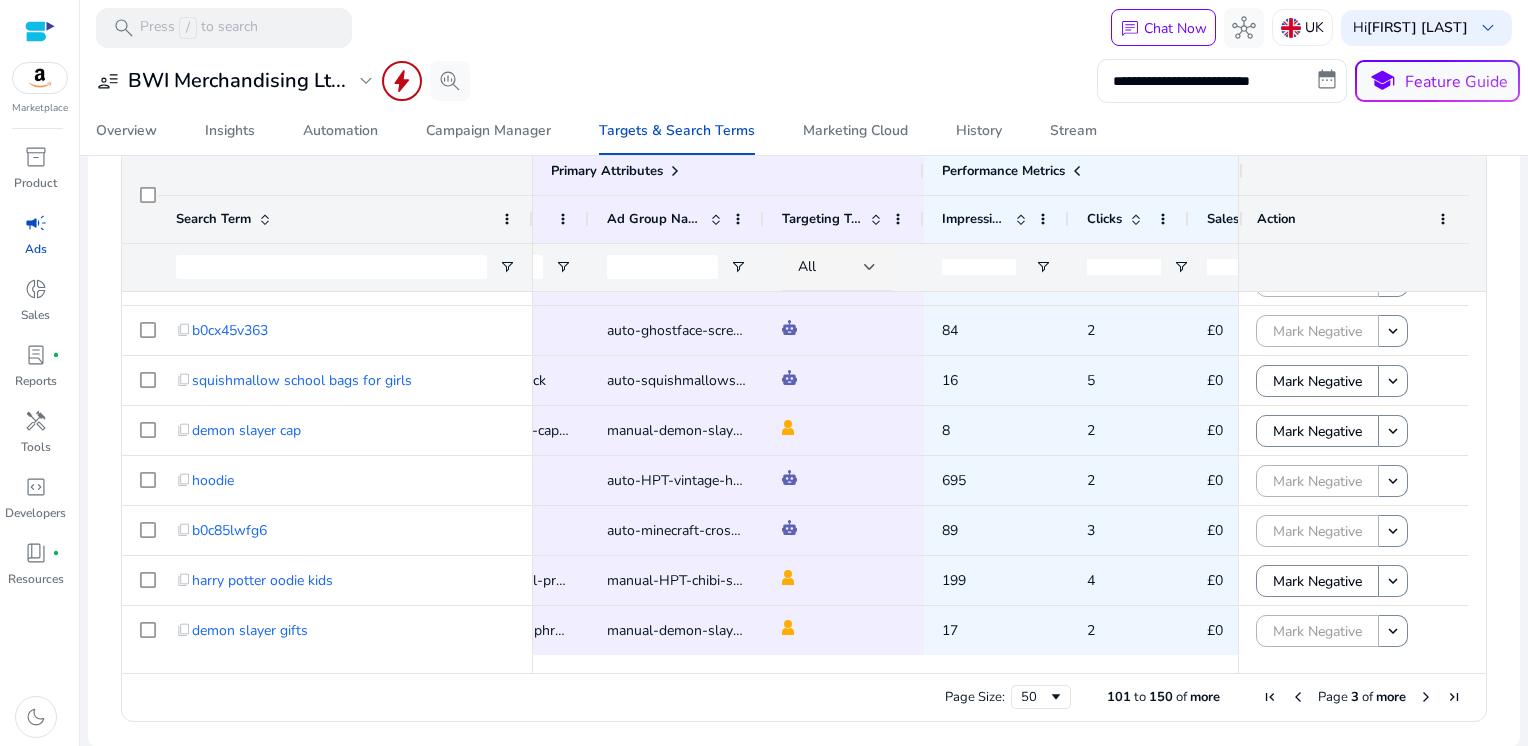 click at bounding box center [1426, 697] 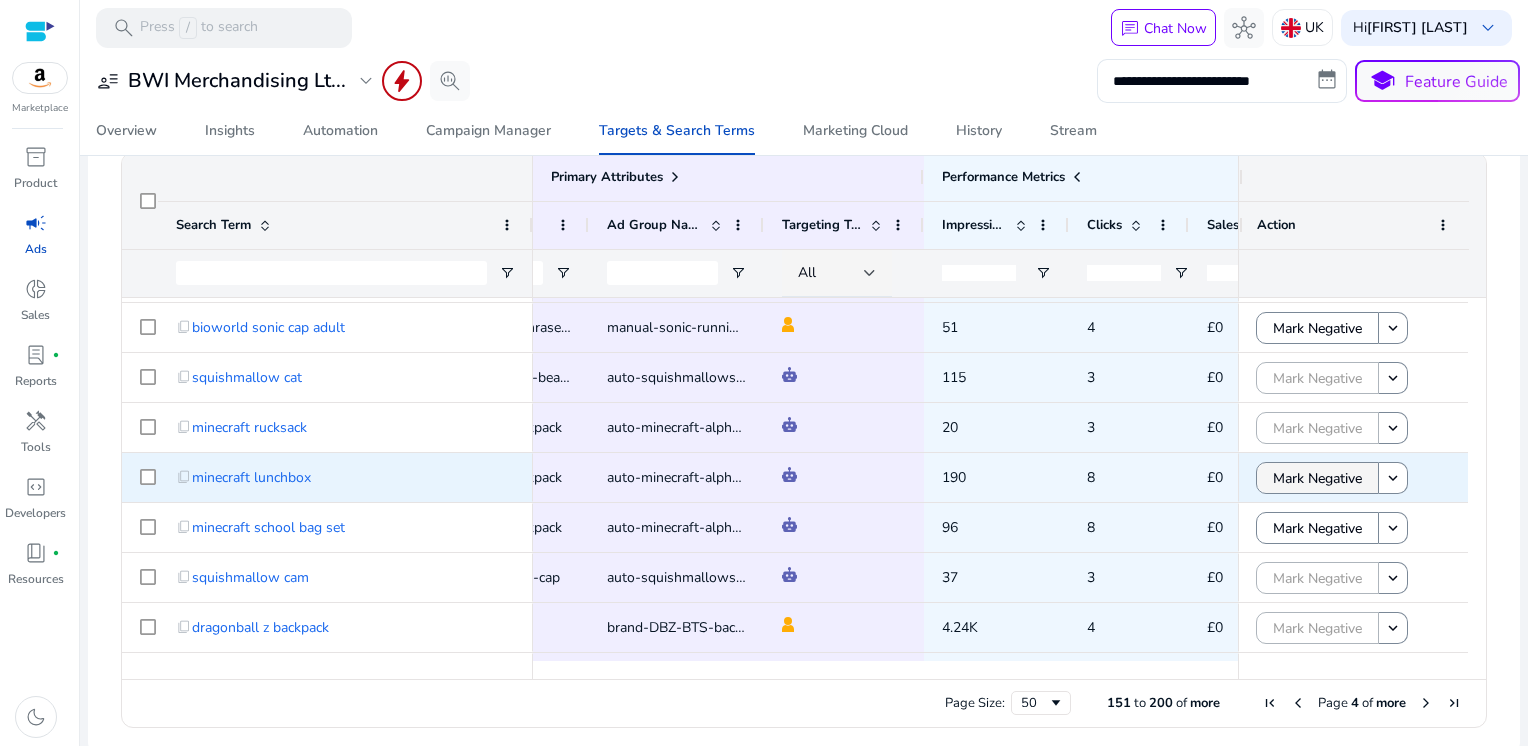 click on "Mark Negative" 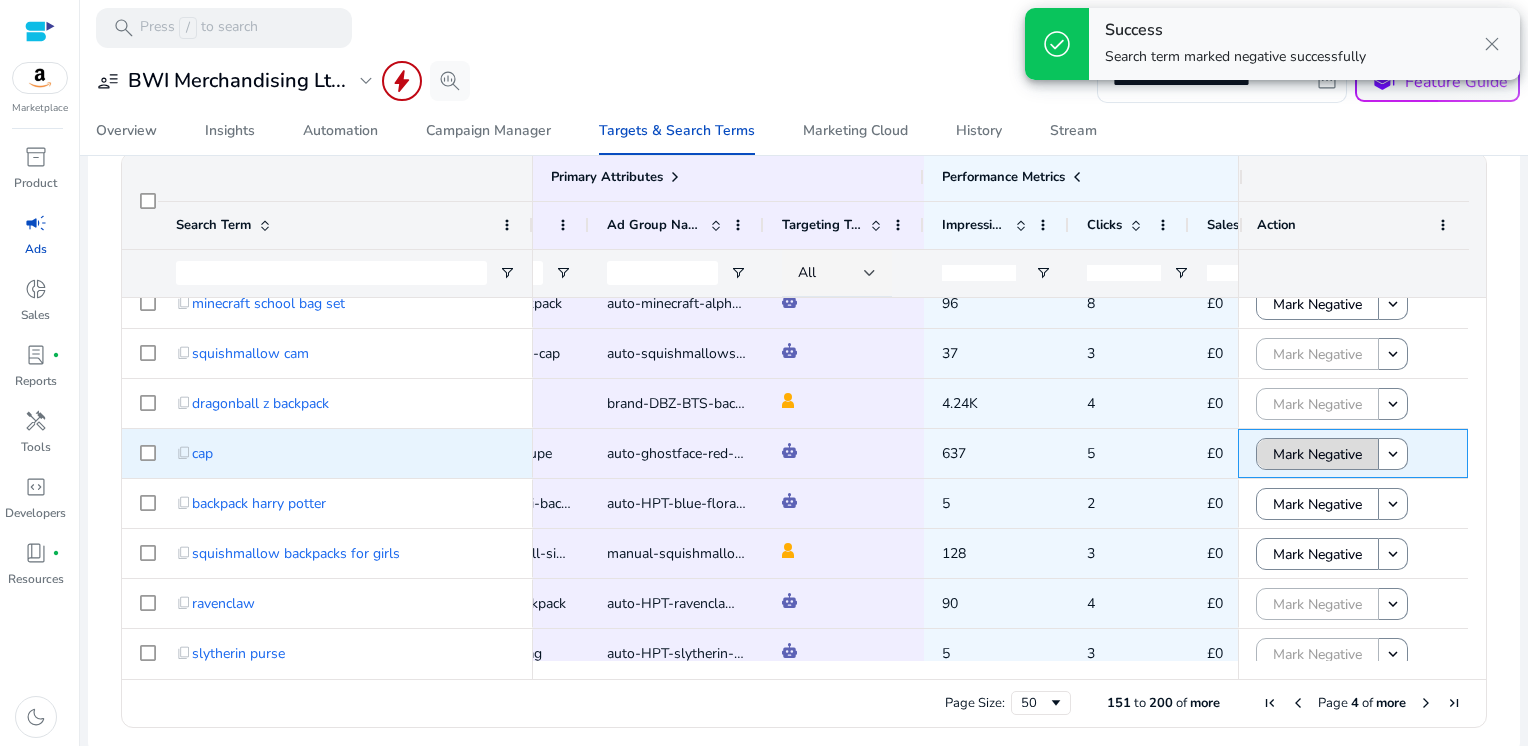click on "Mark Negative" 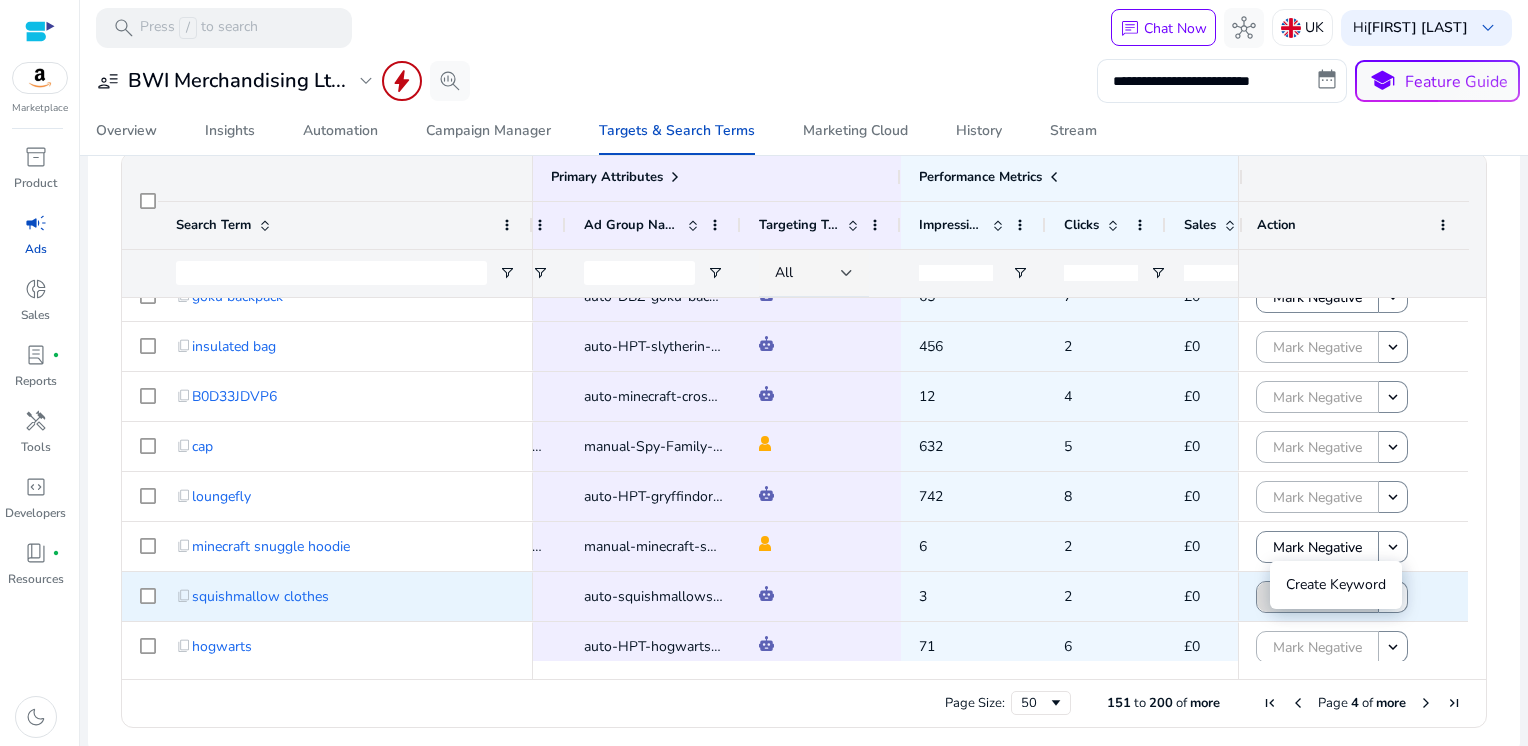 click 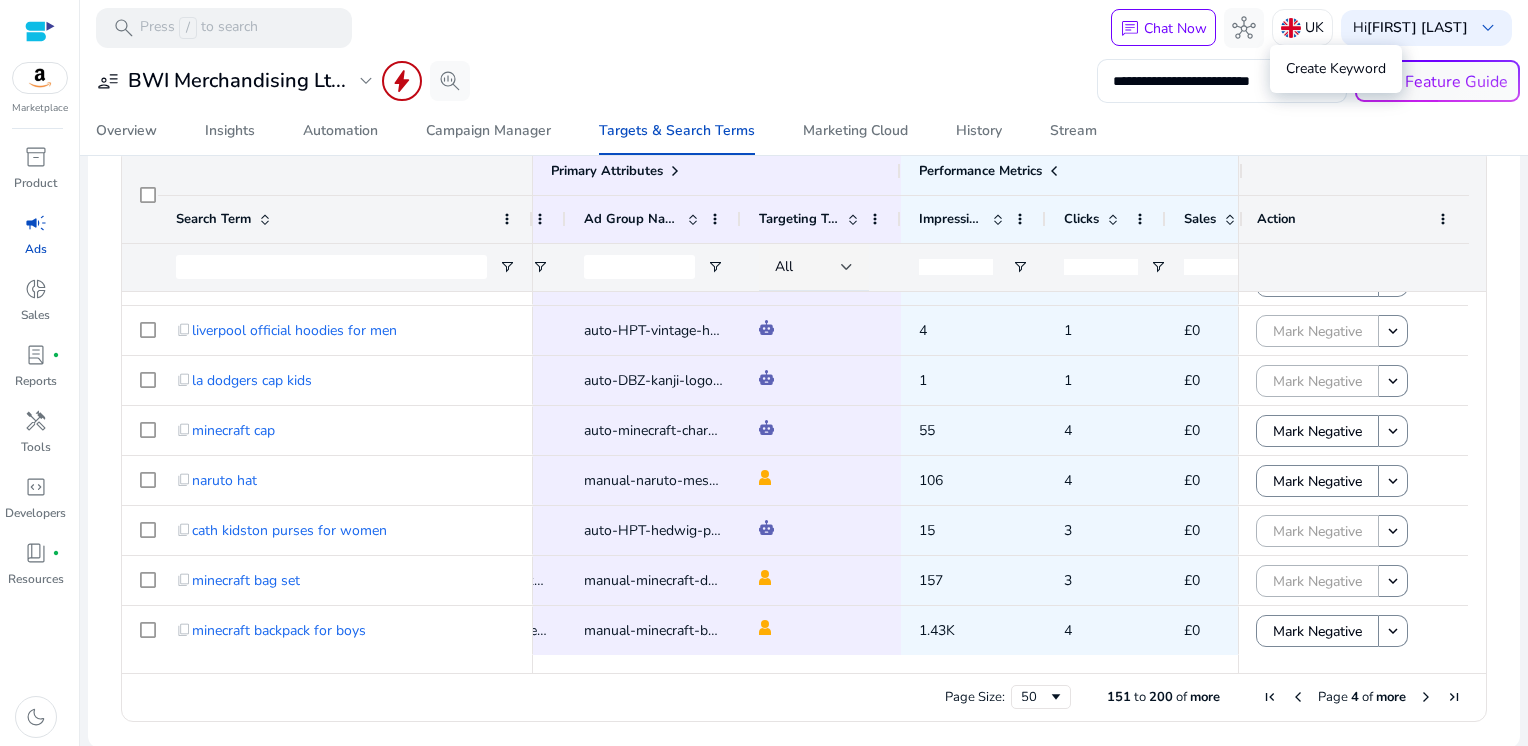 click at bounding box center [1426, 697] 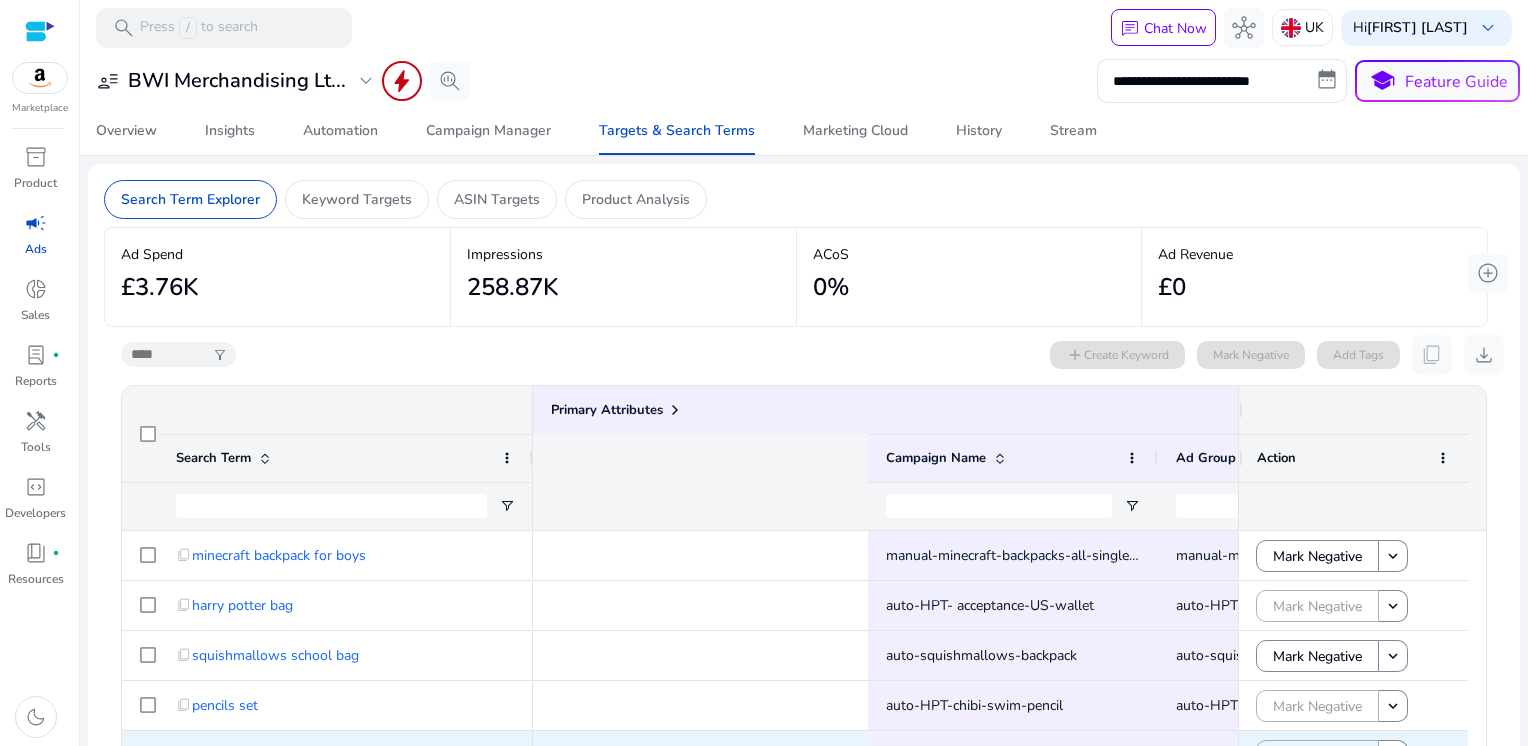 scroll, scrollTop: 0, scrollLeft: 0, axis: both 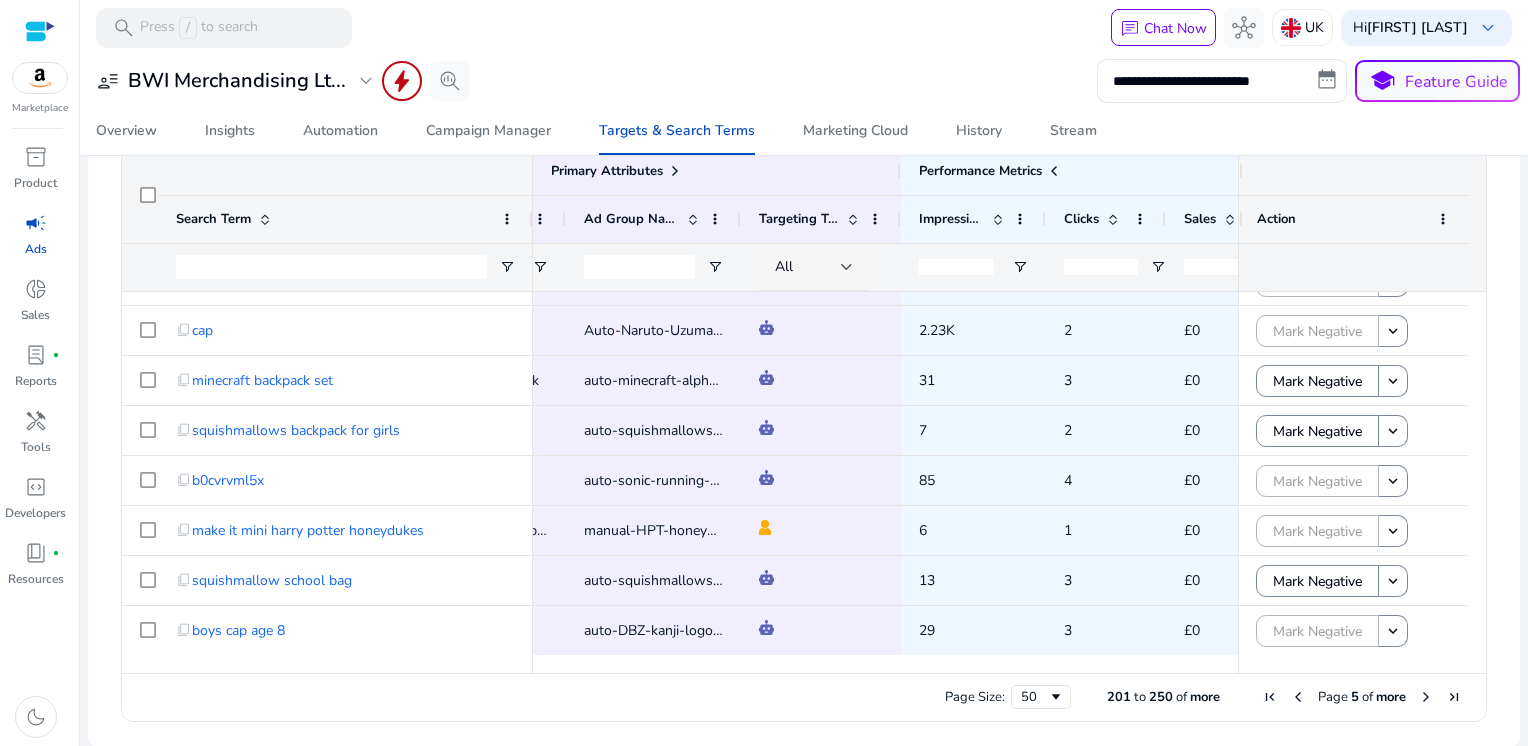 click at bounding box center (1426, 697) 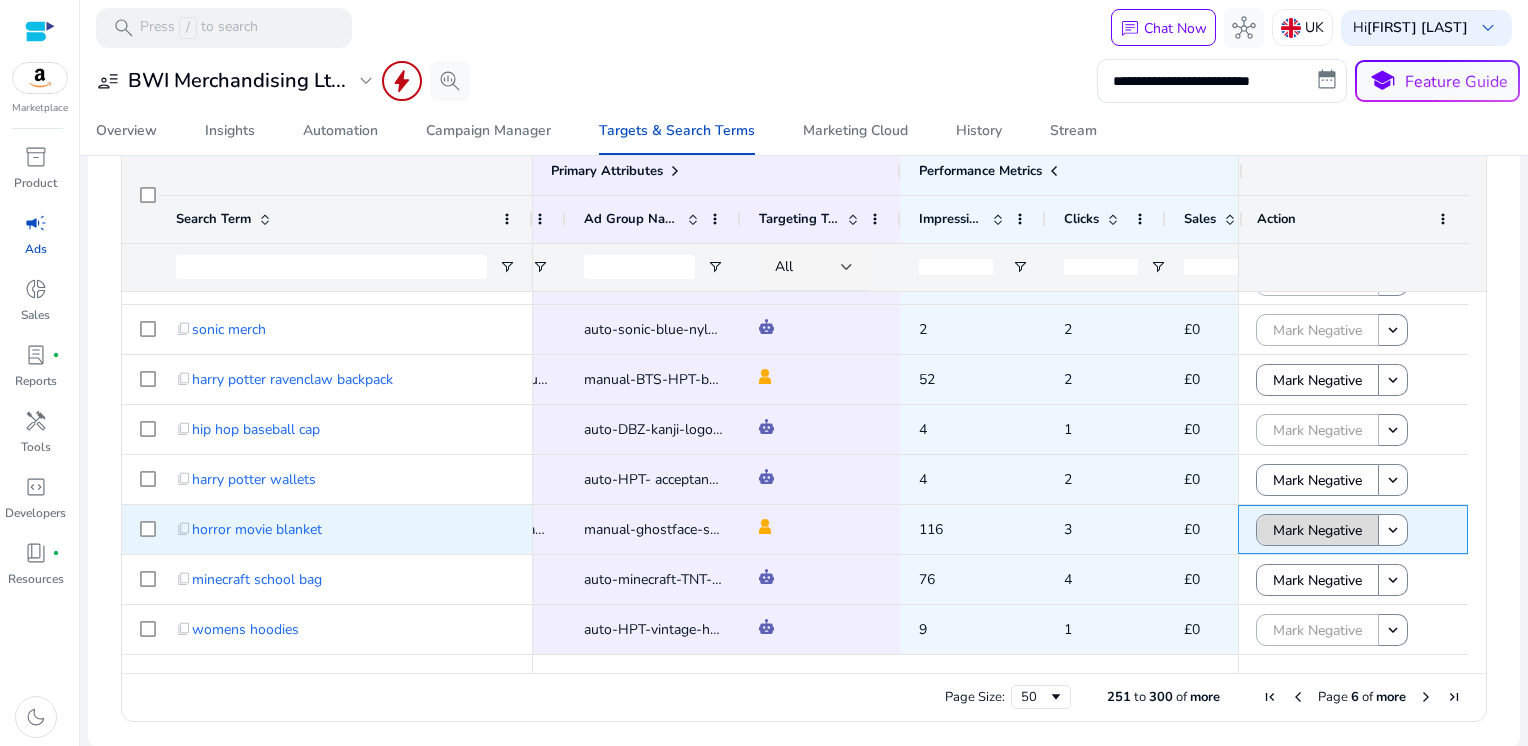 click on "Mark Negative" 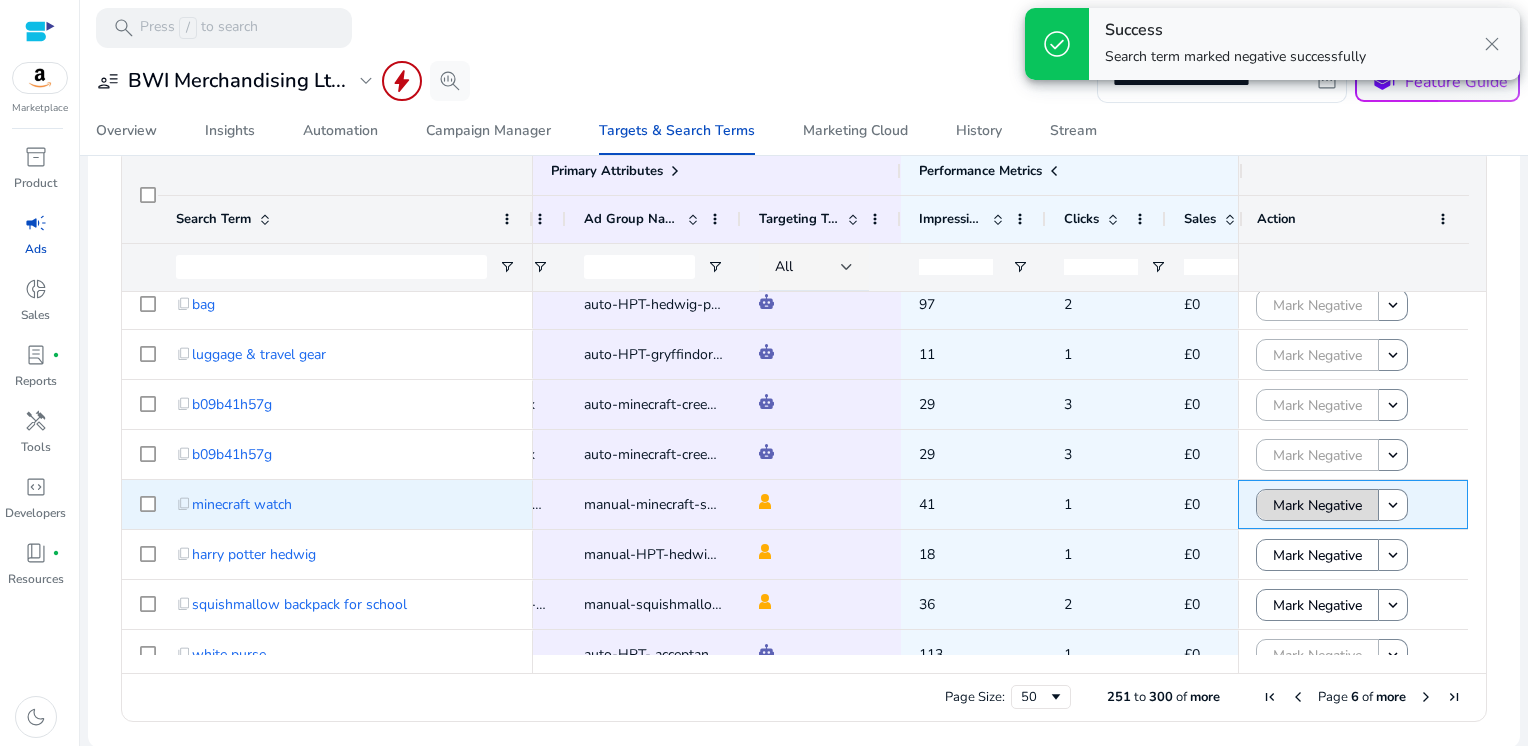 click on "Mark Negative" 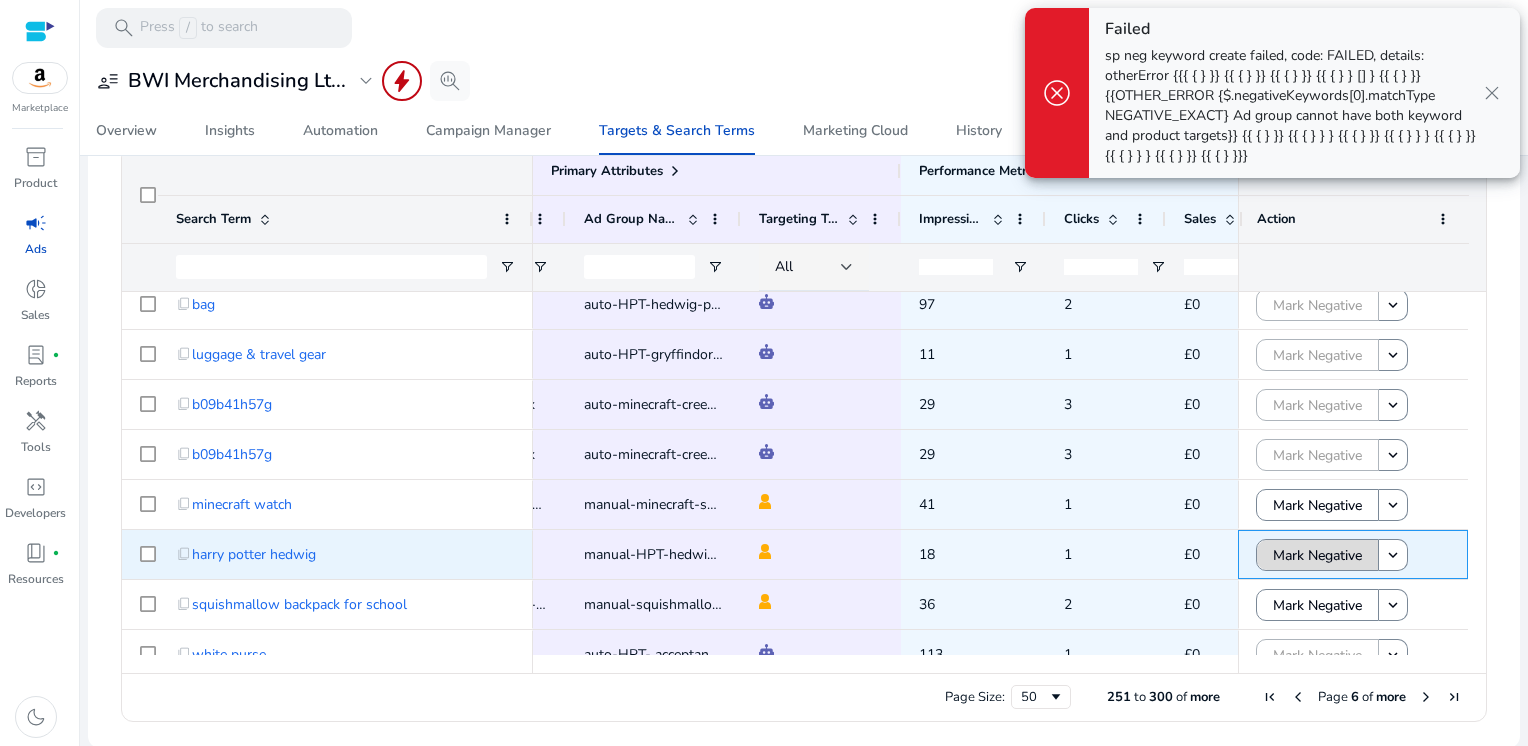 click on "Mark Negative" 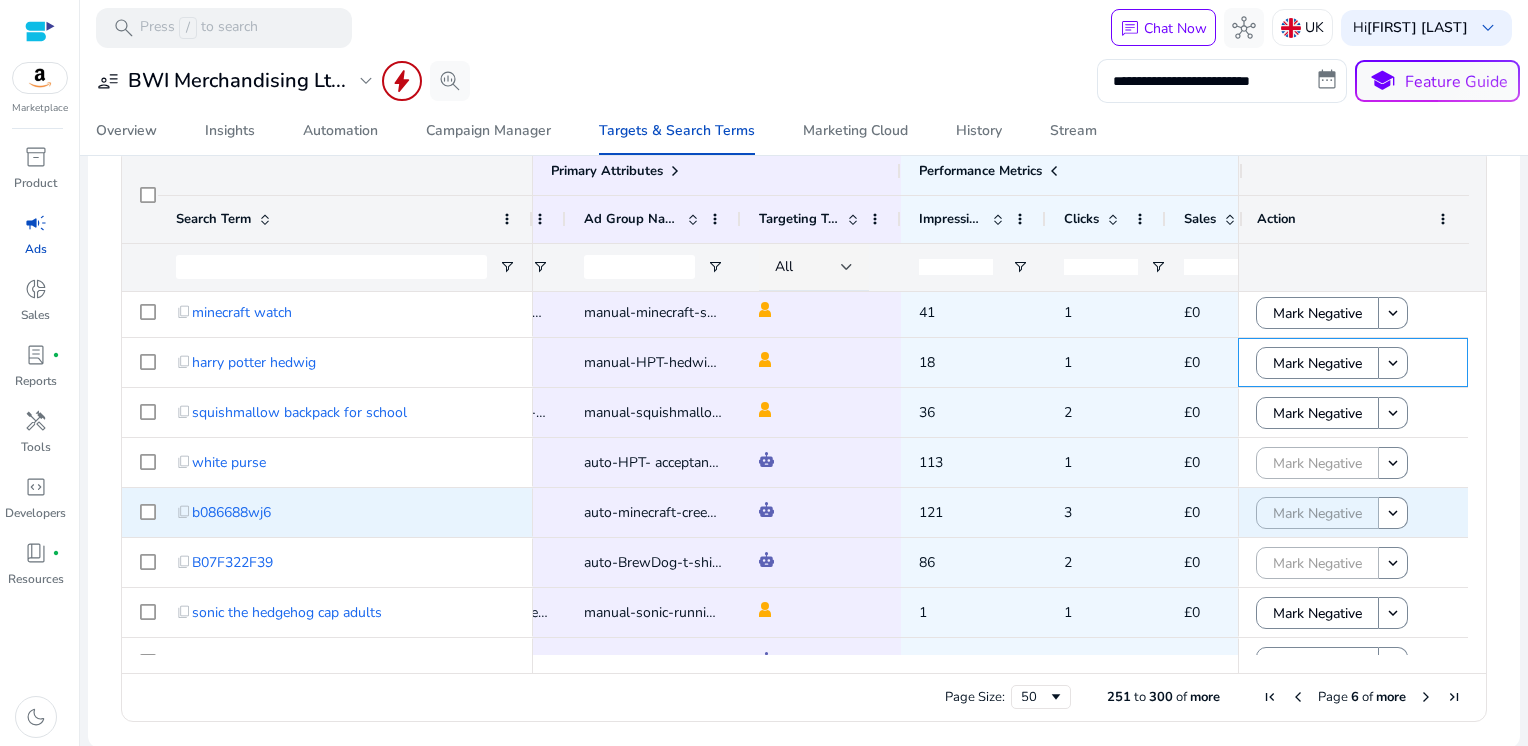 scroll, scrollTop: 1283, scrollLeft: 0, axis: vertical 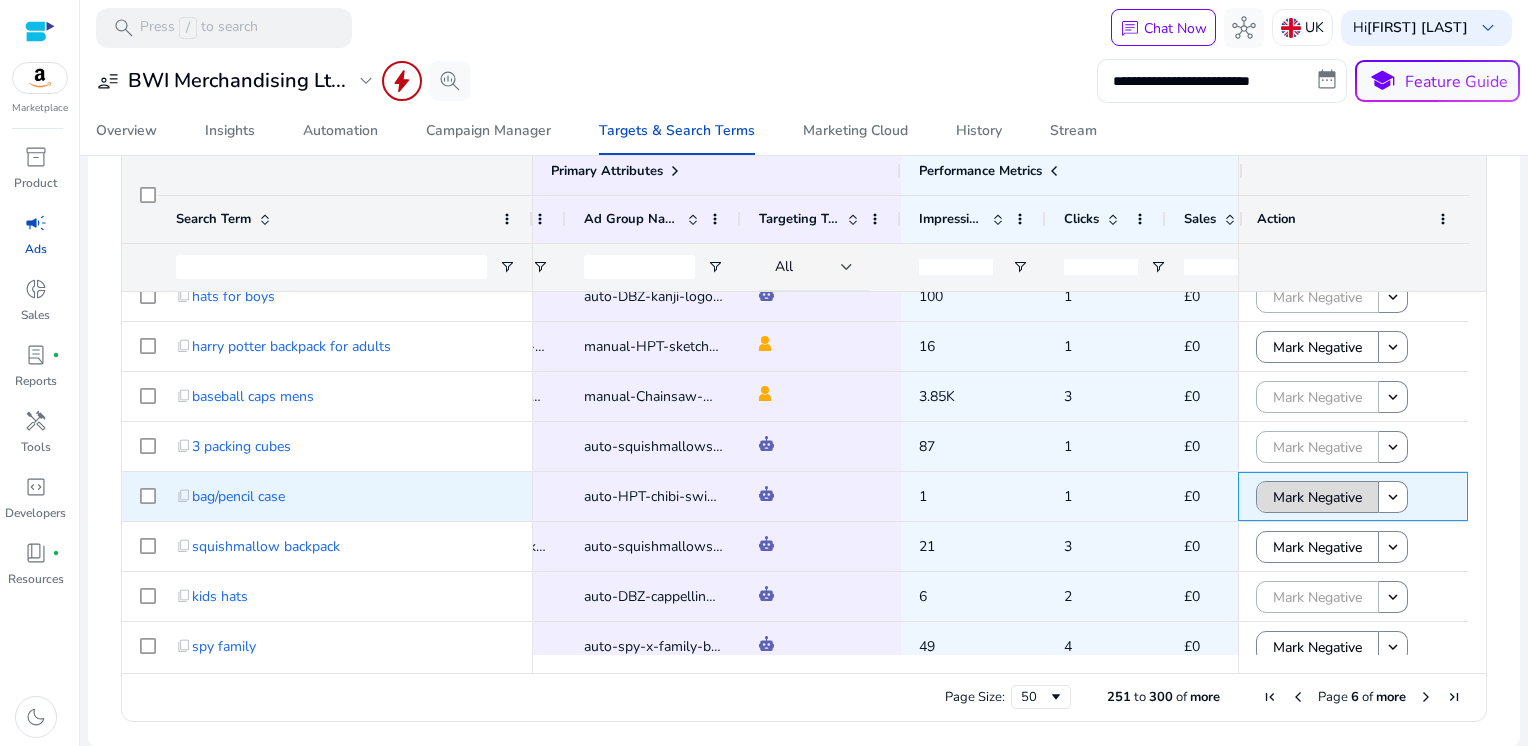 click on "Mark Negative" 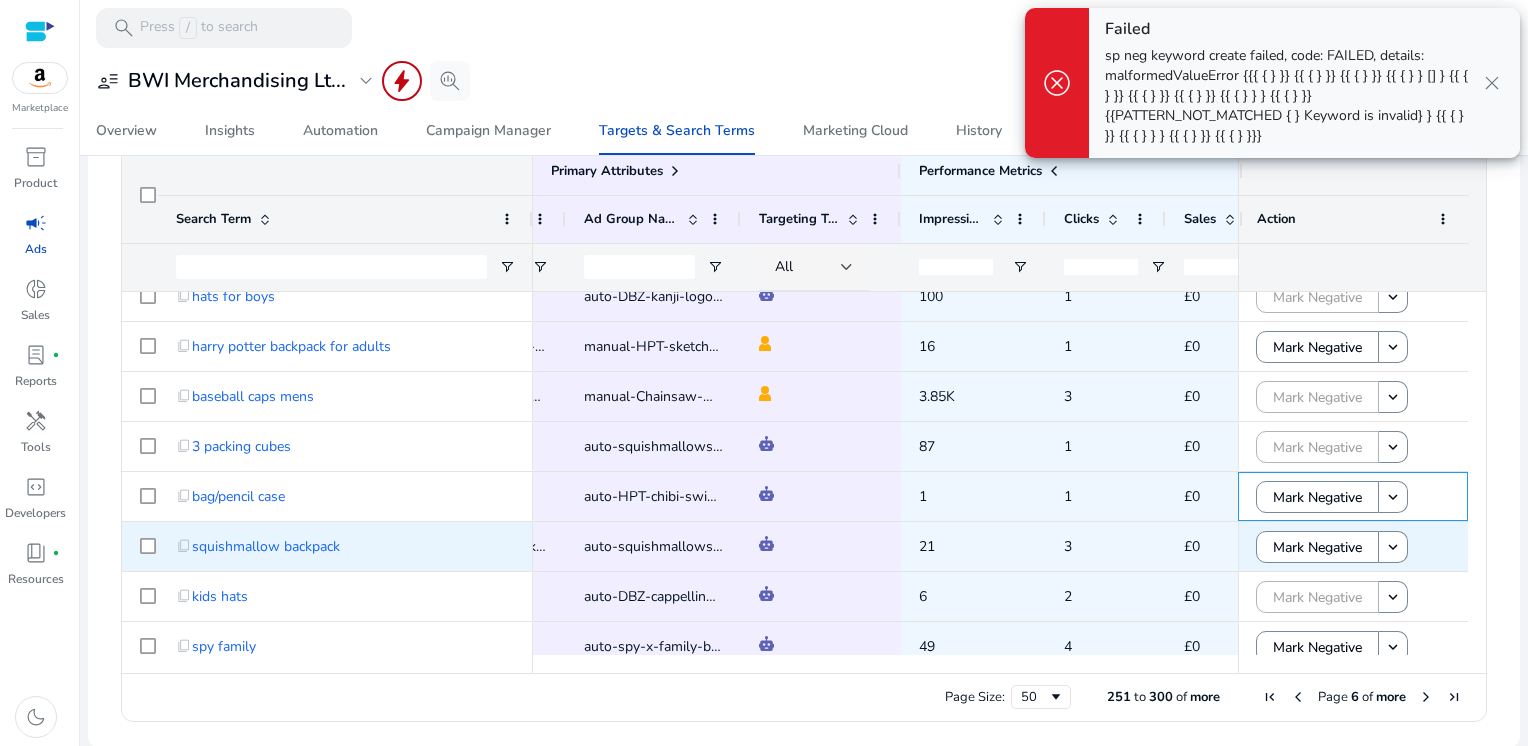 scroll, scrollTop: 2136, scrollLeft: 0, axis: vertical 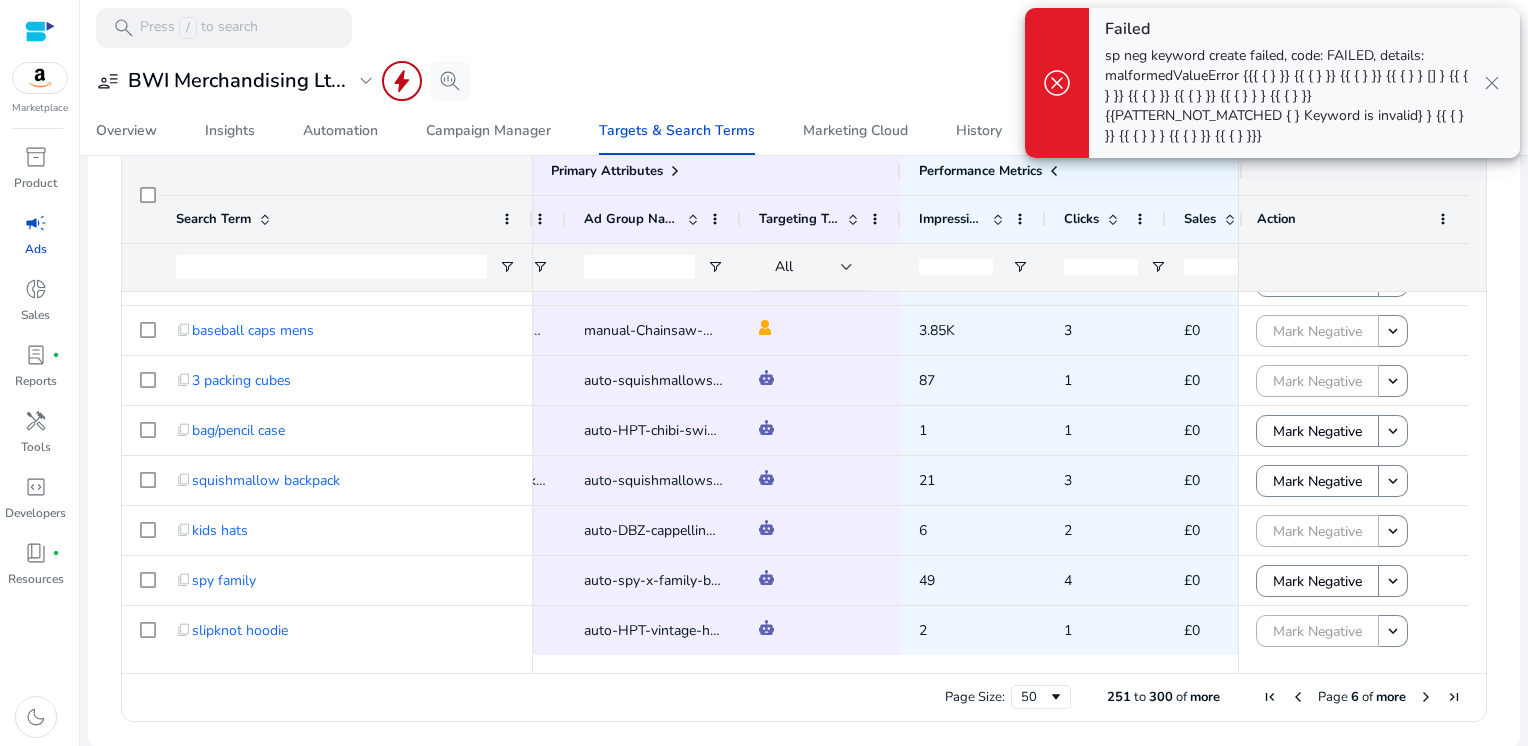 click at bounding box center (1426, 697) 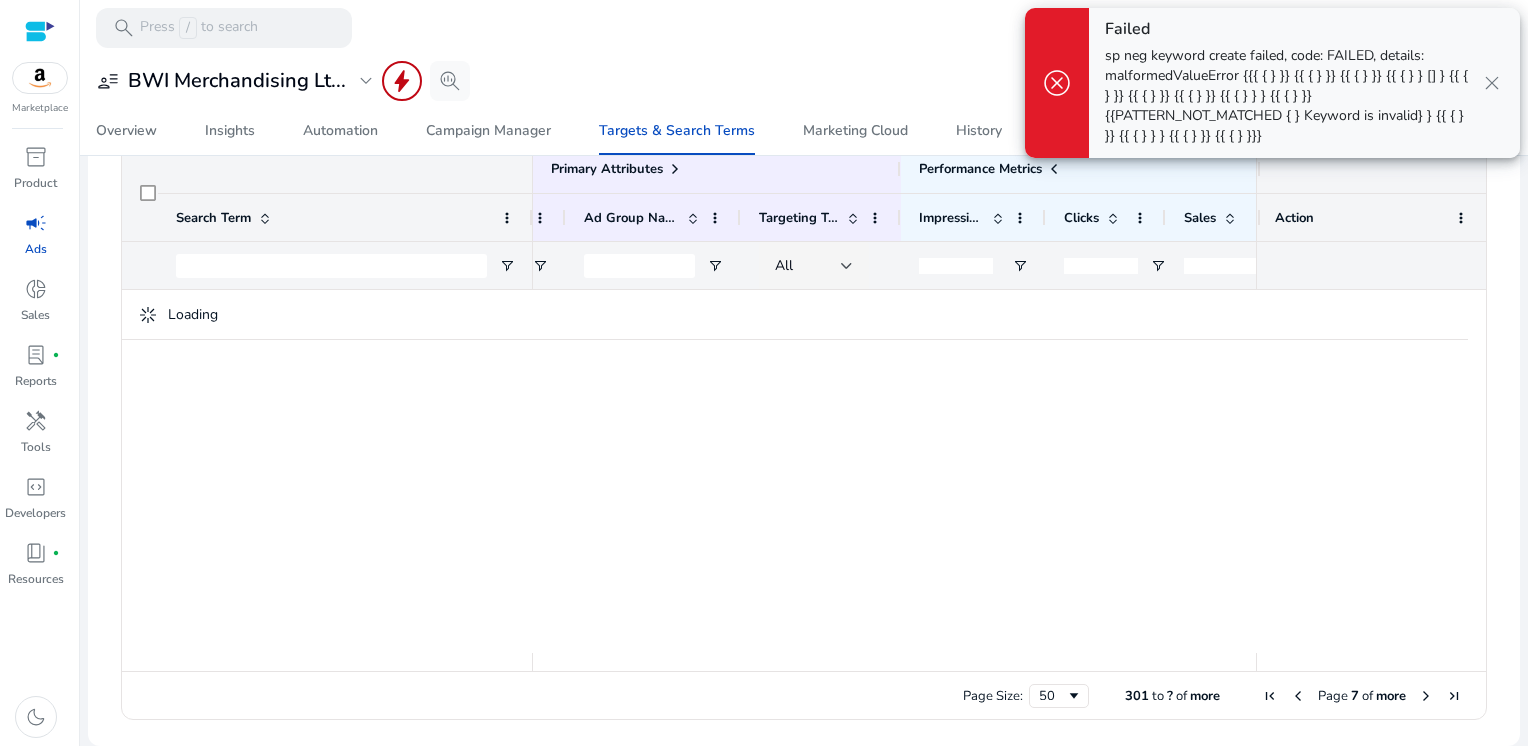 scroll, scrollTop: 0, scrollLeft: 0, axis: both 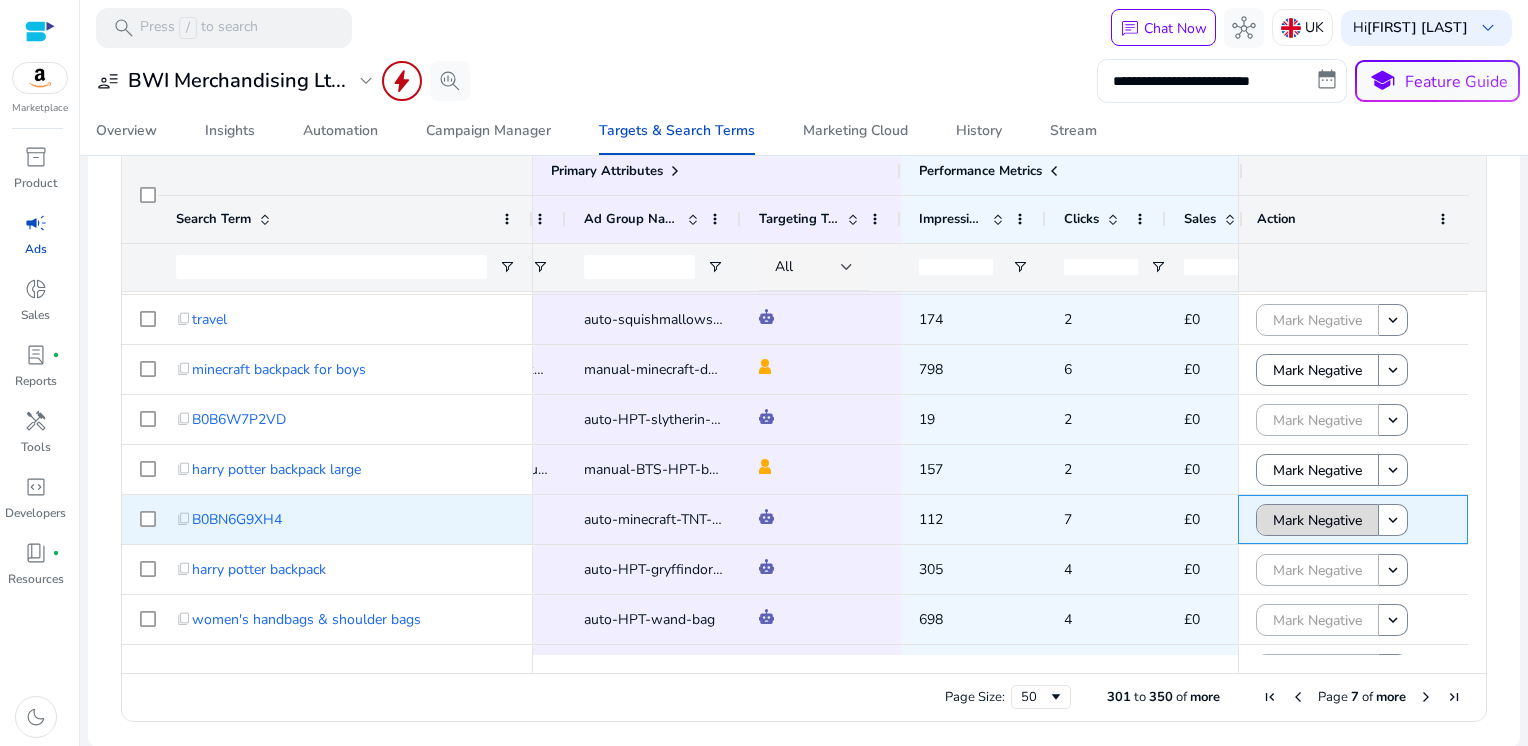 click on "Mark Negative" 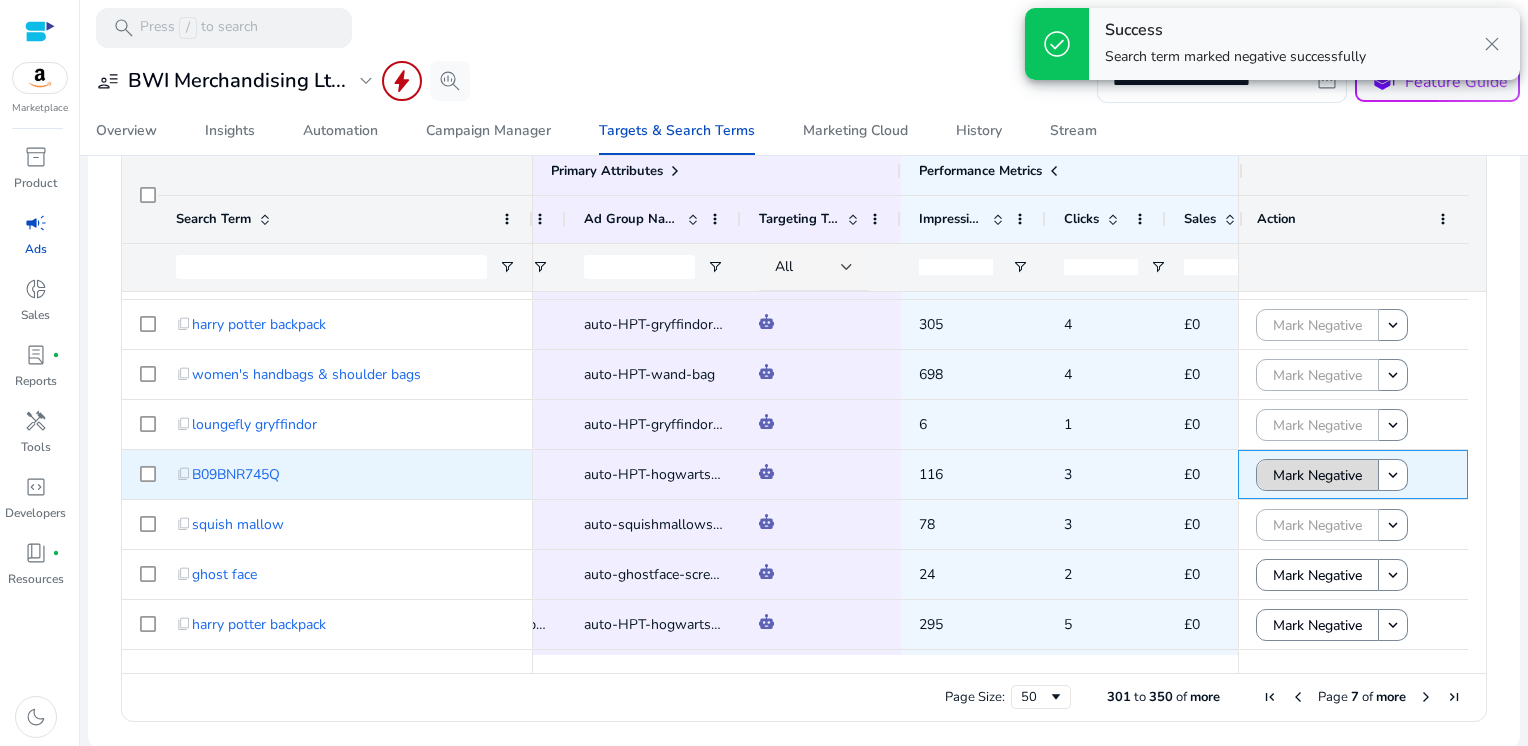 click on "Mark Negative" 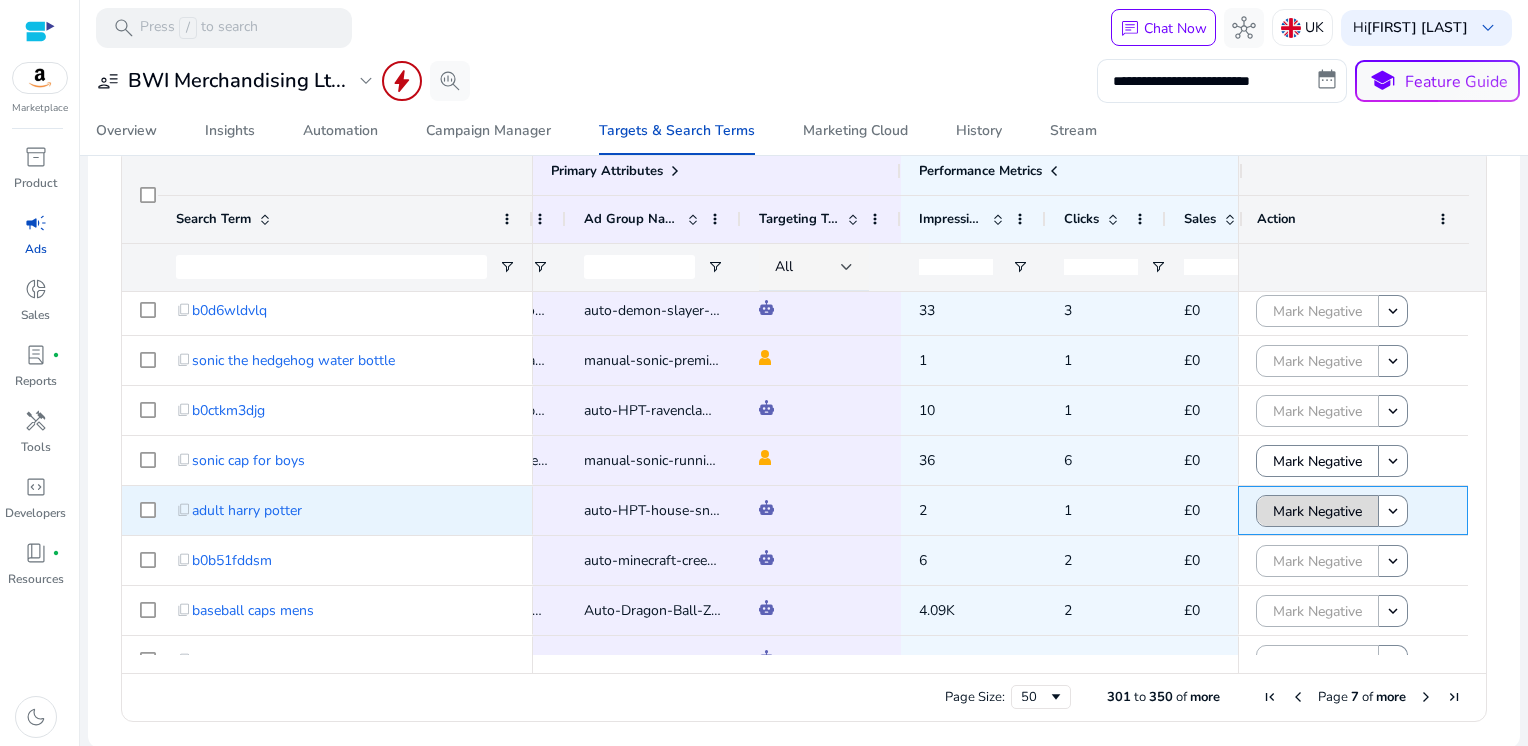 click on "Mark Negative" 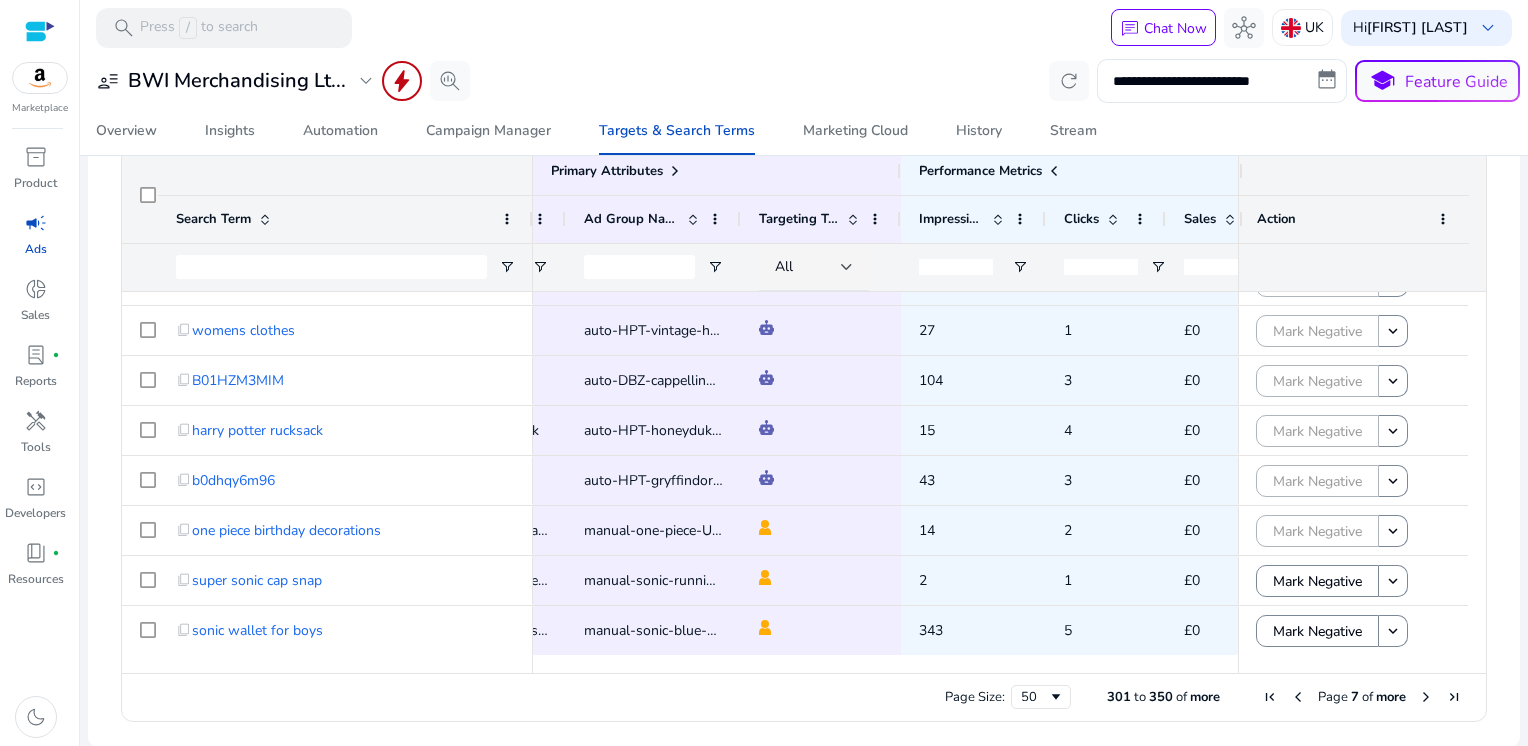 click at bounding box center [1426, 697] 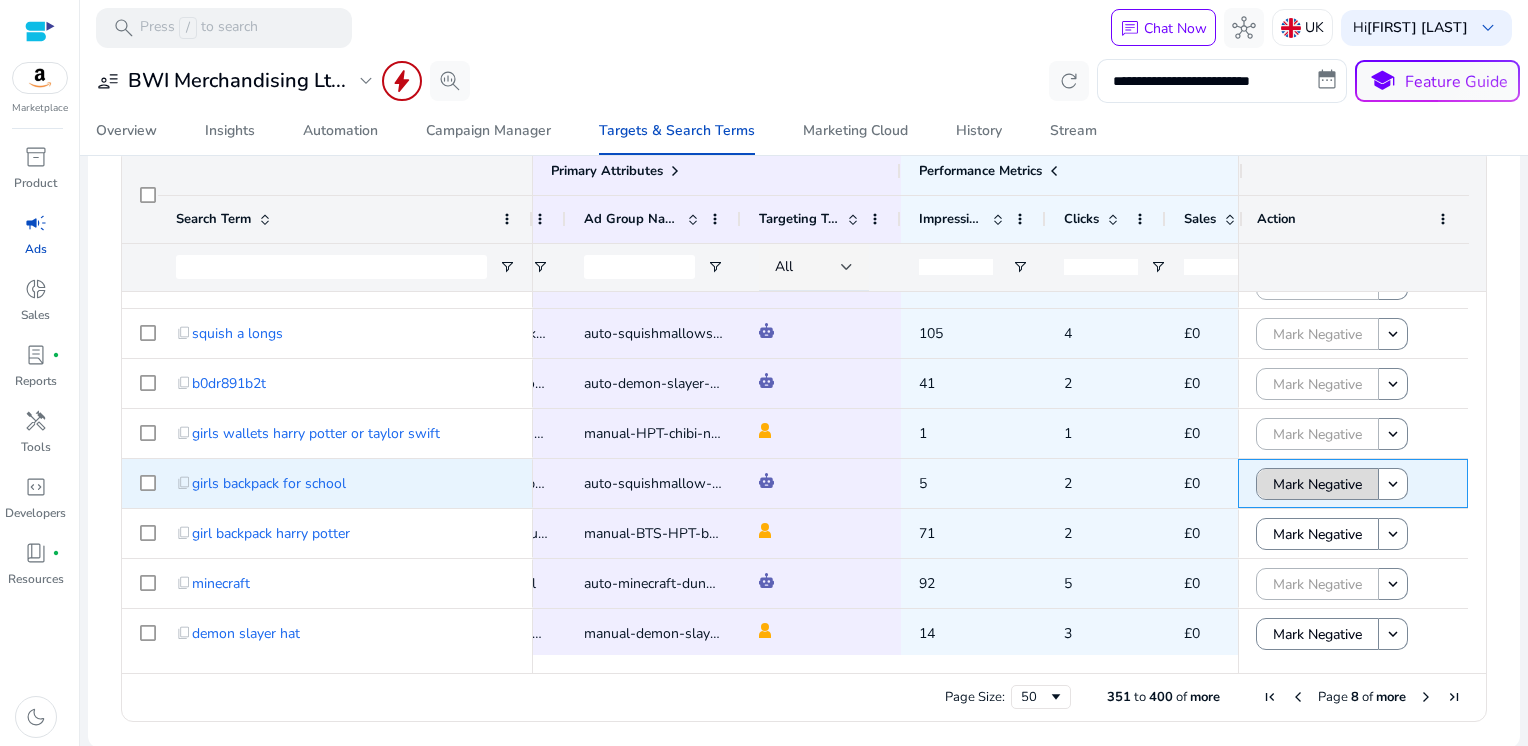 click on "Mark Negative" 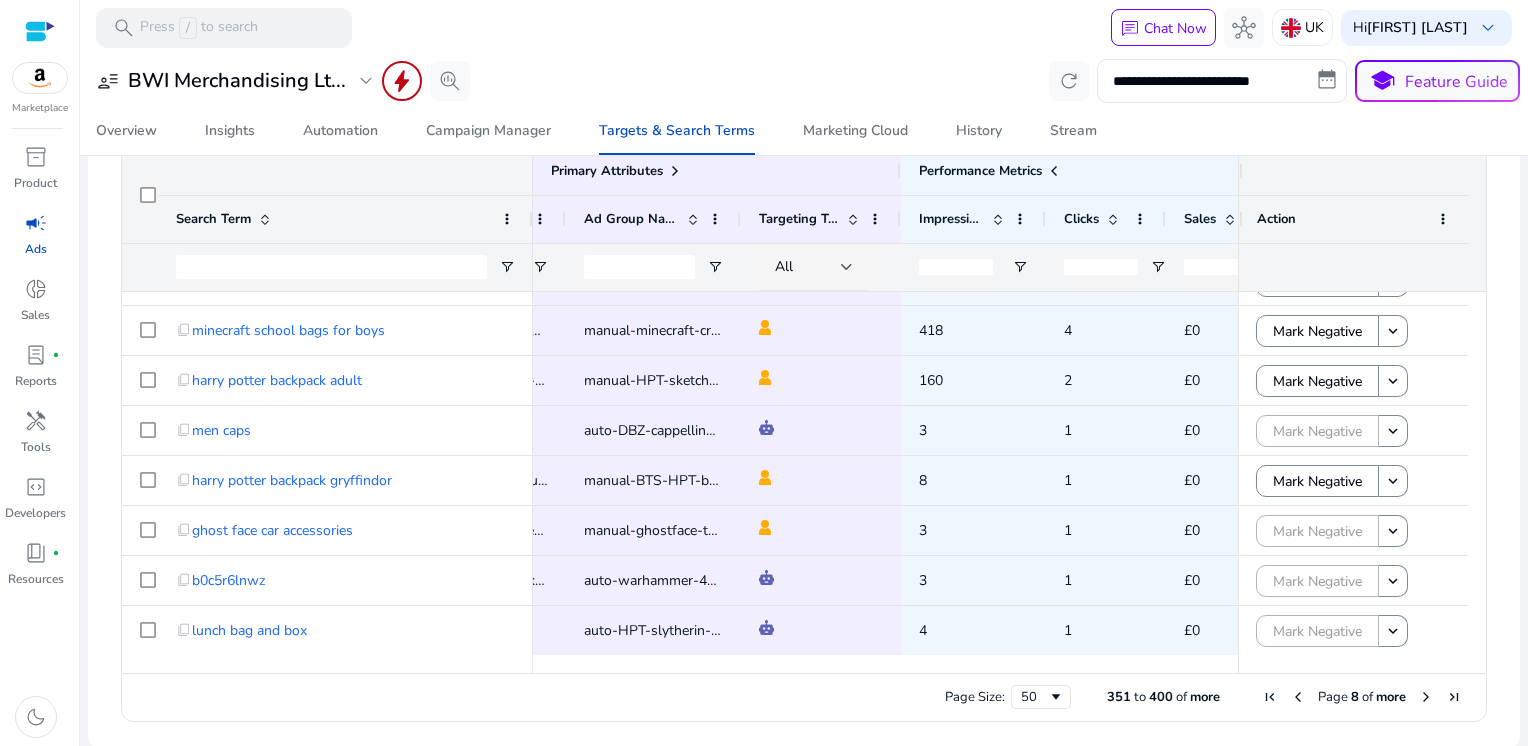 click at bounding box center [1426, 697] 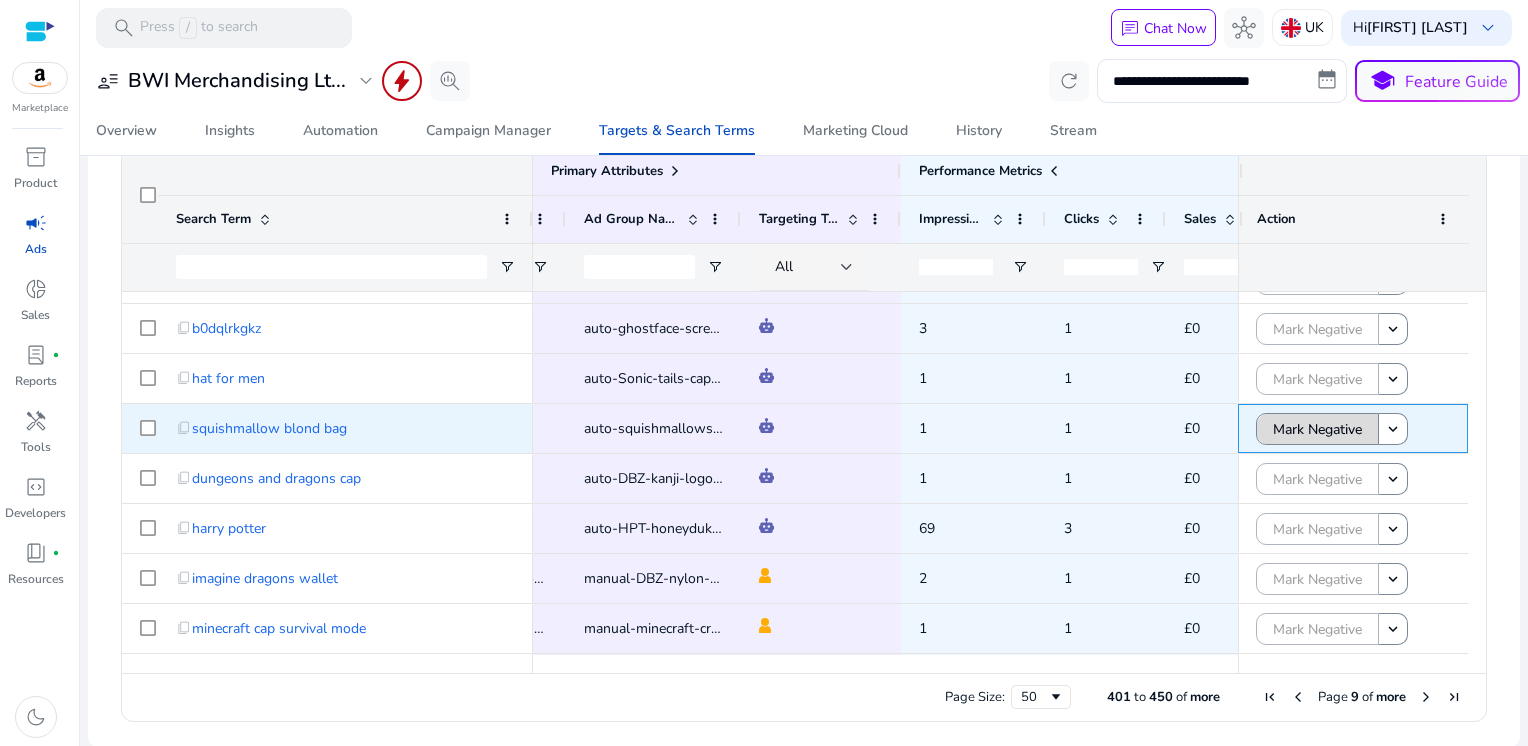 click on "Mark Negative" 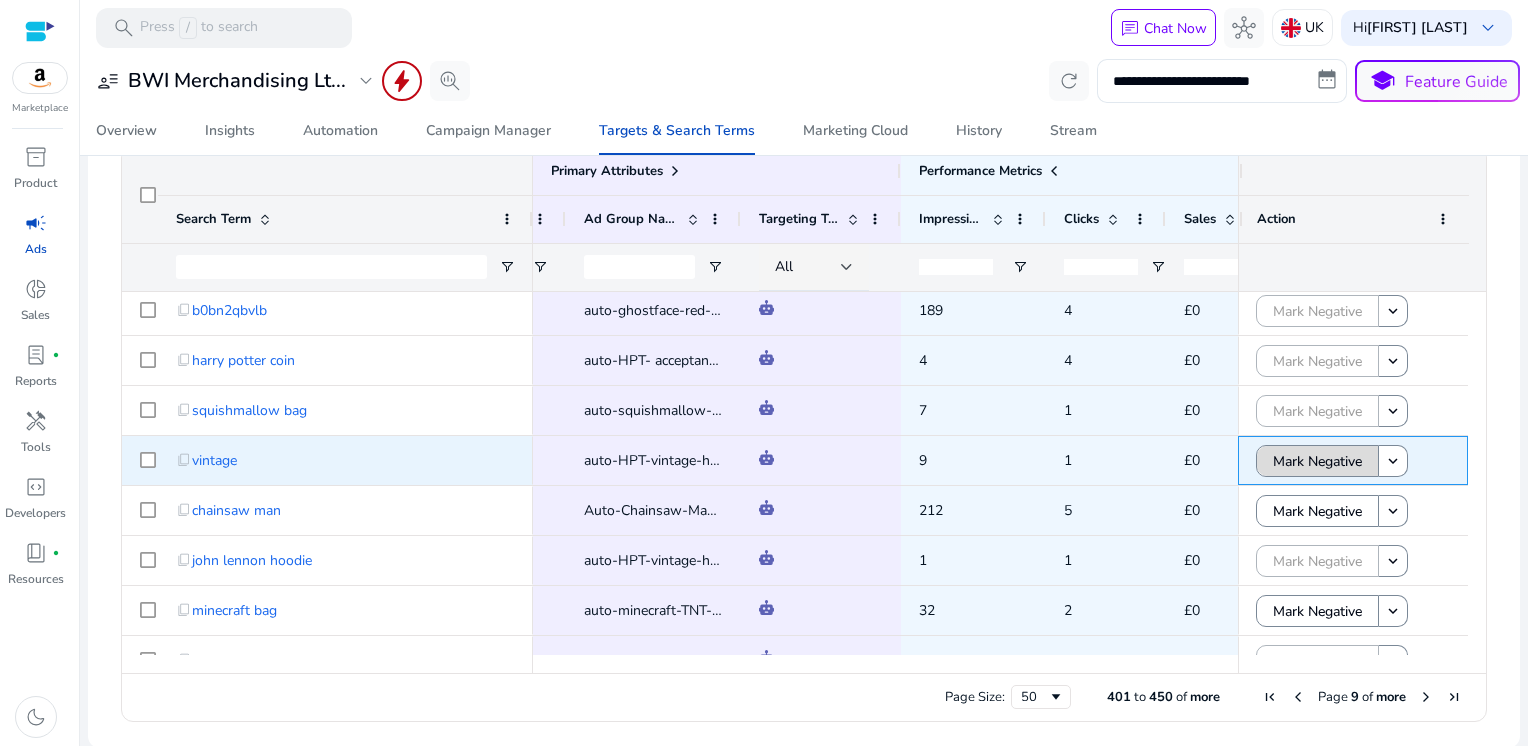 click on "Mark Negative" 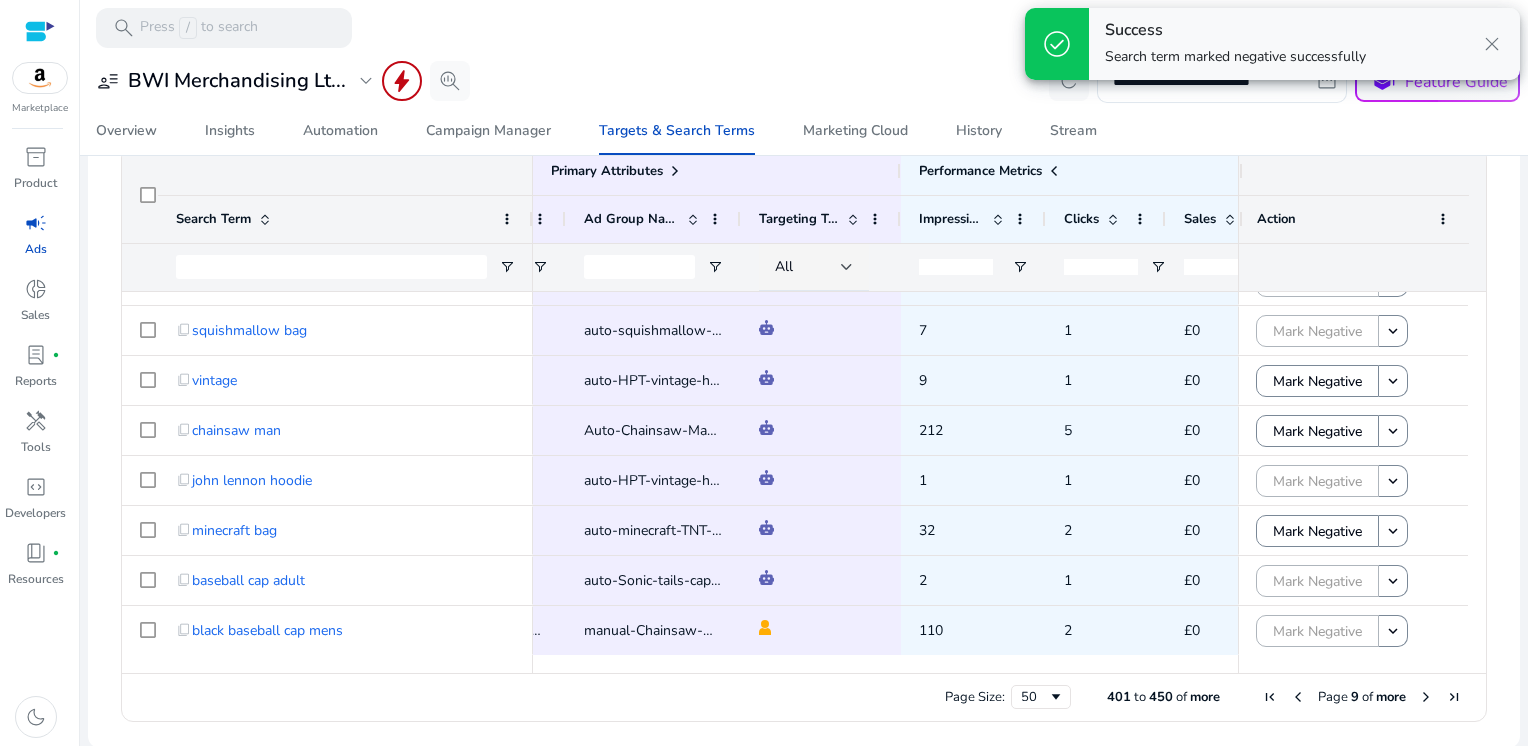 click at bounding box center (1426, 697) 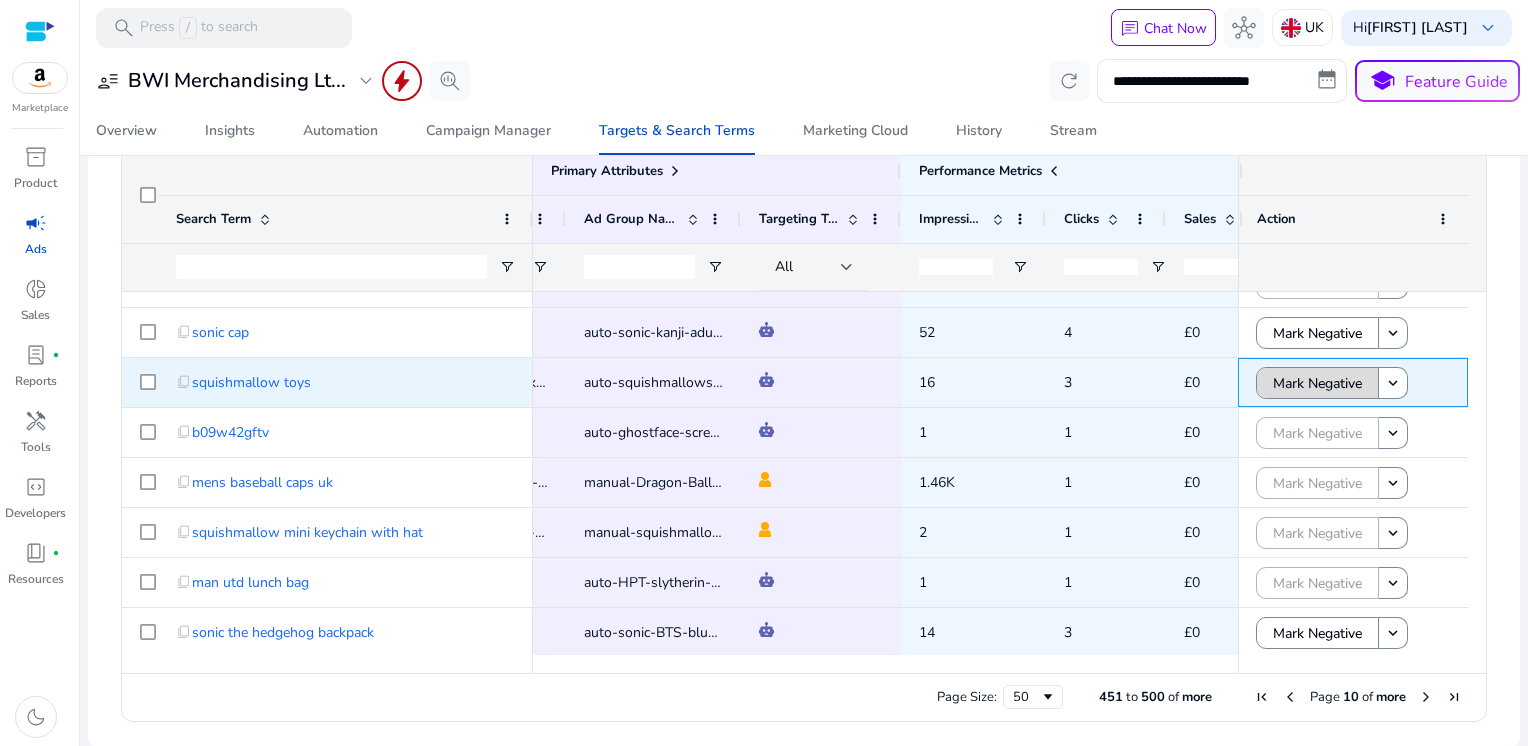 click on "Mark Negative" 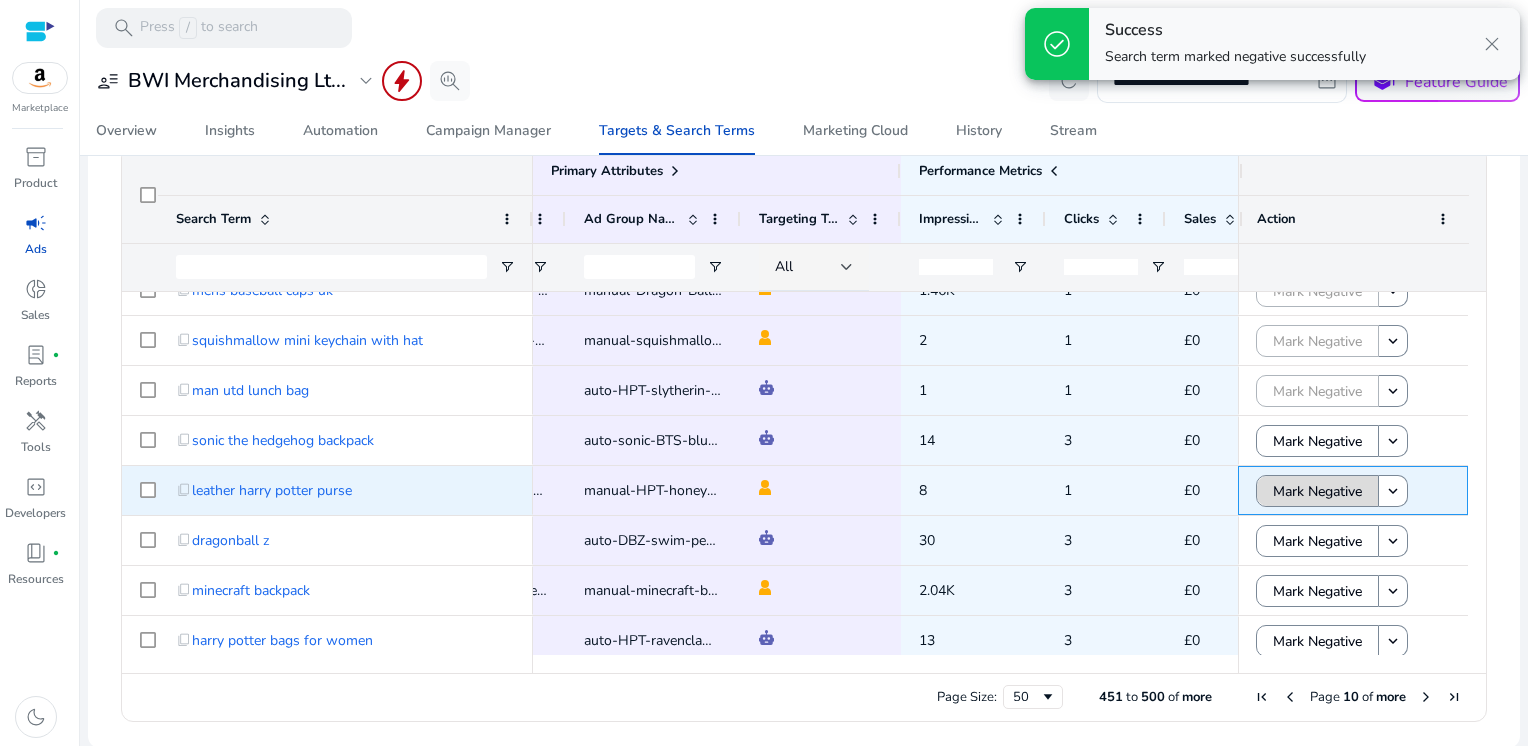 click on "Mark Negative" 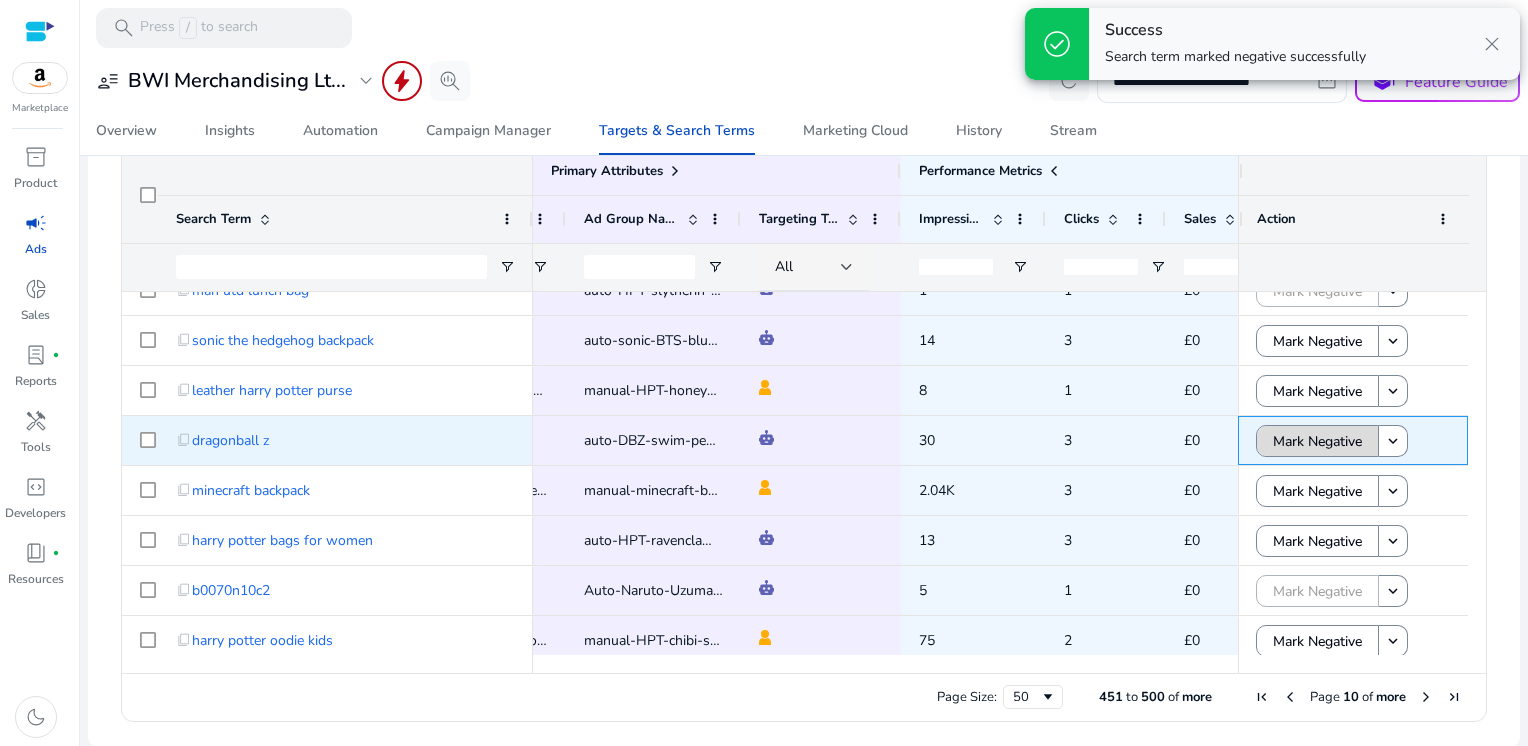 click on "Mark Negative" 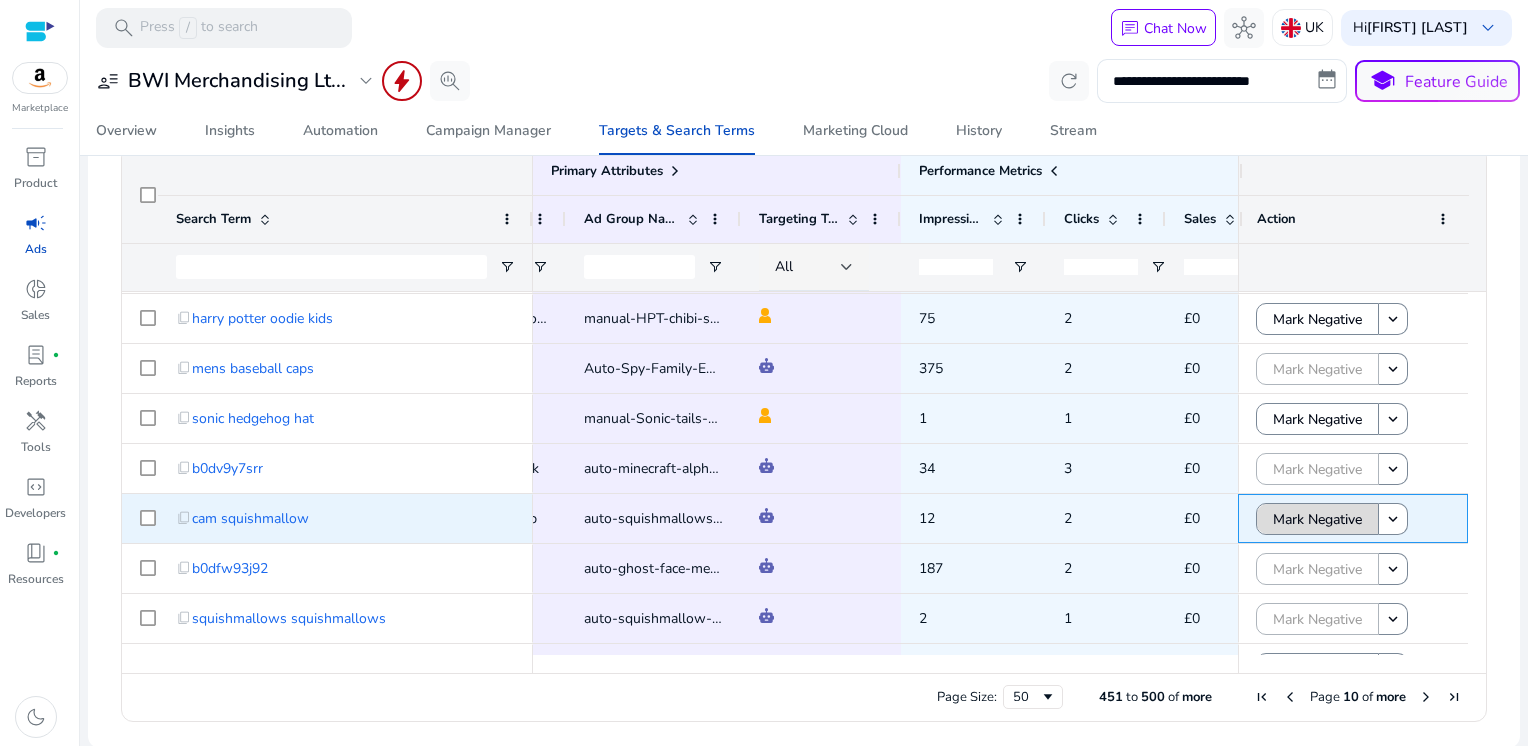 click 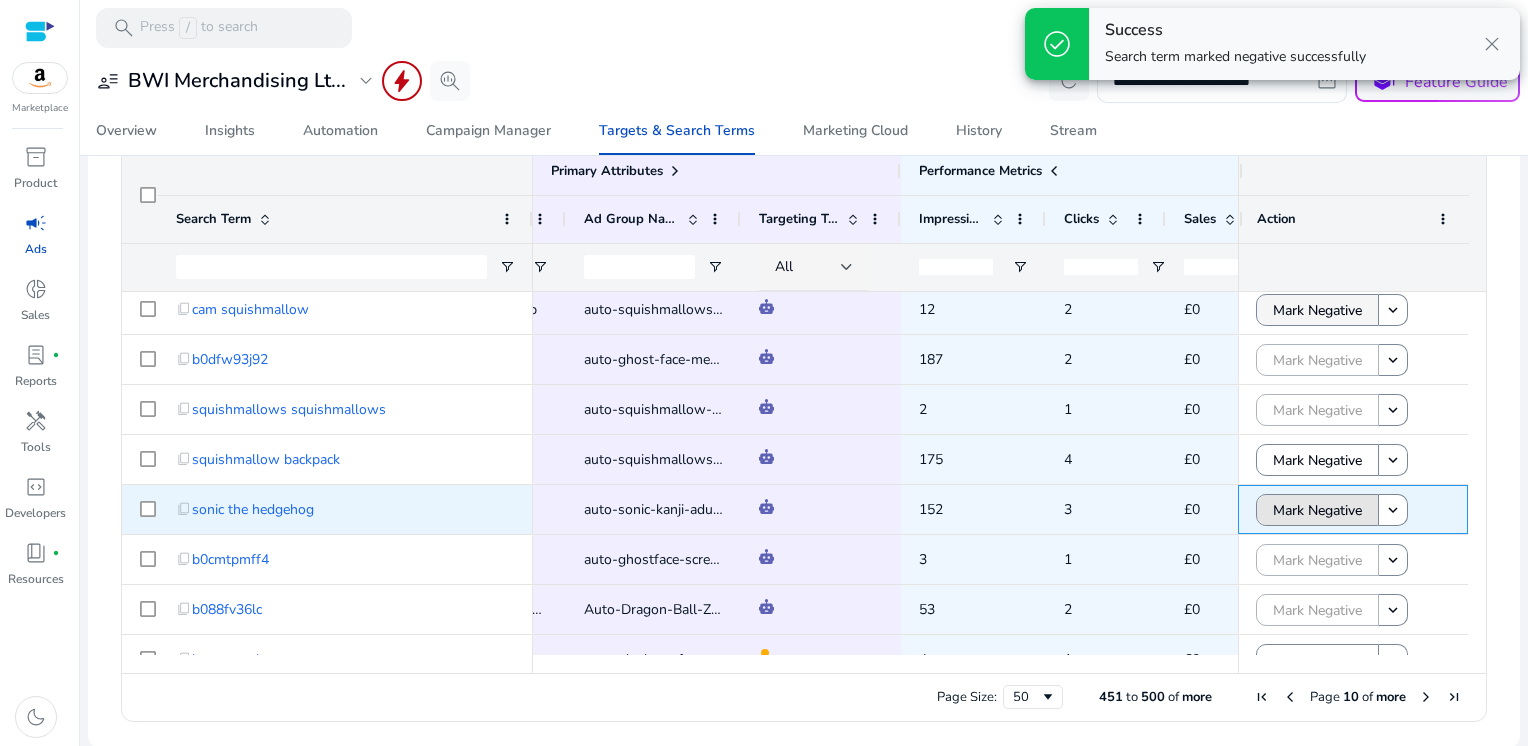 click 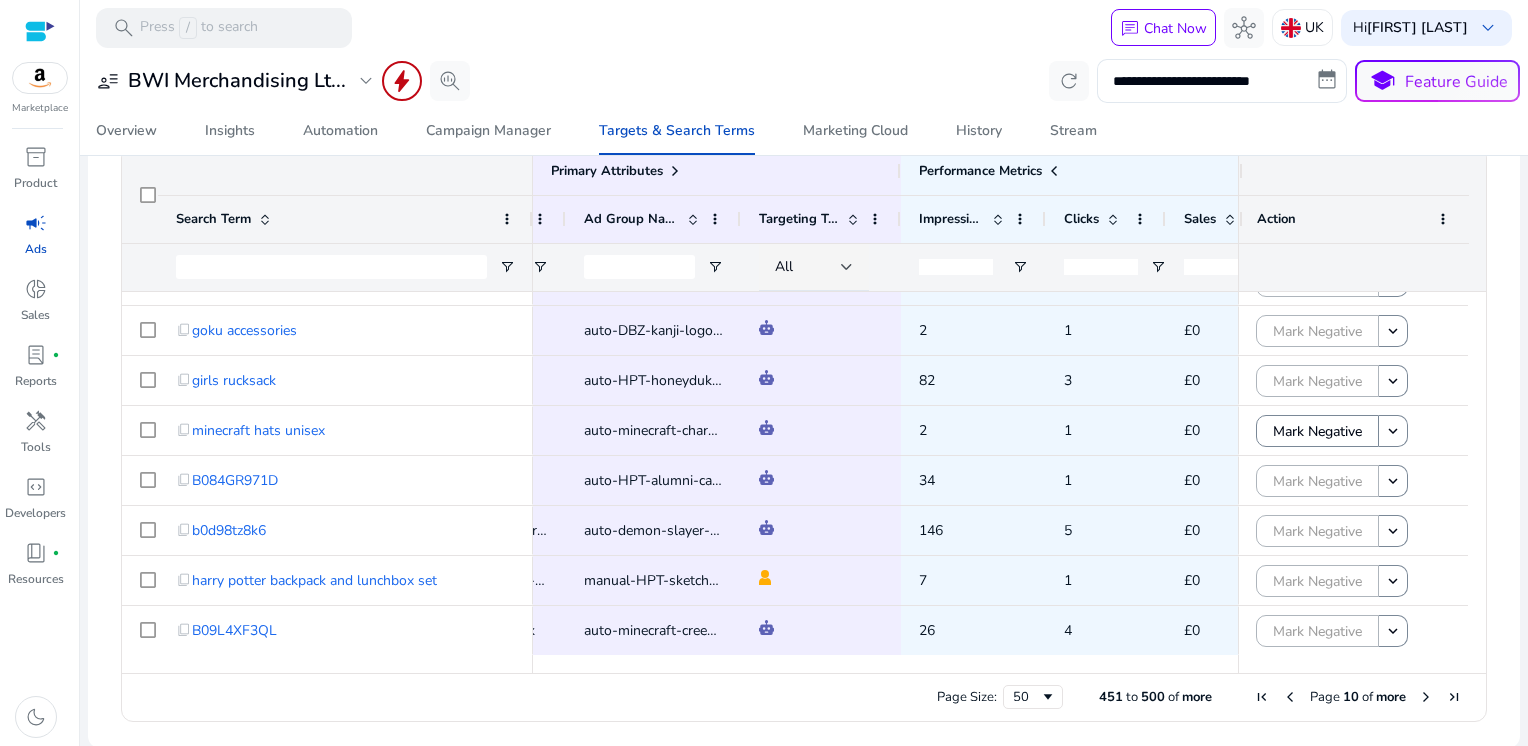 click at bounding box center [1426, 697] 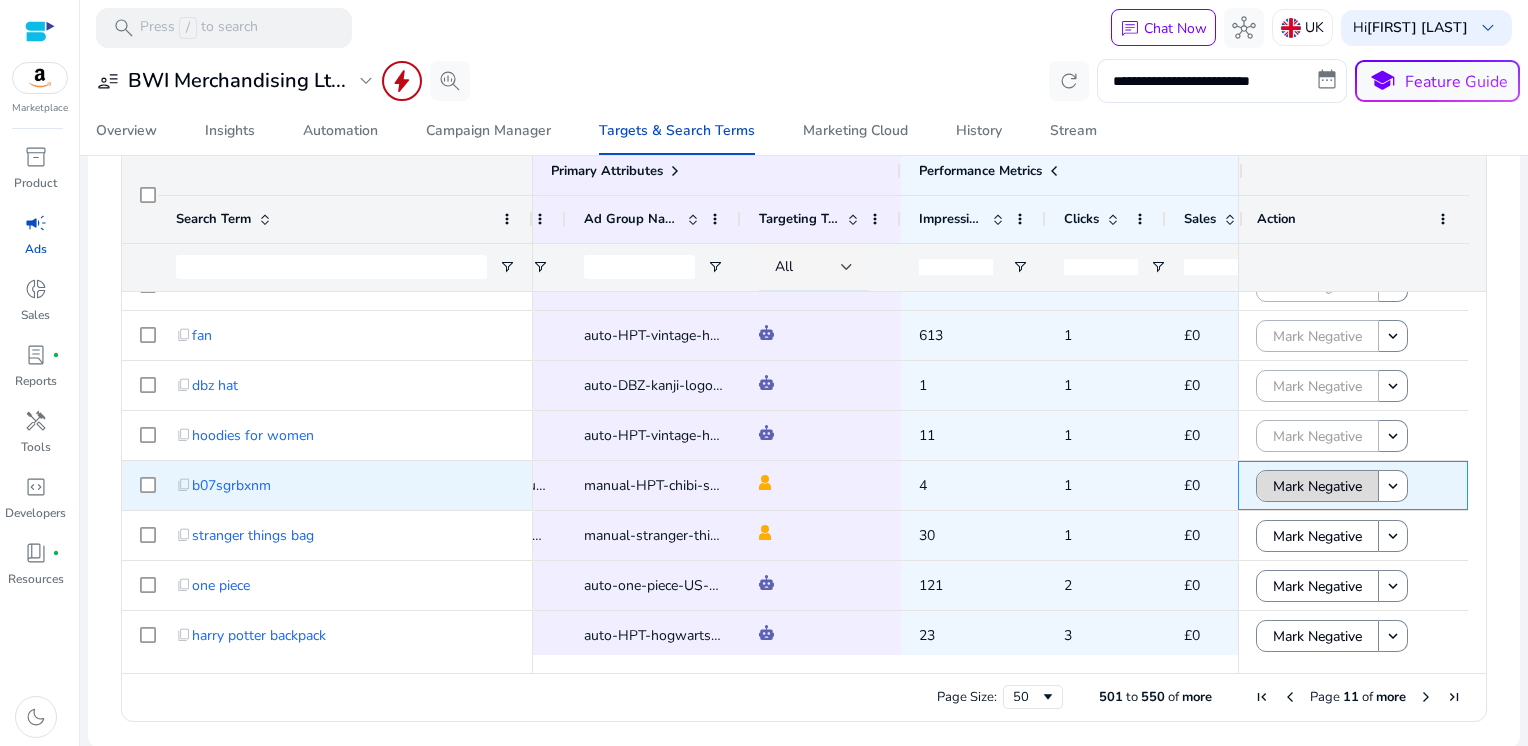 click on "Mark Negative" 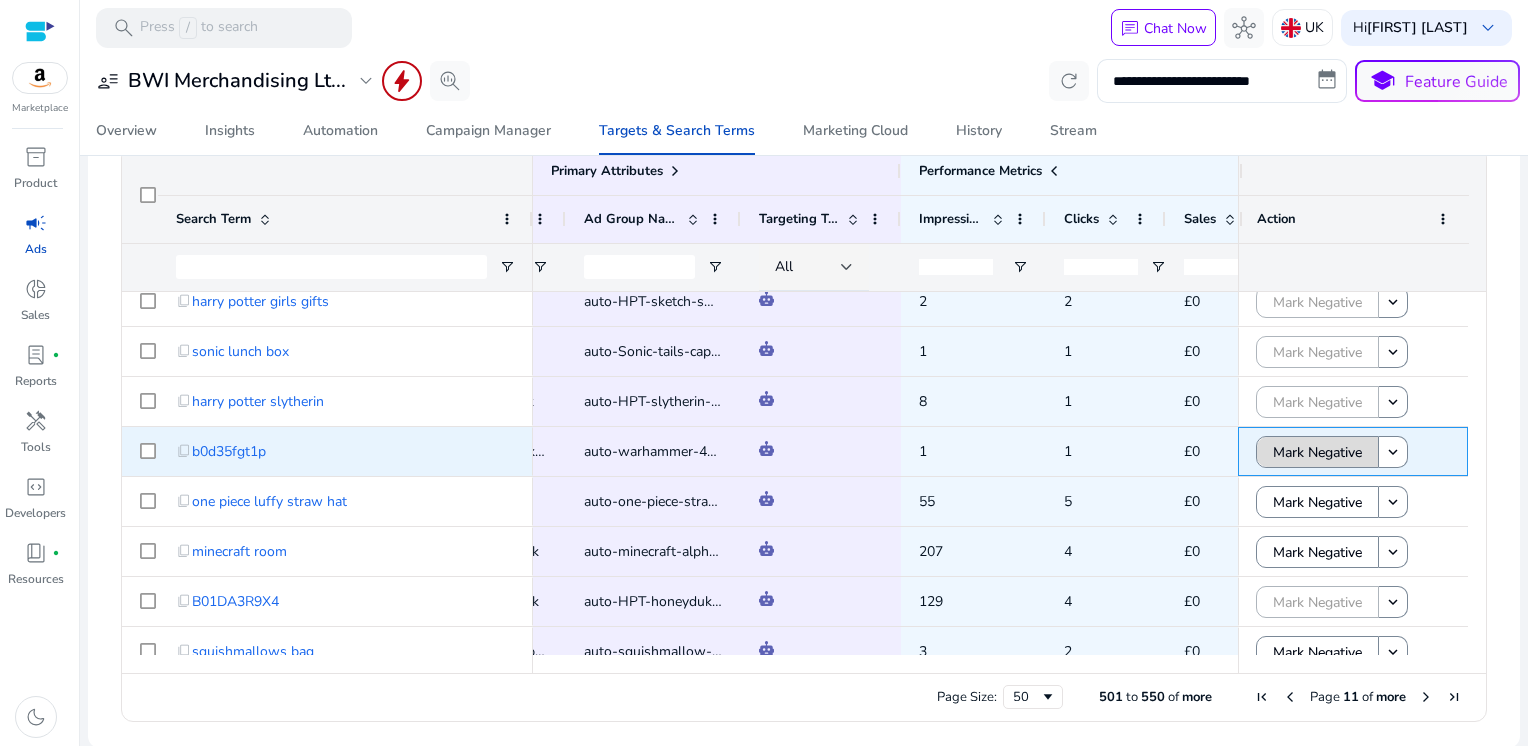 click on "Mark Negative" 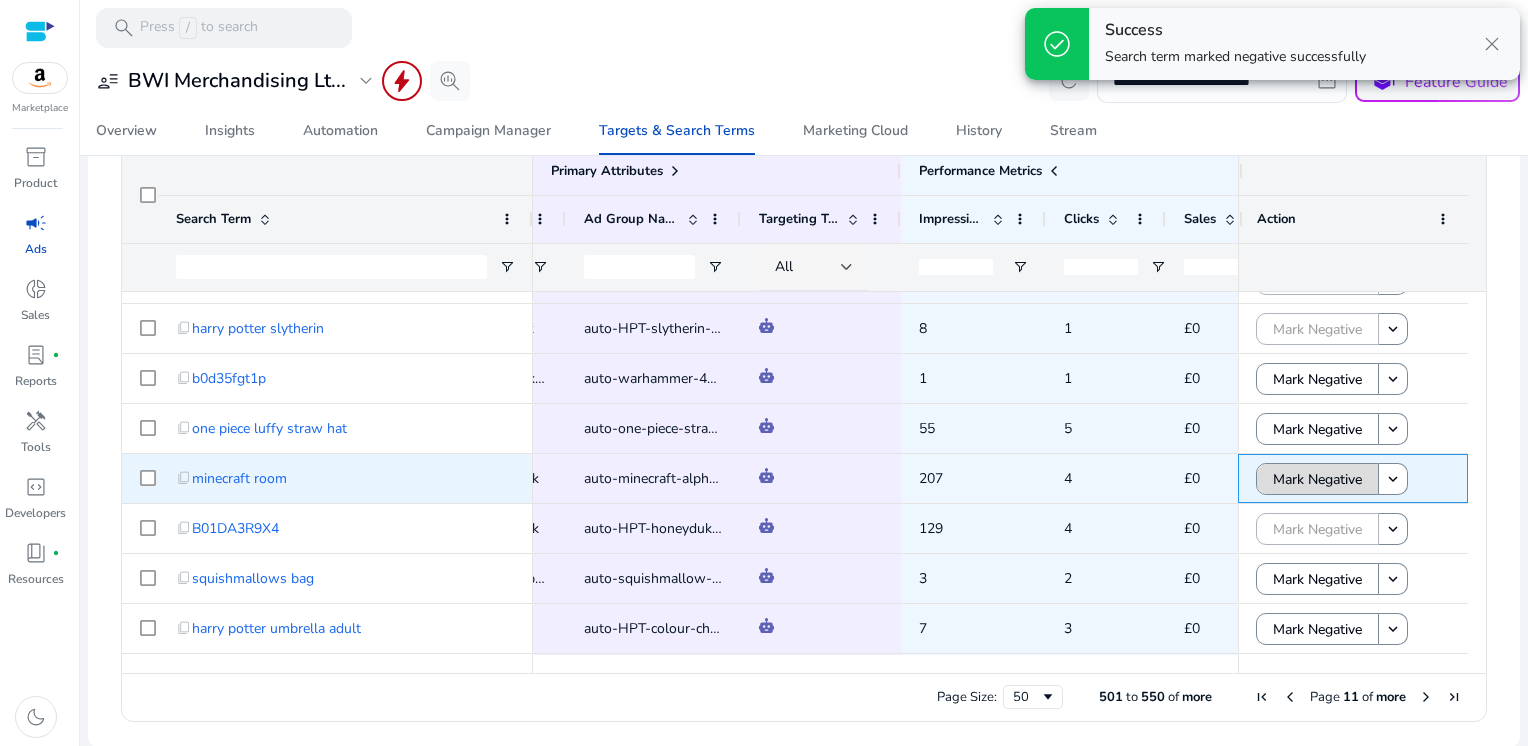 click on "Mark Negative" 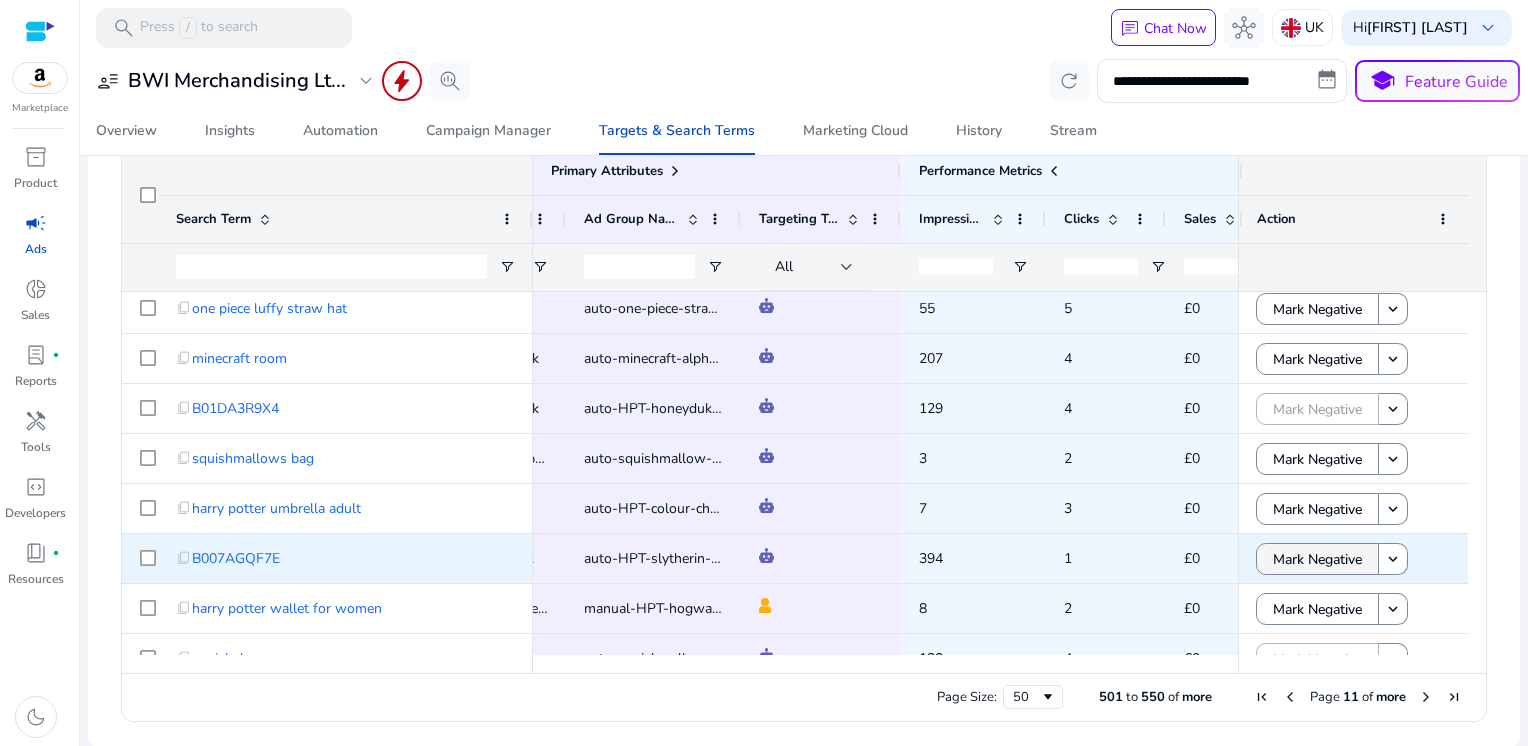 click on "Mark Negative" 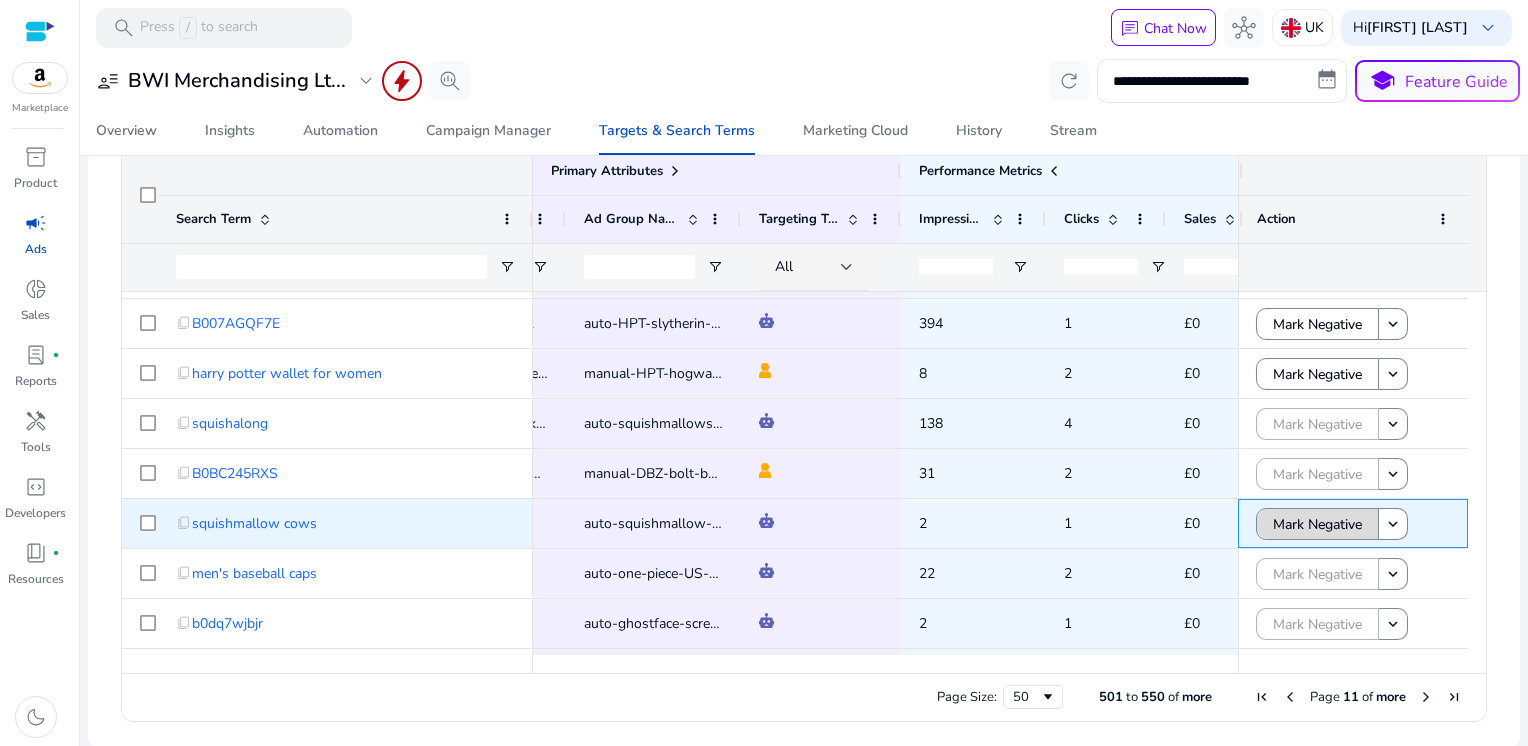click on "Mark Negative" 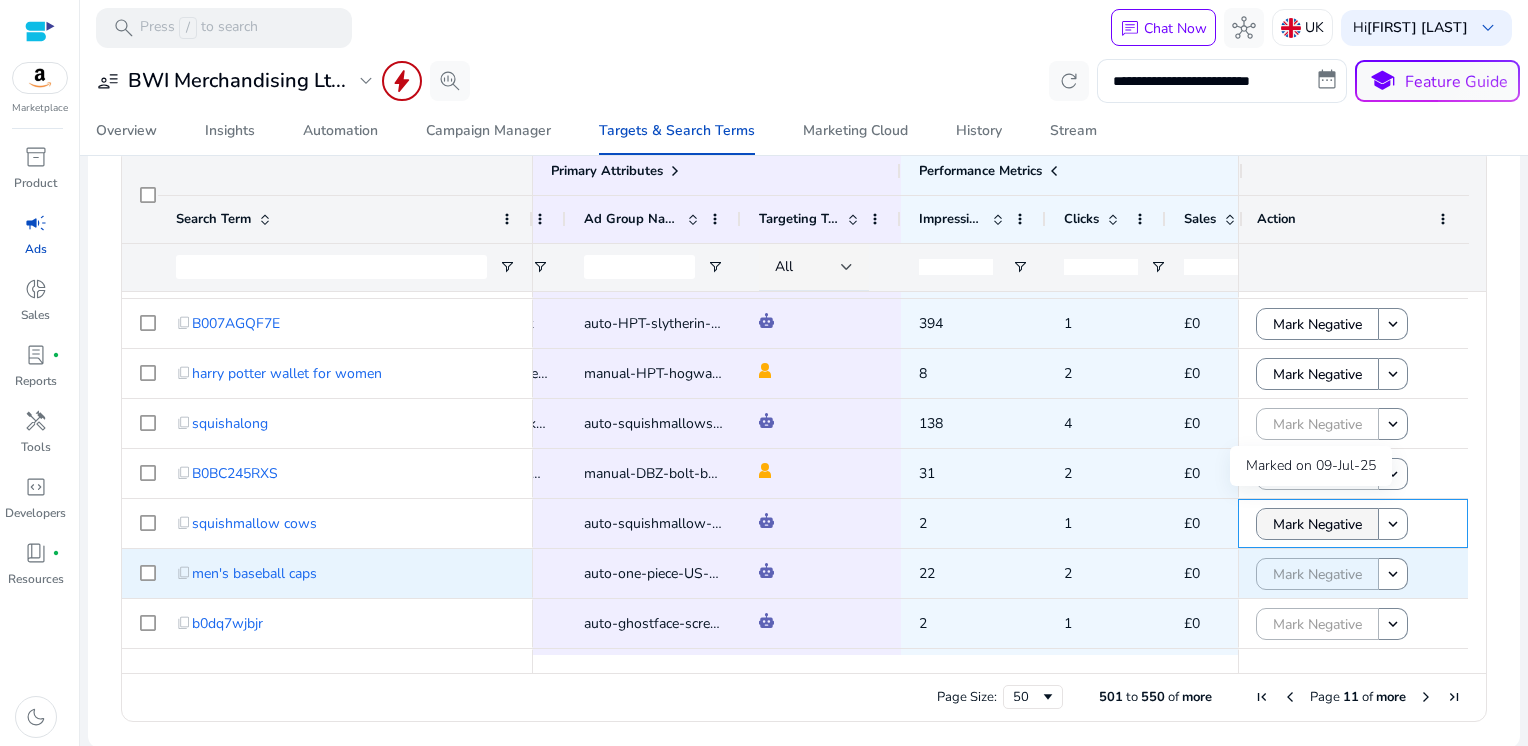 scroll, scrollTop: 1319, scrollLeft: 0, axis: vertical 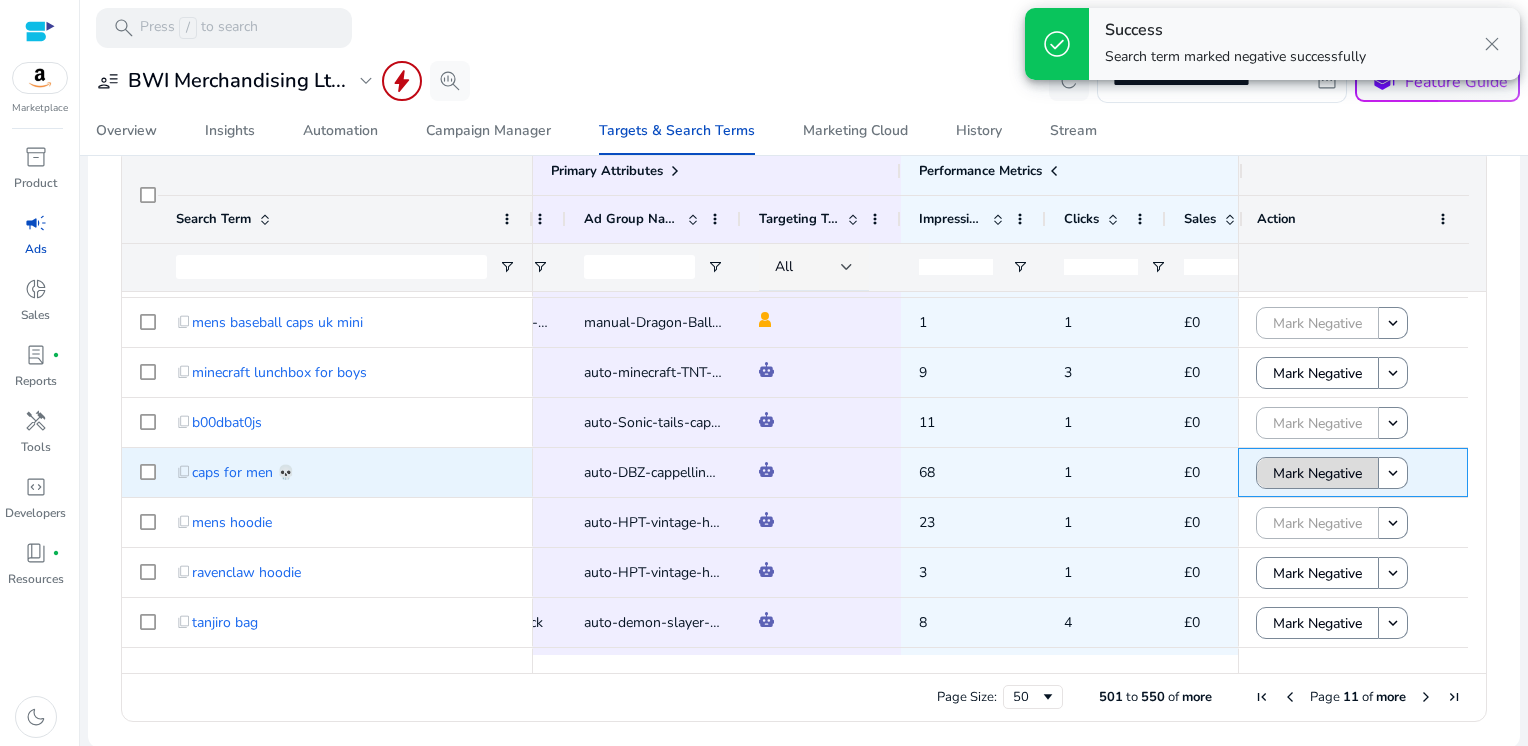 click 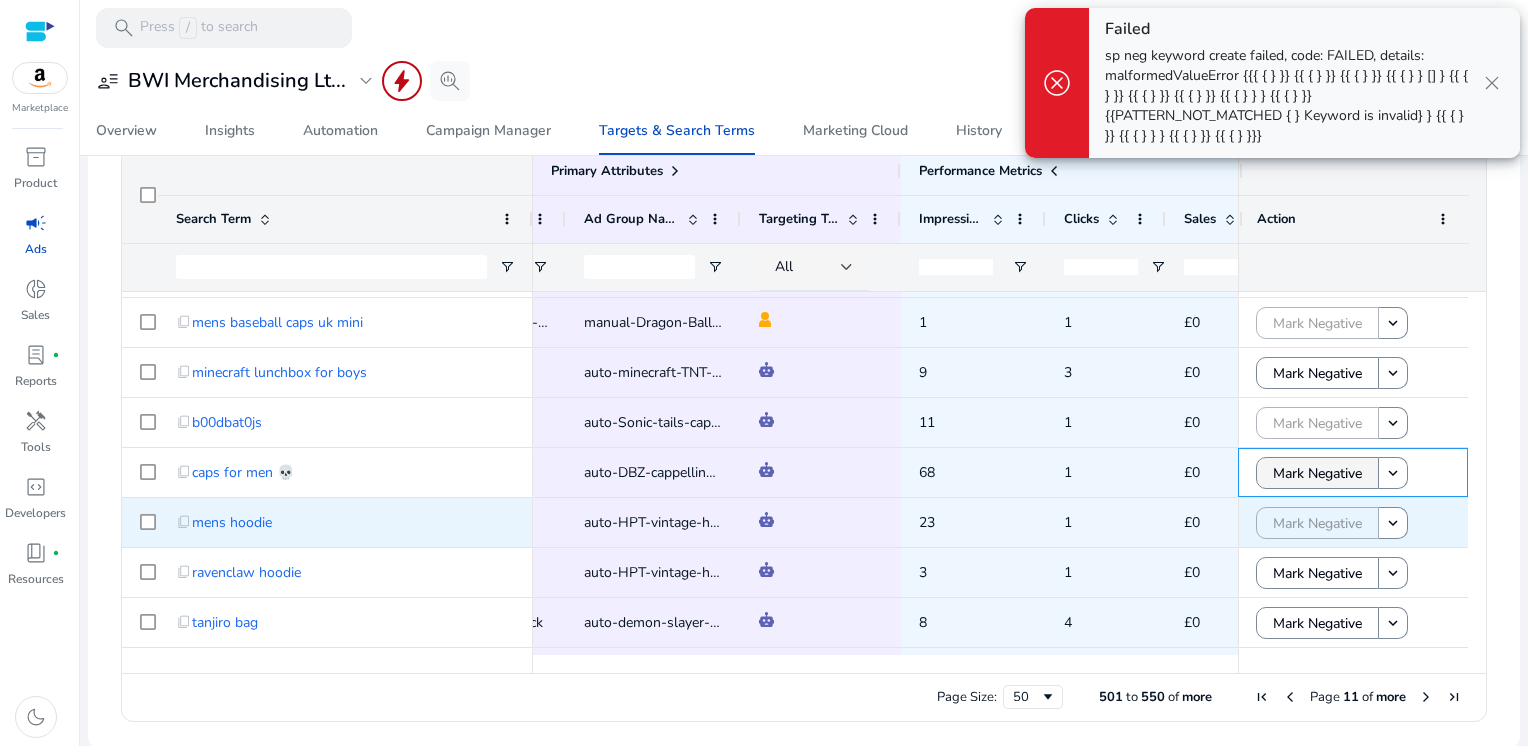 scroll, scrollTop: 1523, scrollLeft: 0, axis: vertical 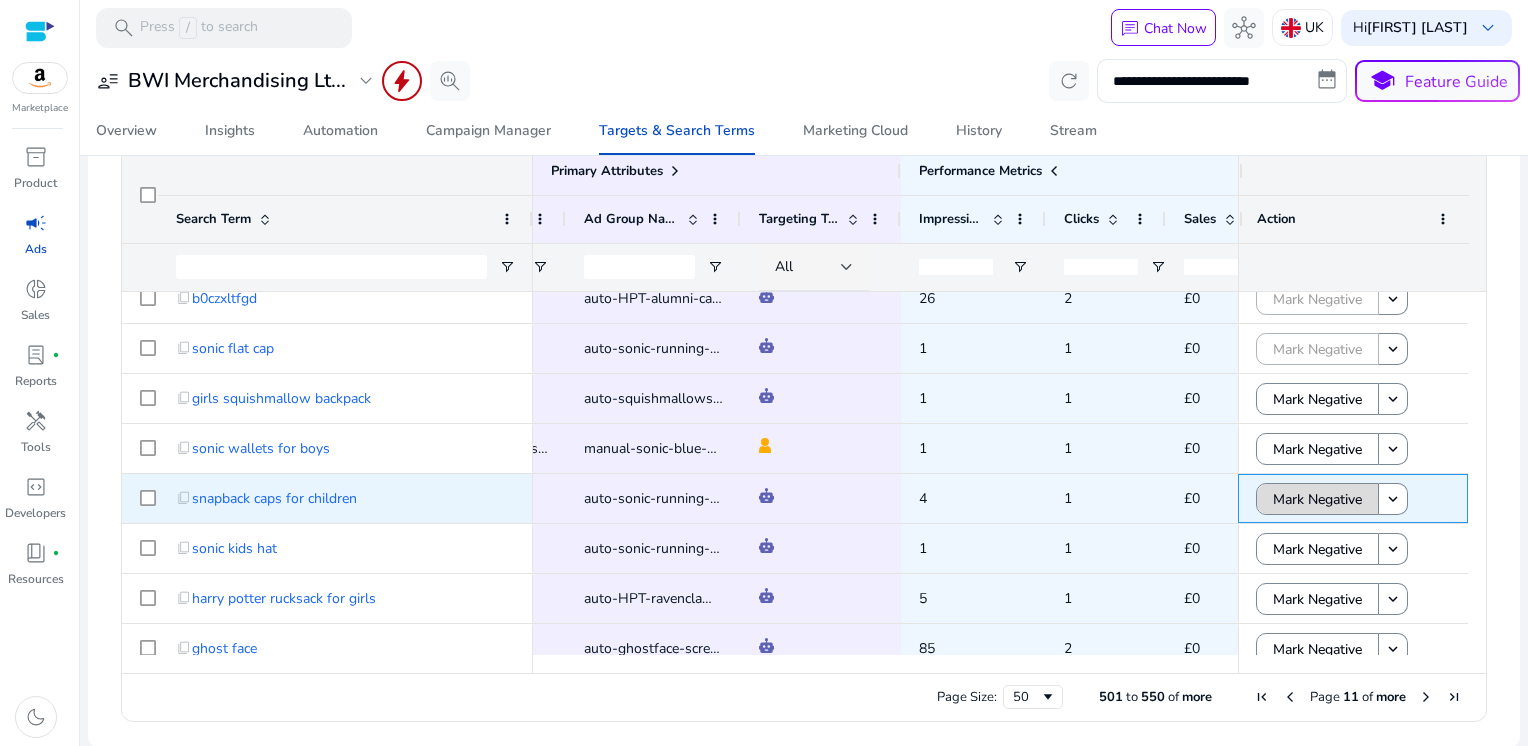 click on "Mark Negative" 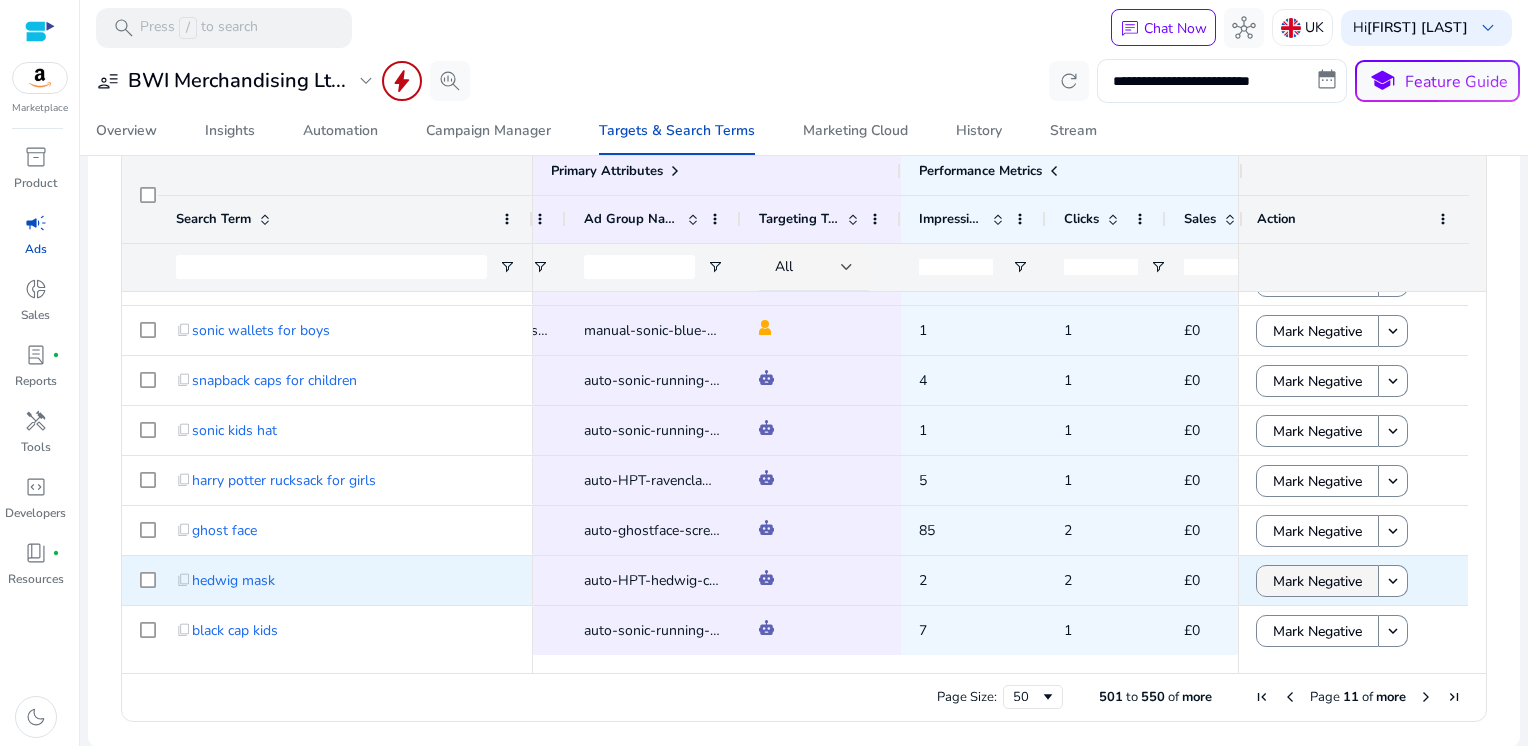 click on "Mark Negative" 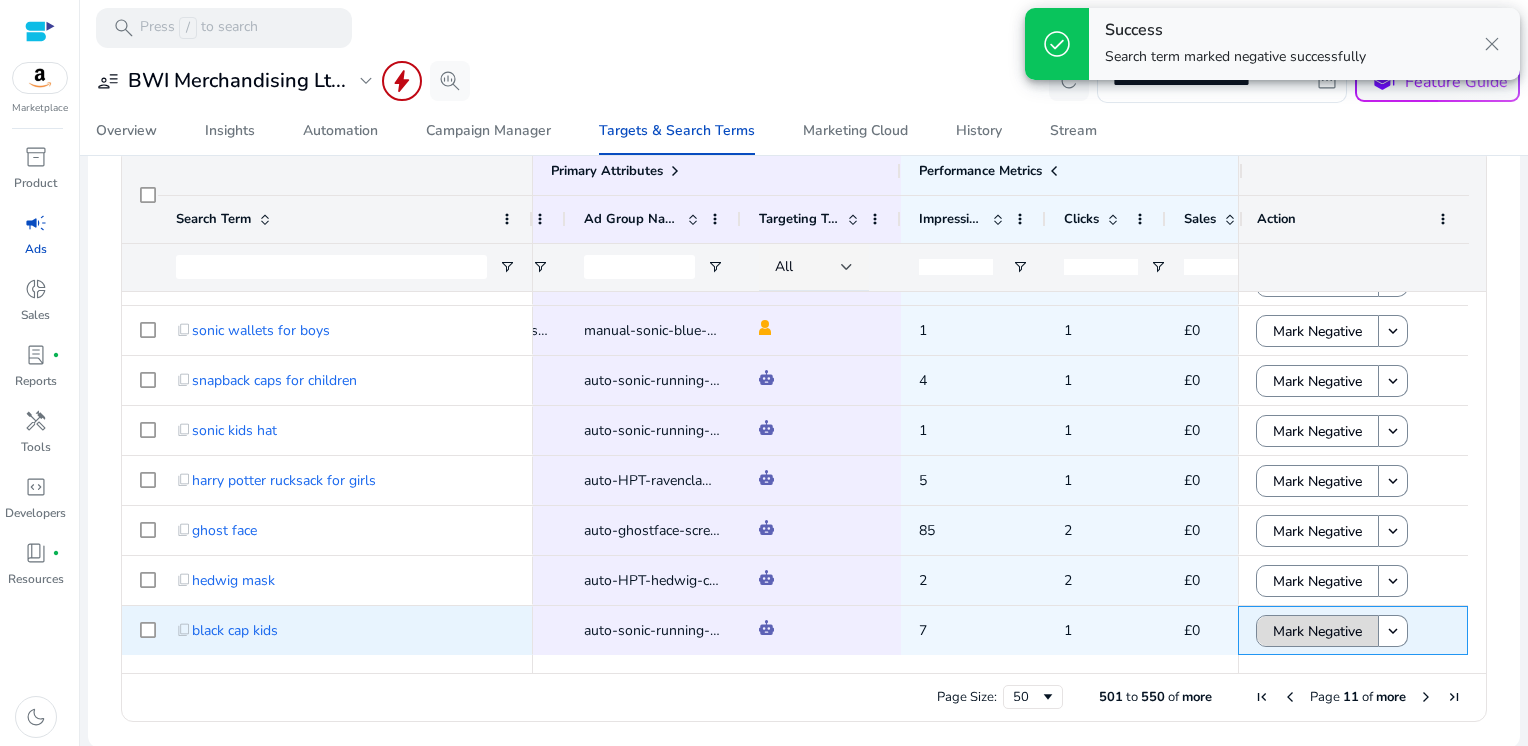click on "Mark Negative" 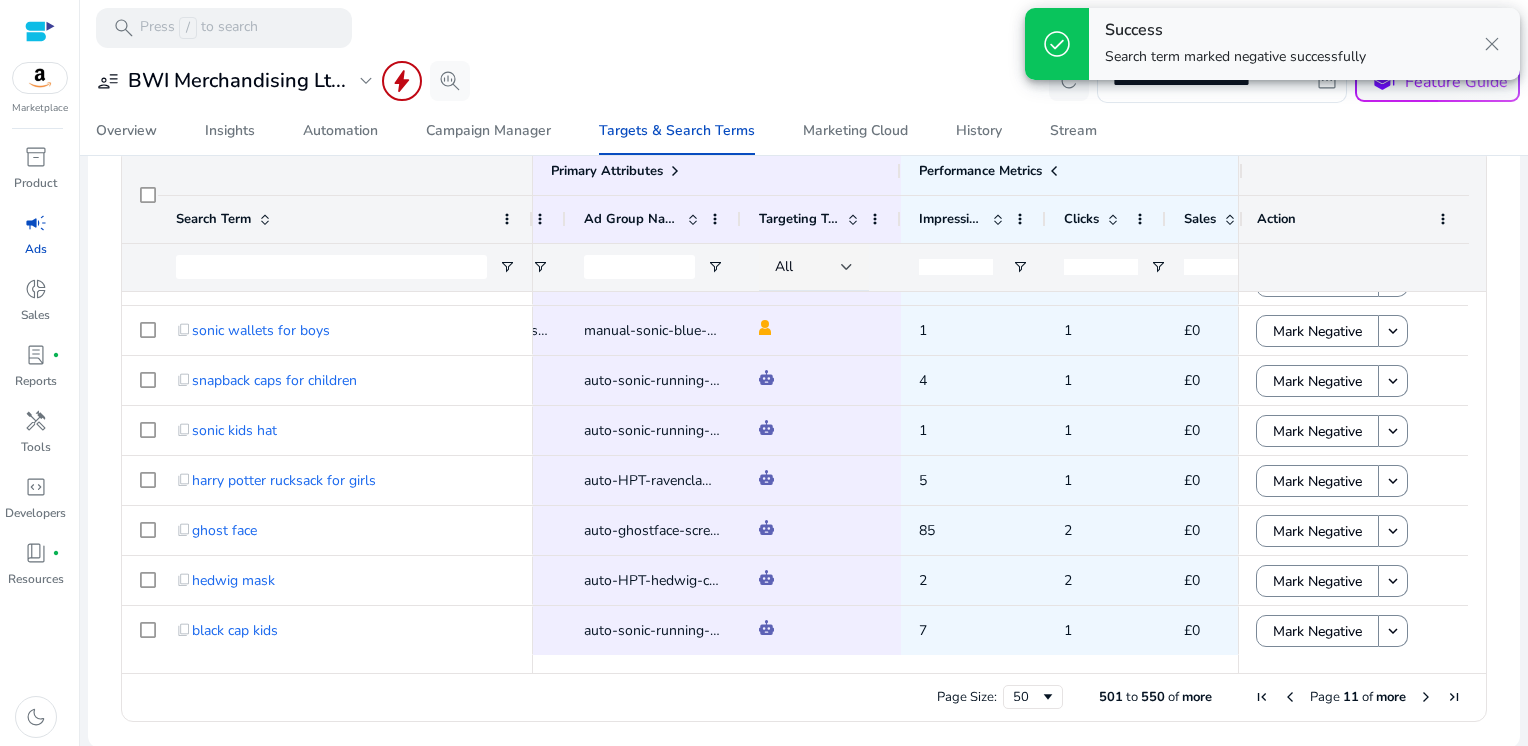 click at bounding box center (1426, 697) 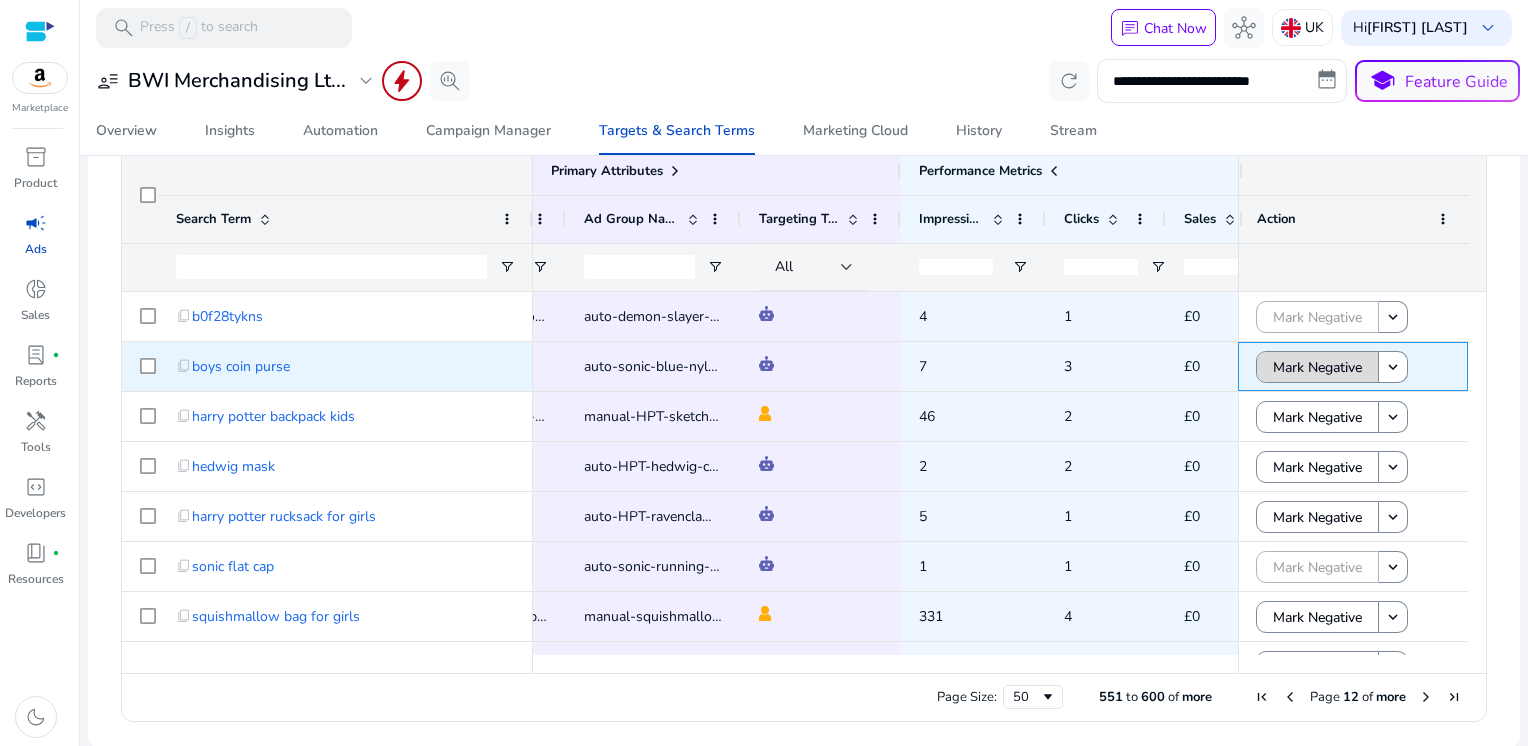 click on "Mark Negative" 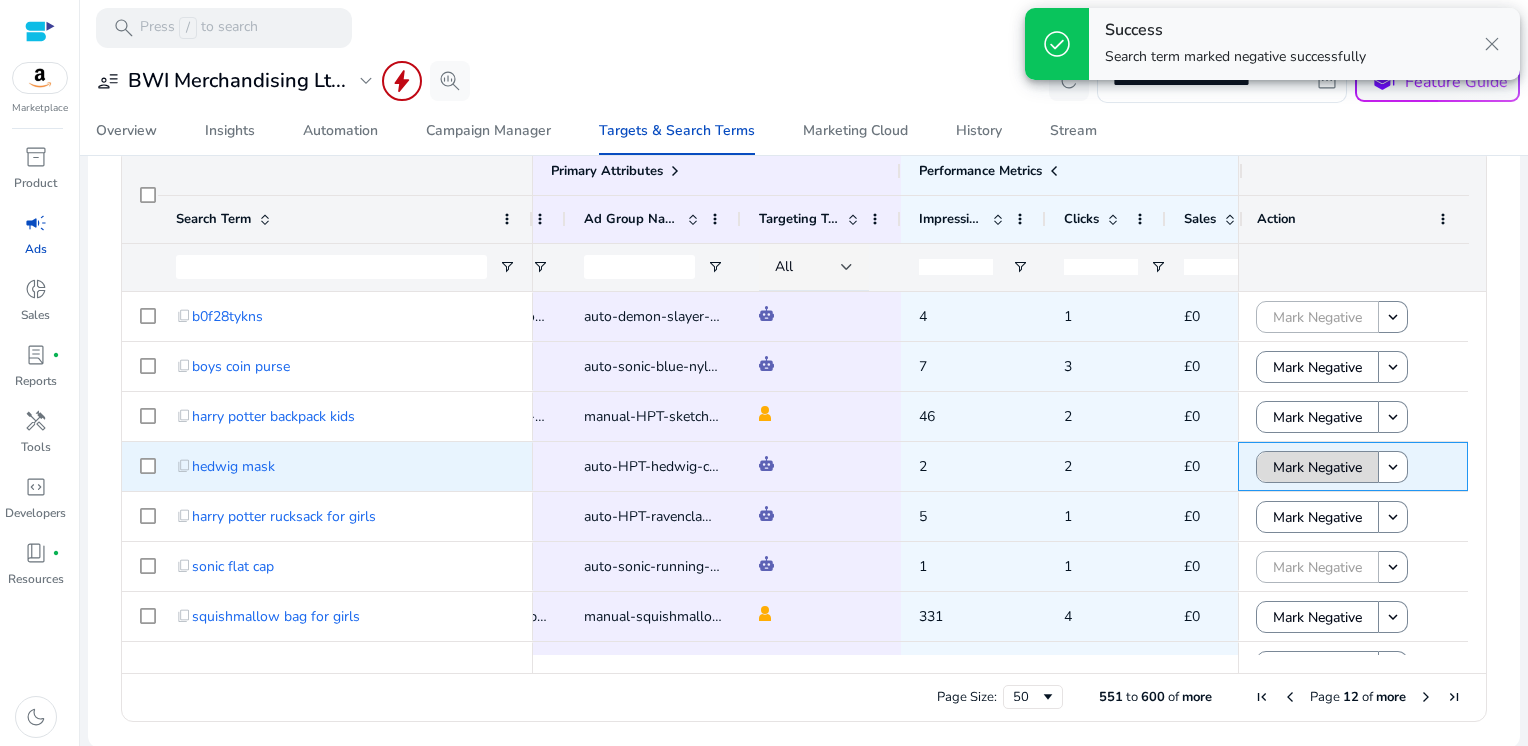 click on "Mark Negative" 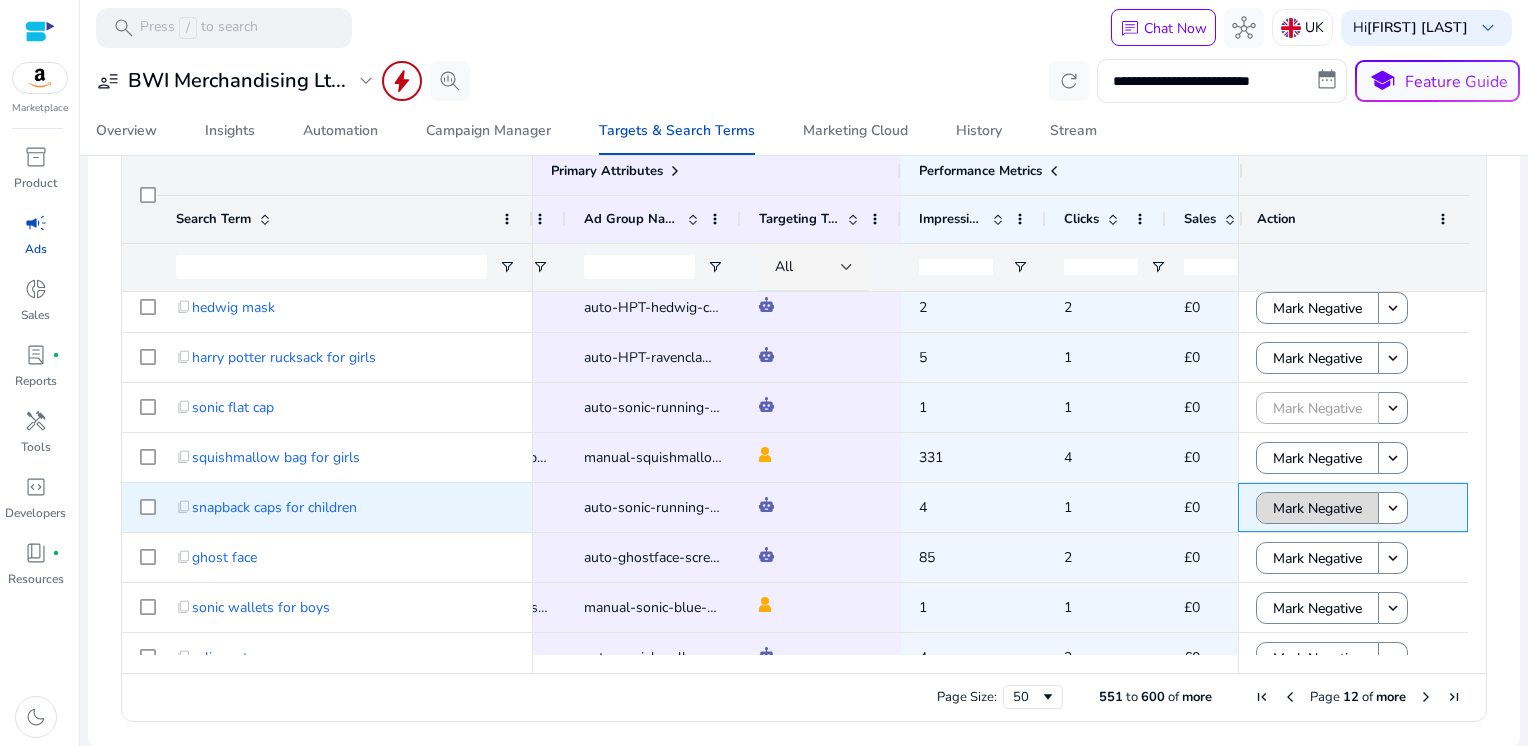 click on "Mark Negative" 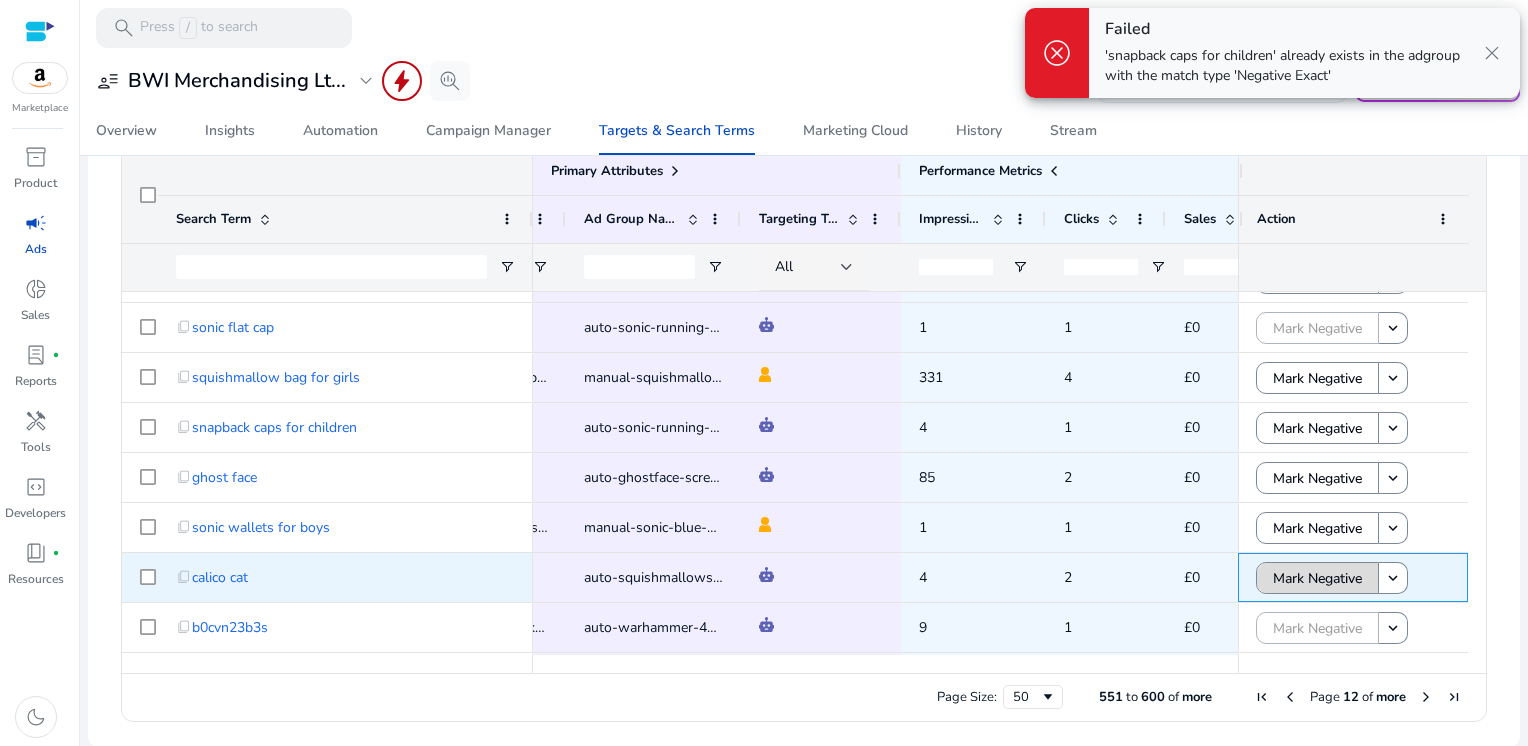 click on "Mark Negative" 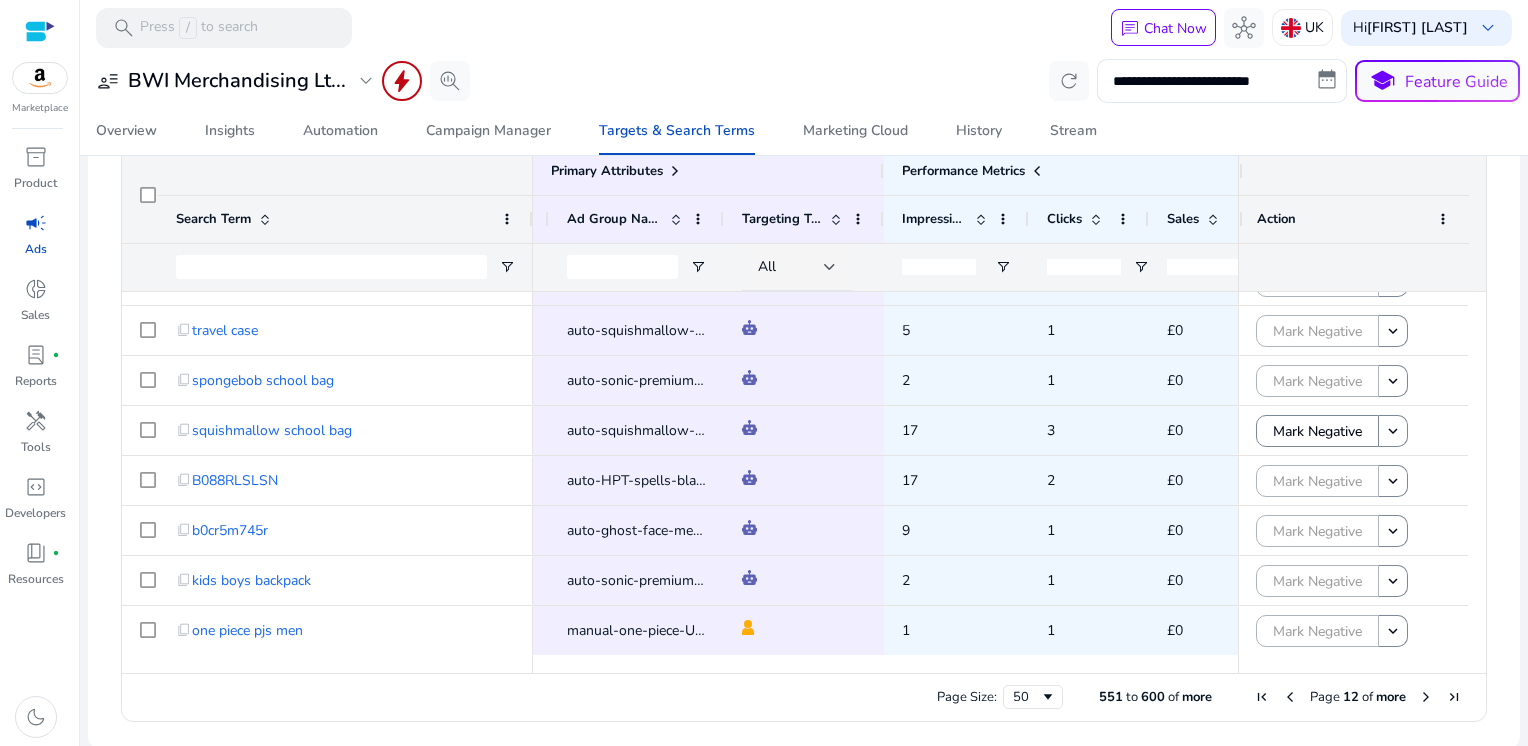 click at bounding box center [1426, 697] 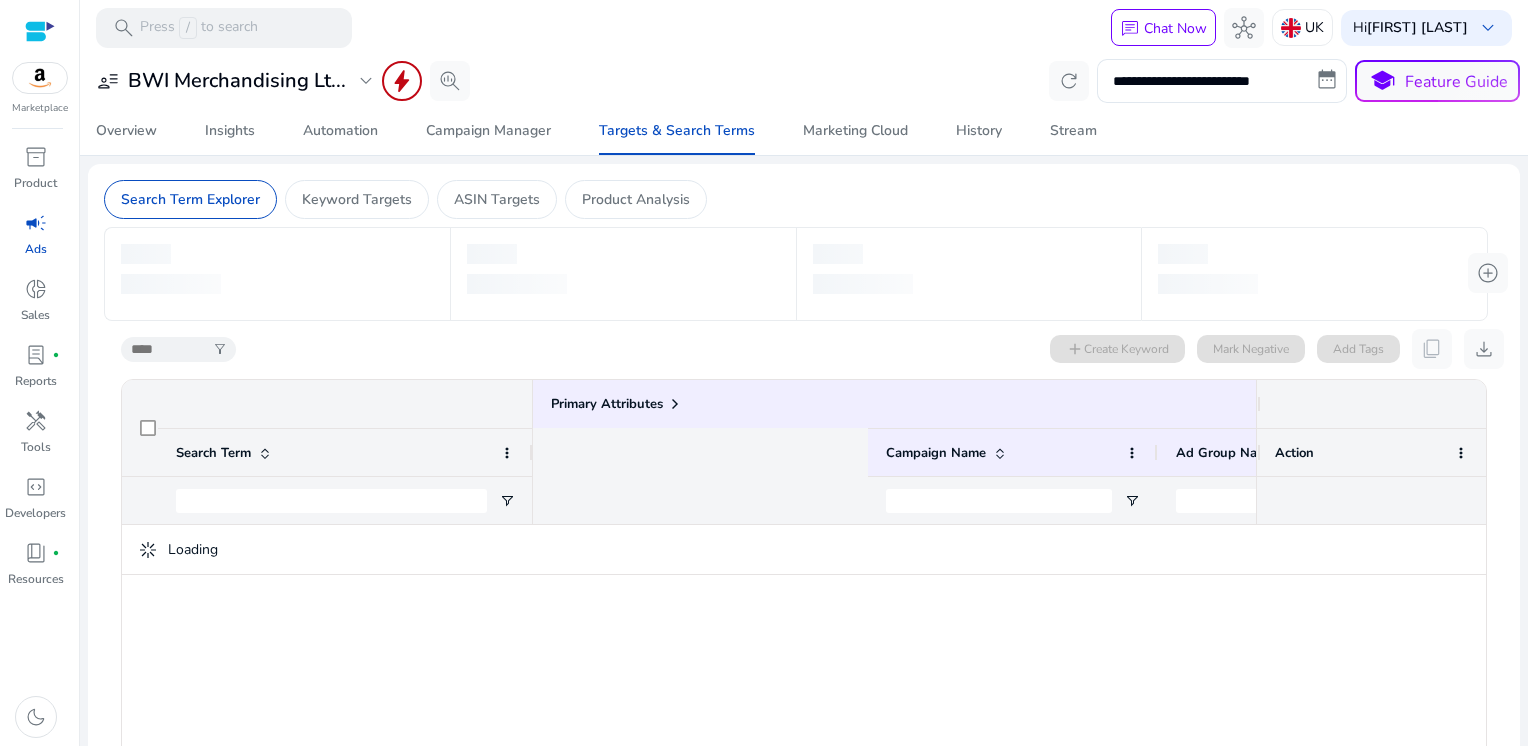 scroll, scrollTop: 0, scrollLeft: 0, axis: both 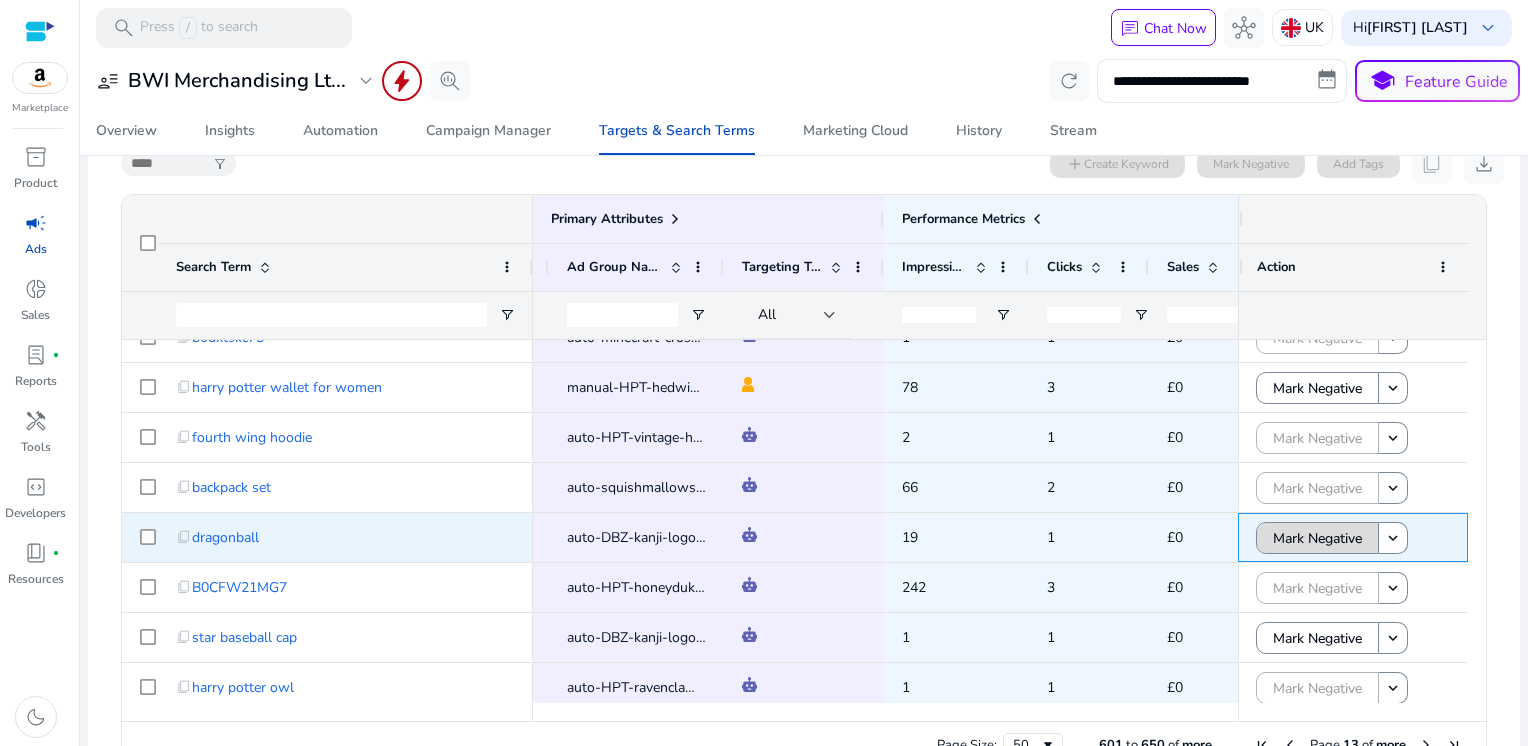 click on "Mark Negative" 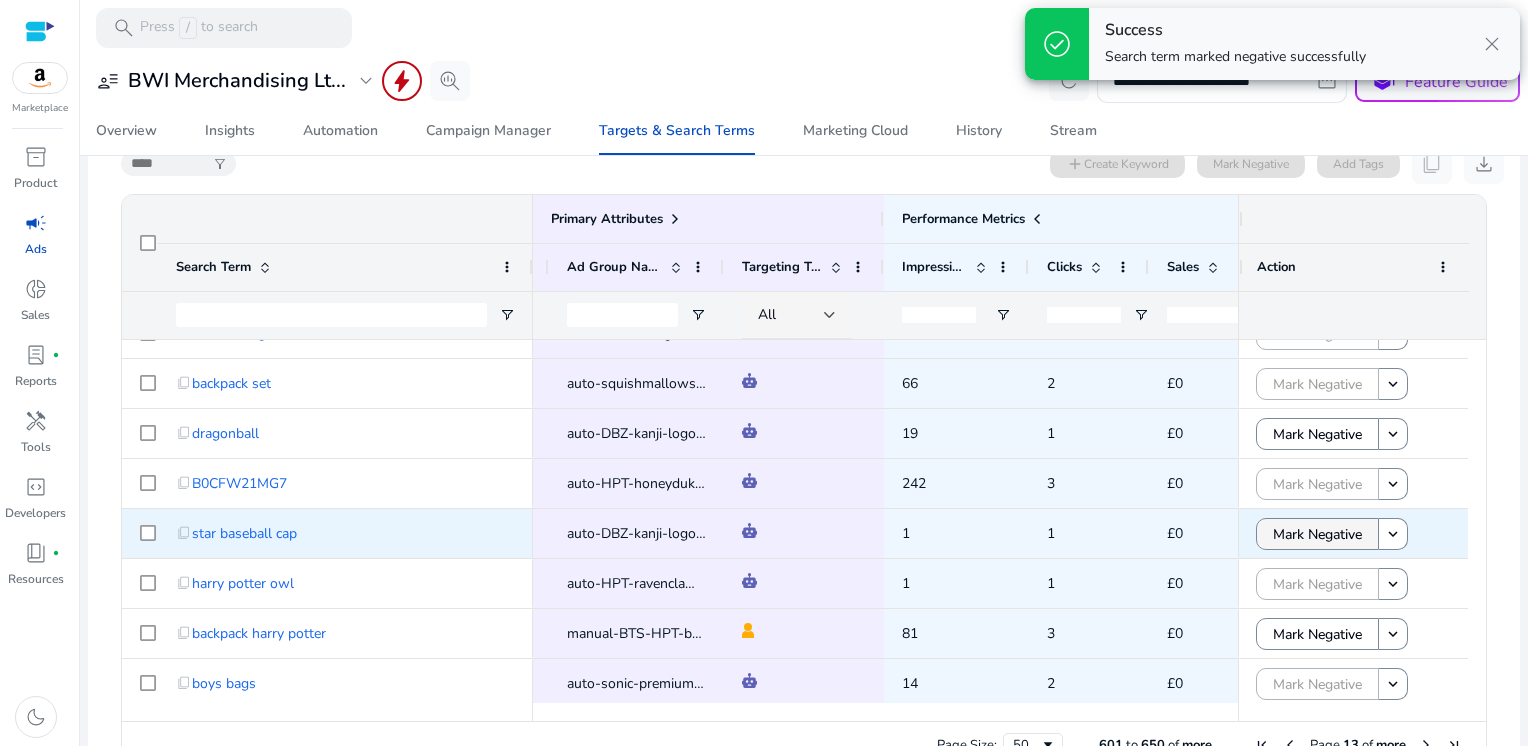 click on "Mark Negative" 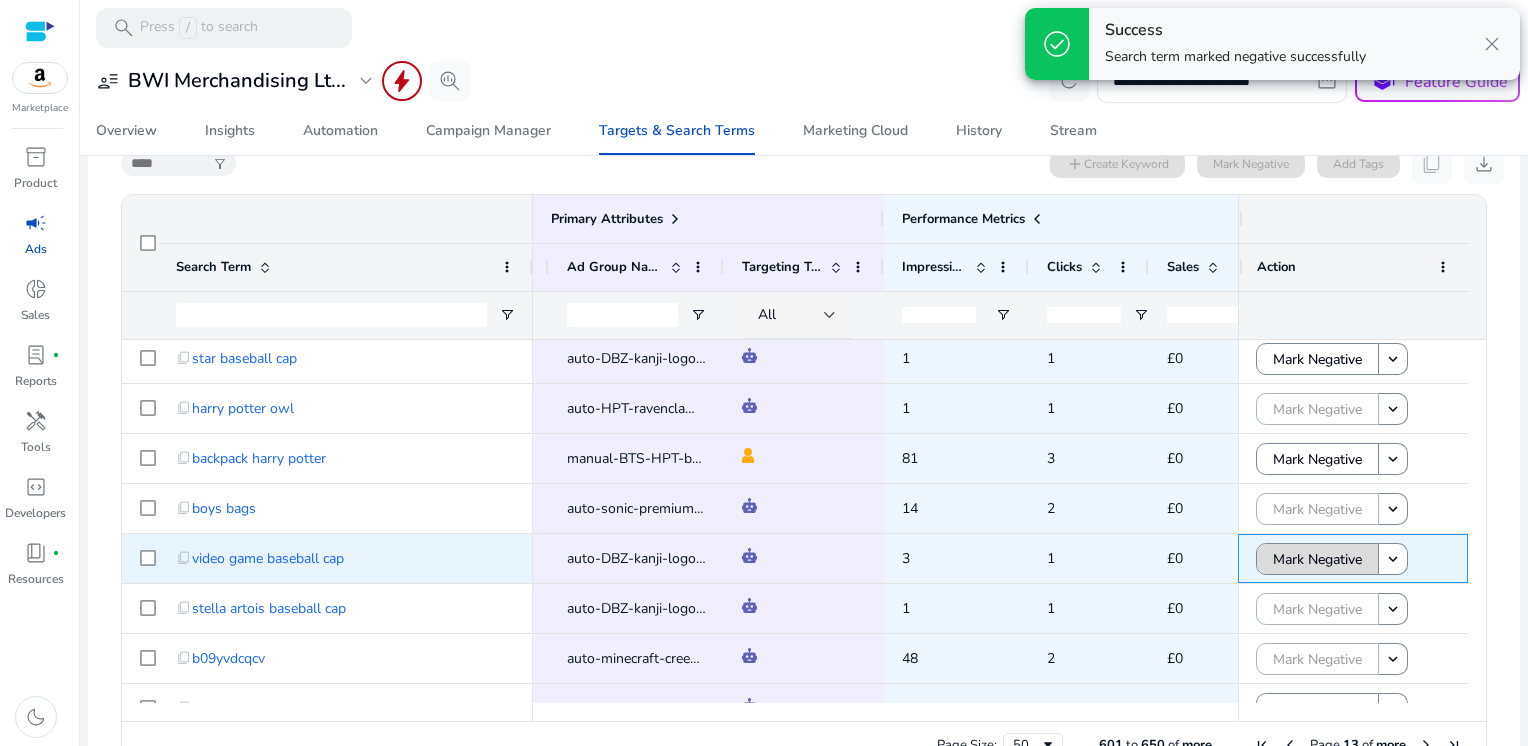 click on "Mark Negative" 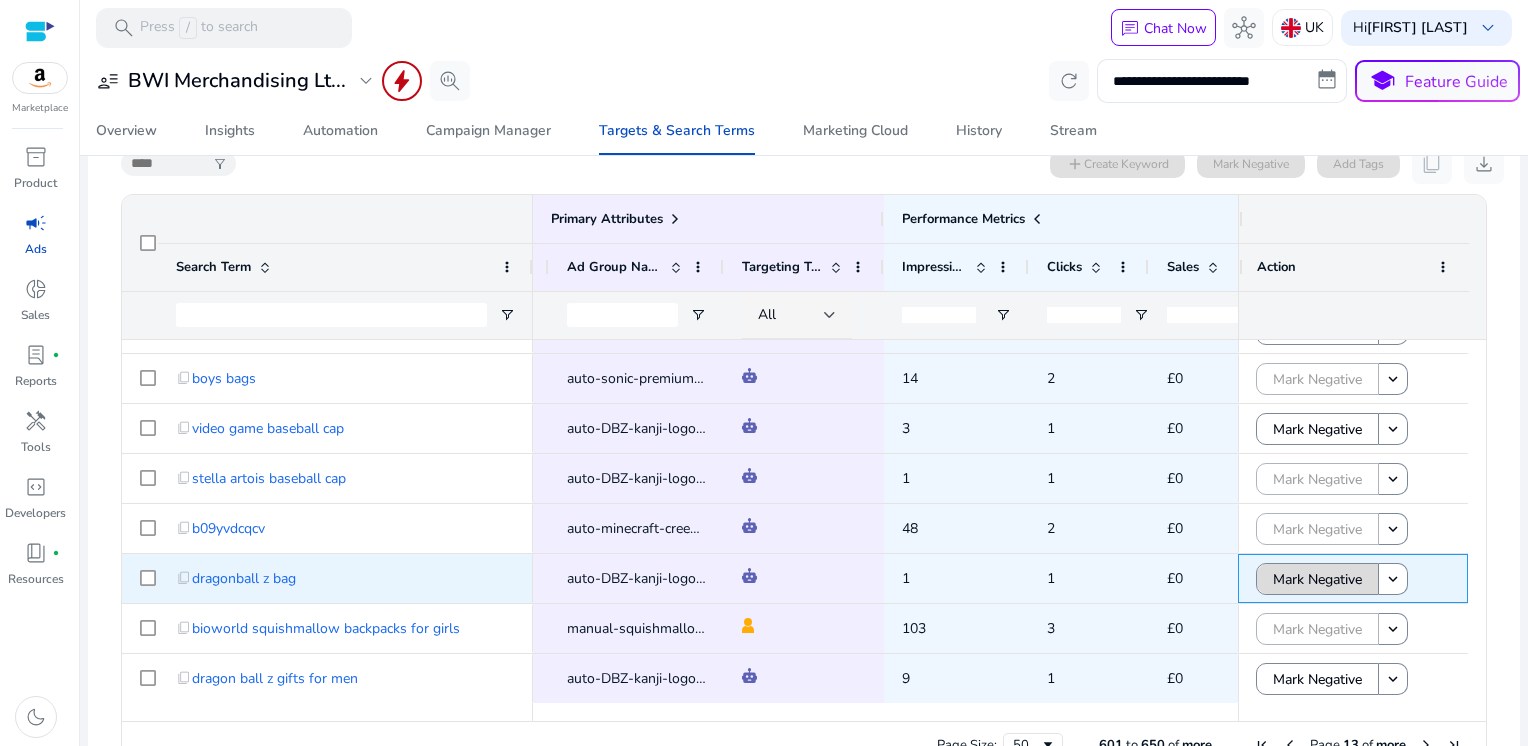 click 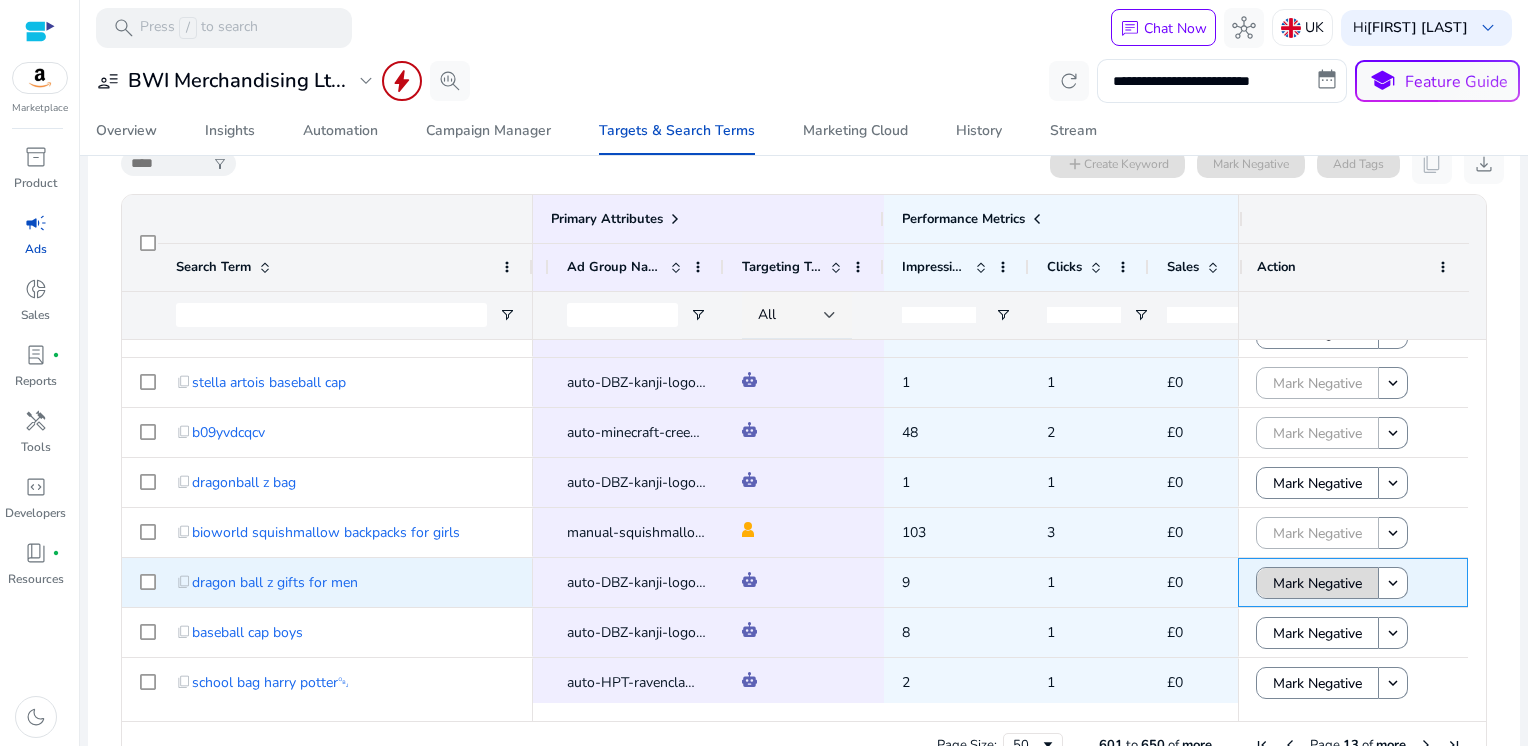 click on "Mark Negative" 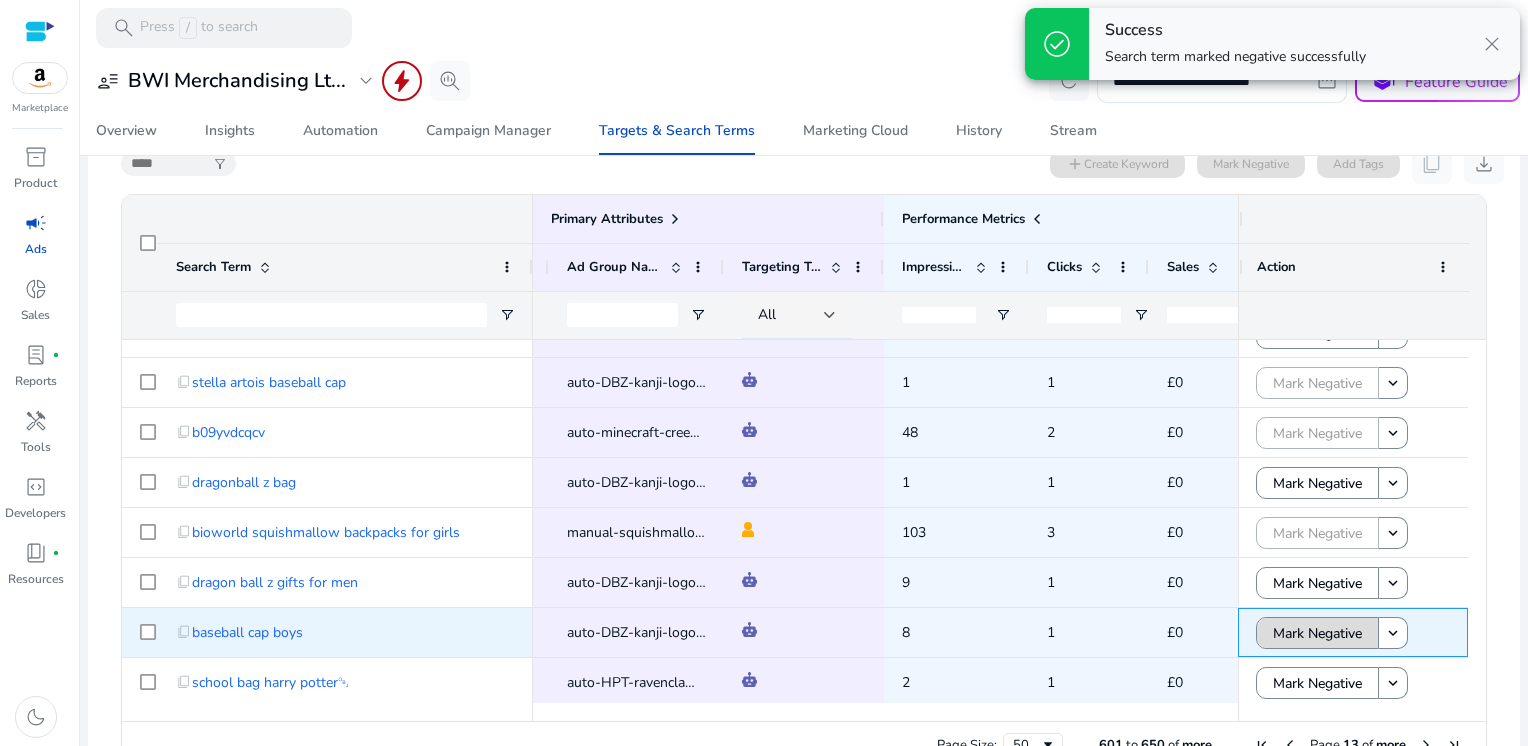 click on "Mark Negative" 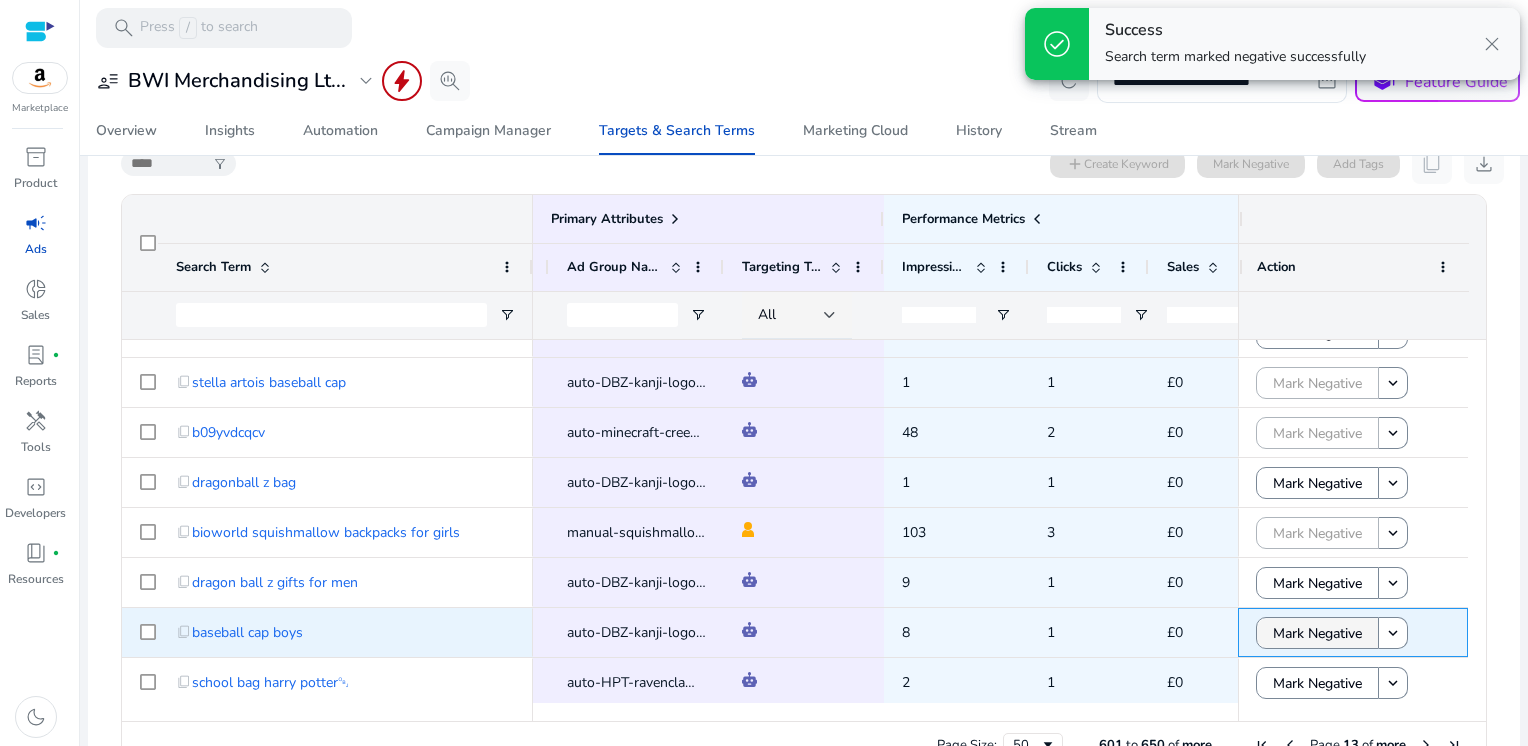 scroll, scrollTop: 1060, scrollLeft: 0, axis: vertical 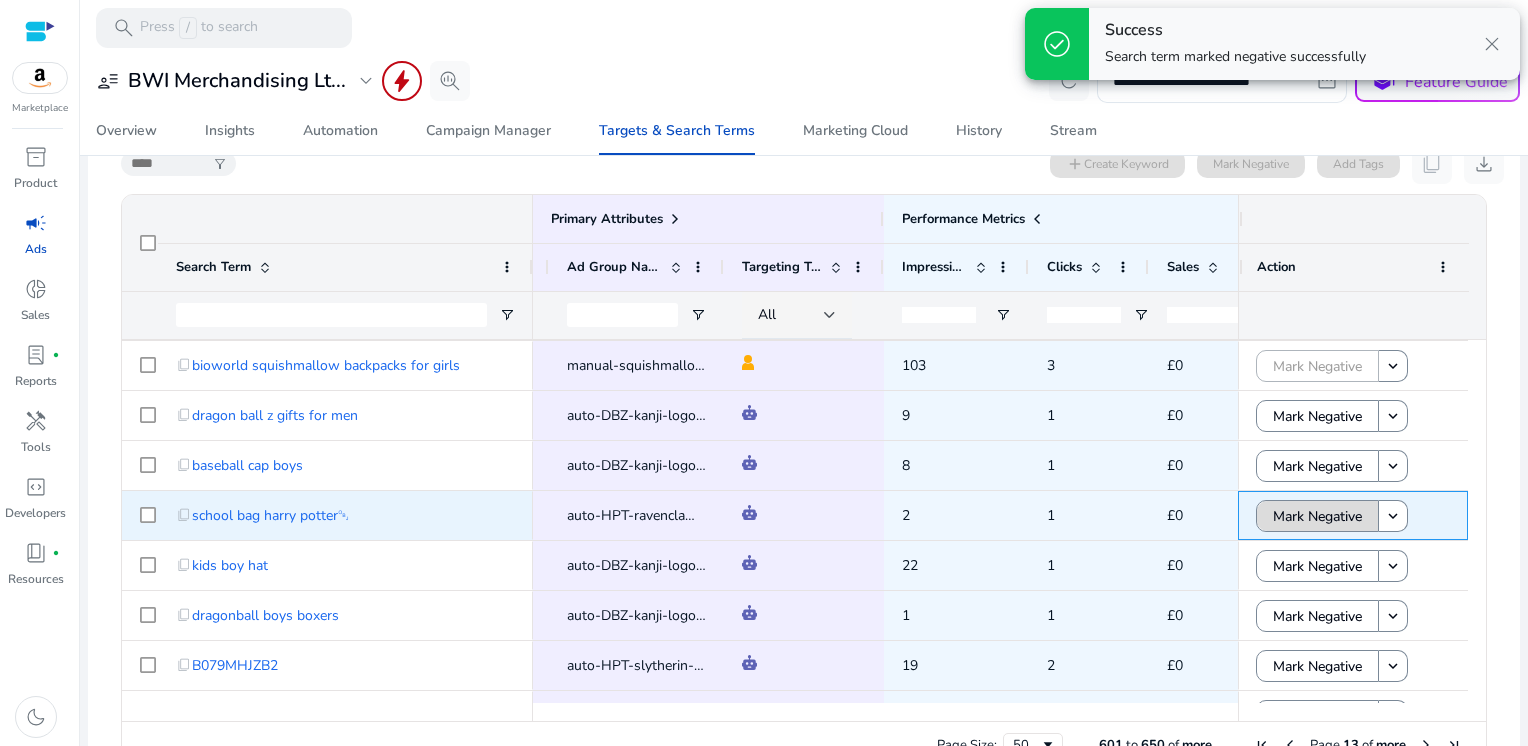 click on "Mark Negative" 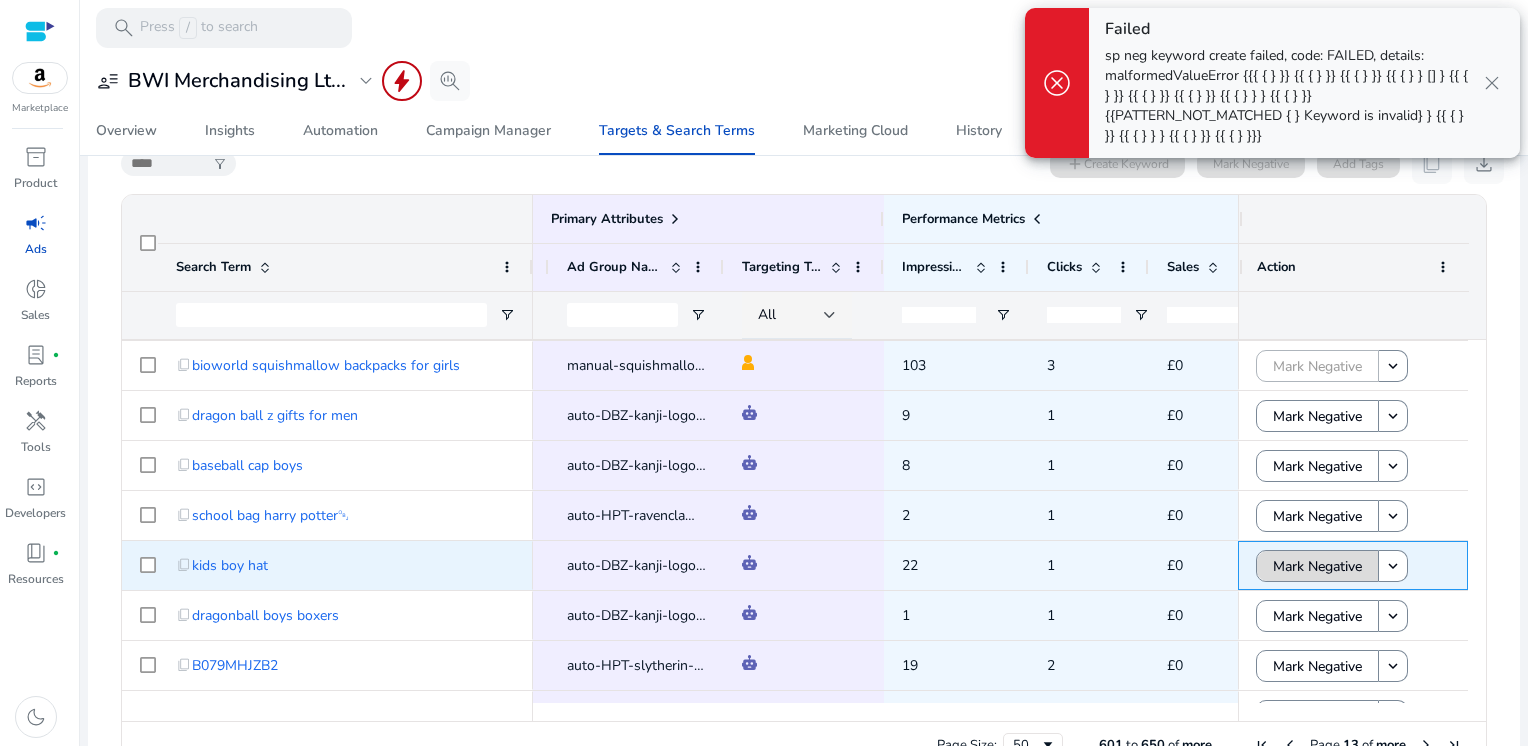 click on "Mark Negative" 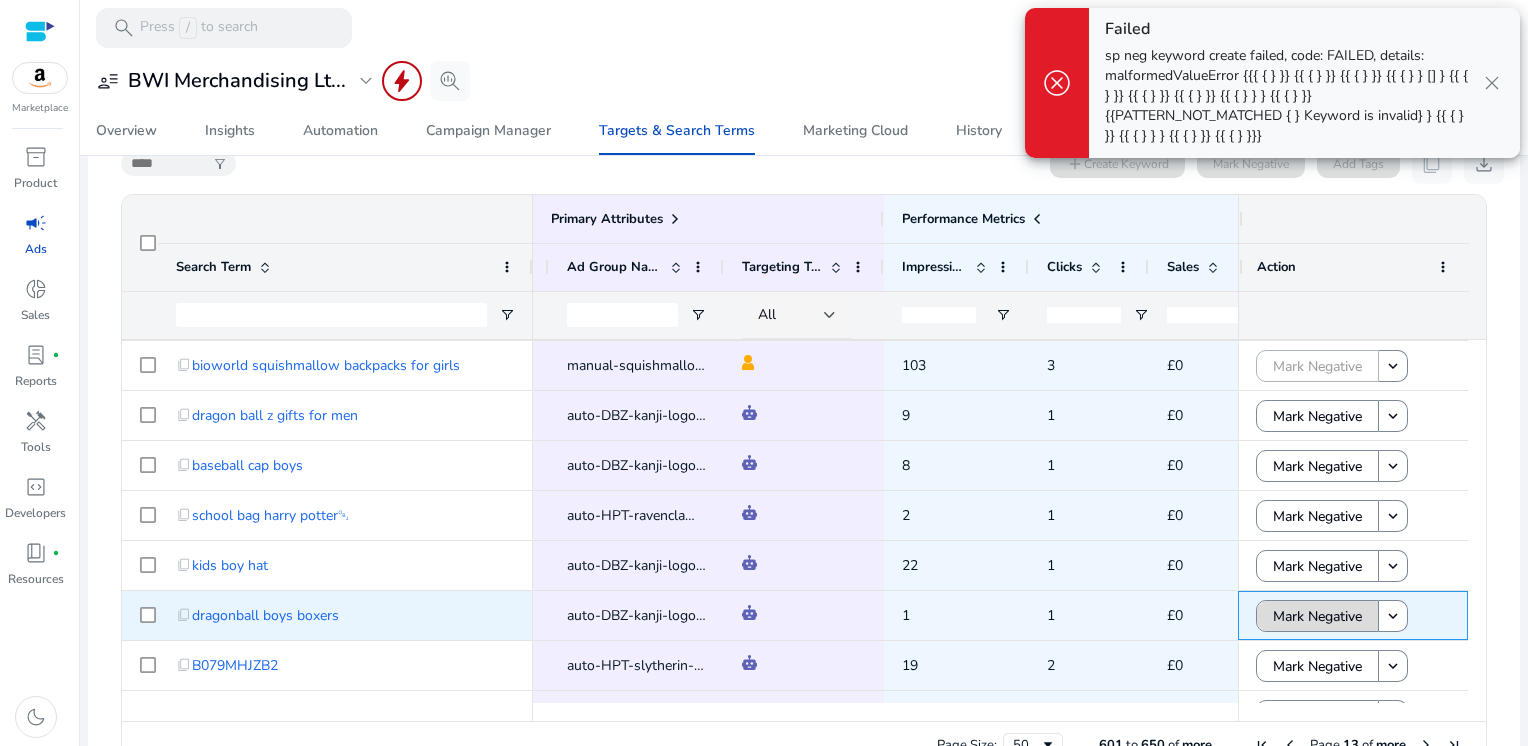 click on "Mark Negative" 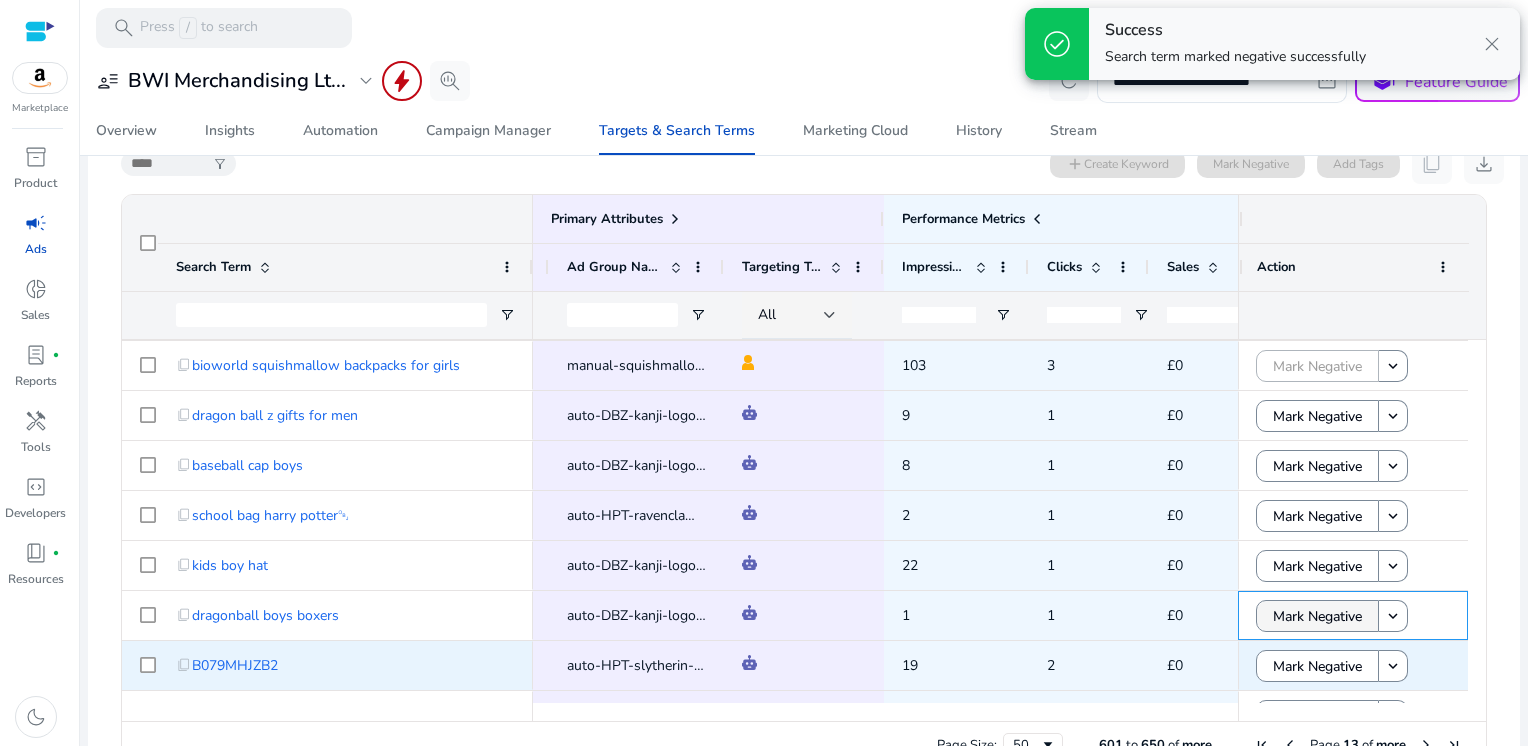 scroll, scrollTop: 1143, scrollLeft: 0, axis: vertical 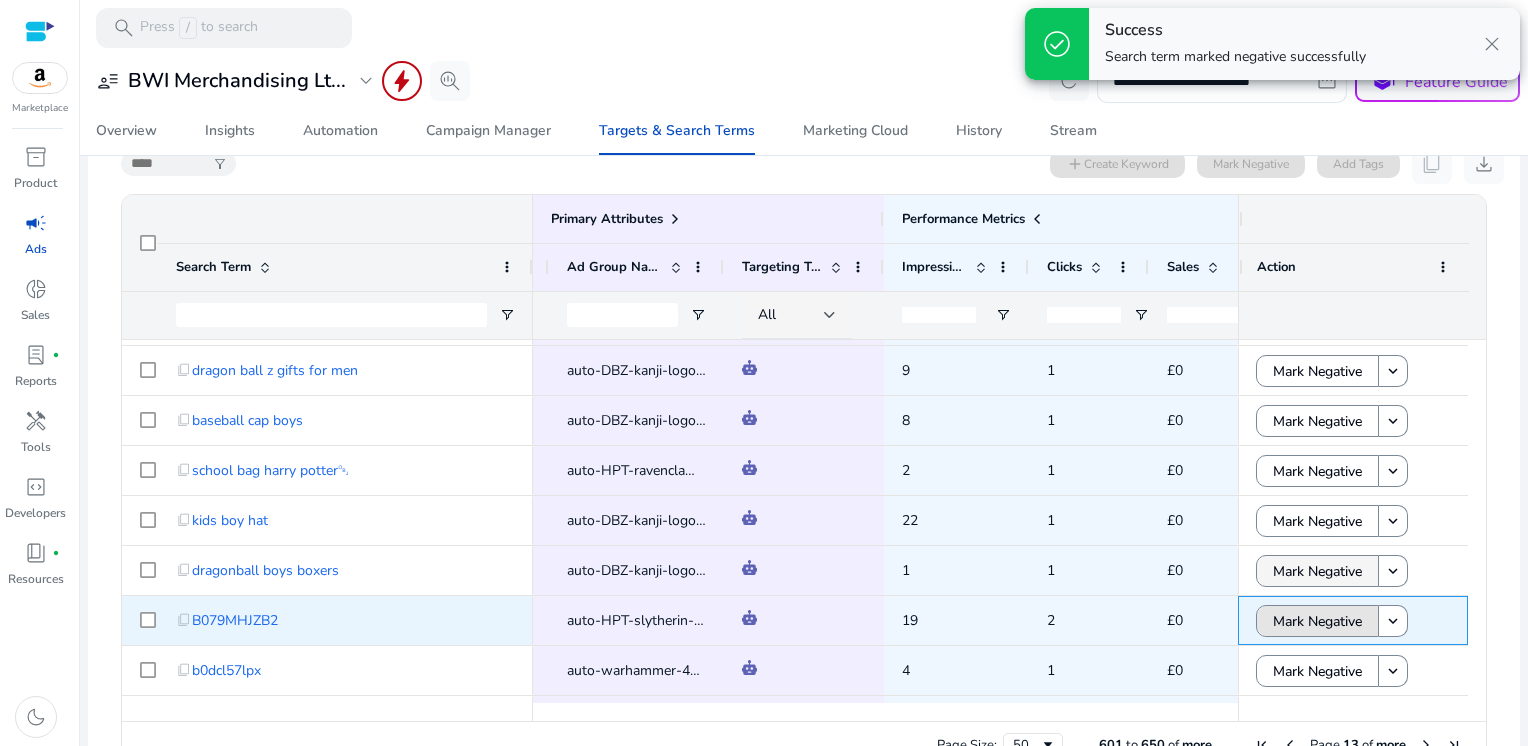 click on "Mark Negative" 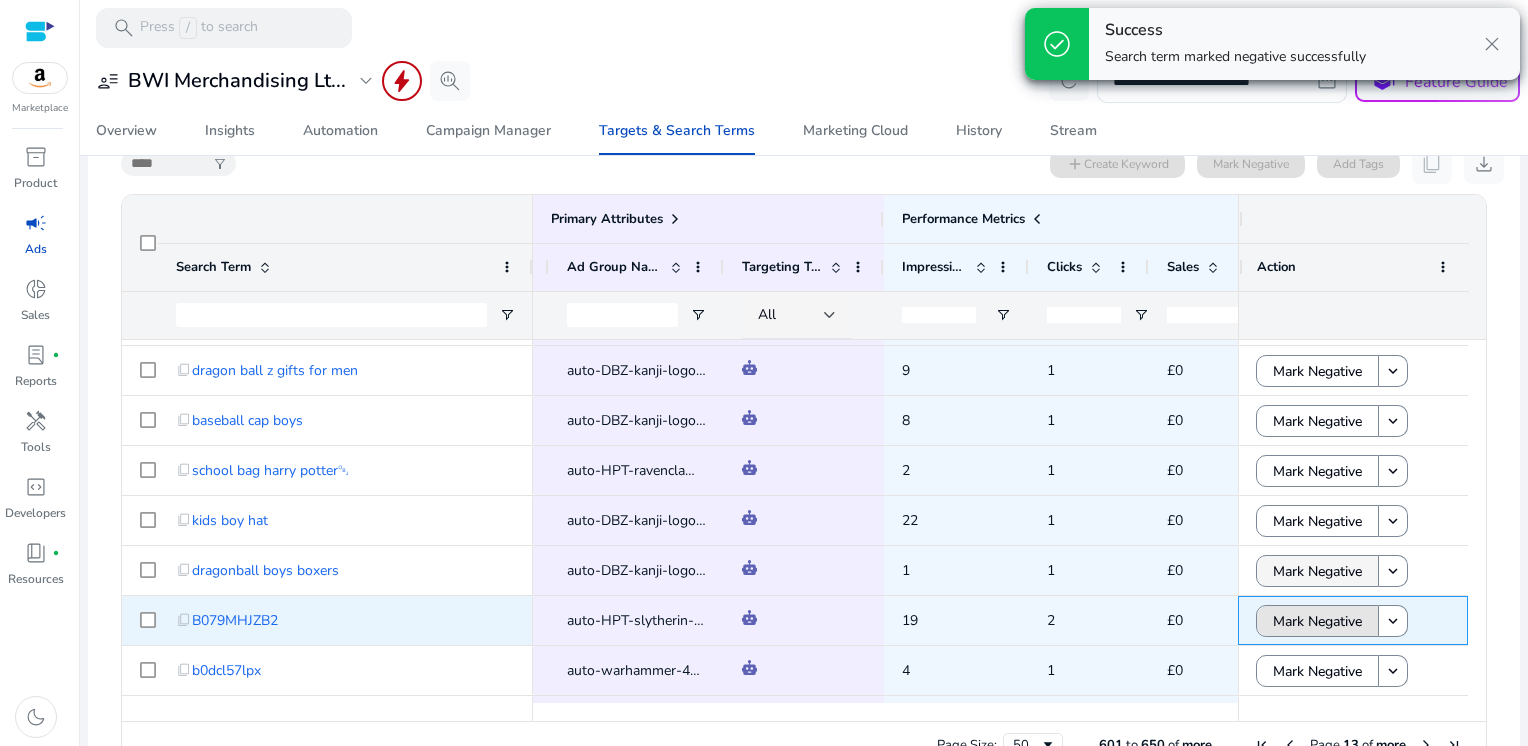 click on "Mark Negative" 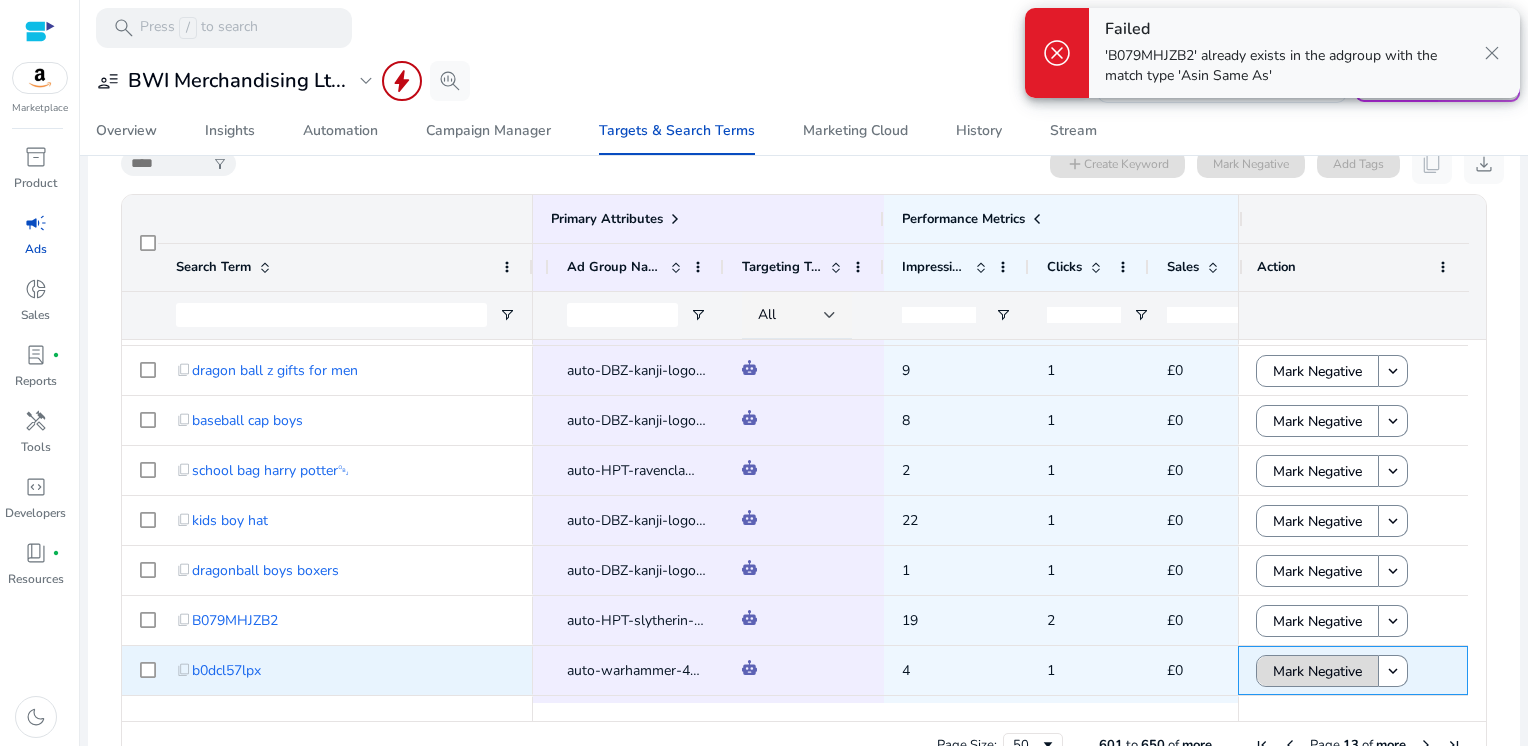 click on "Mark Negative" 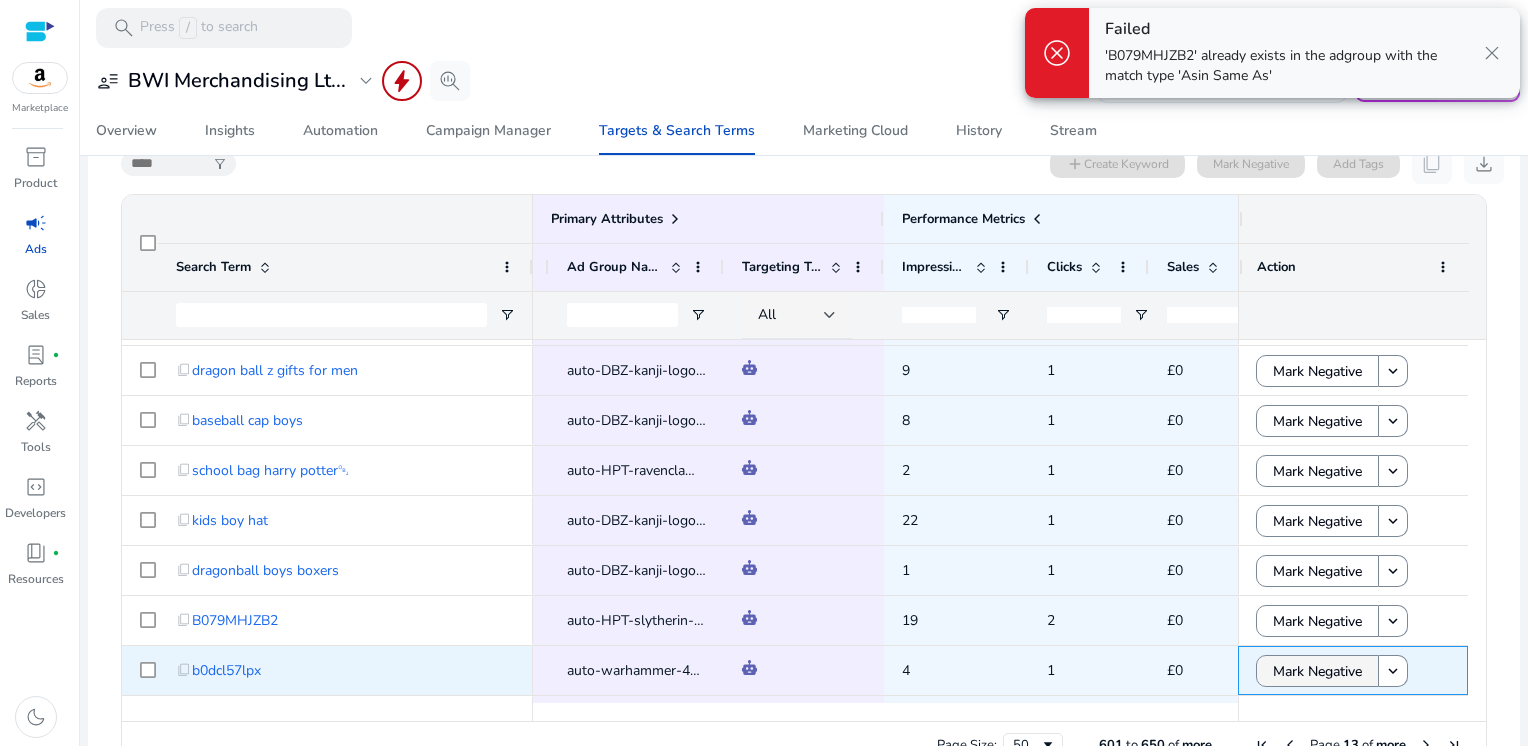 scroll, scrollTop: 1316, scrollLeft: 0, axis: vertical 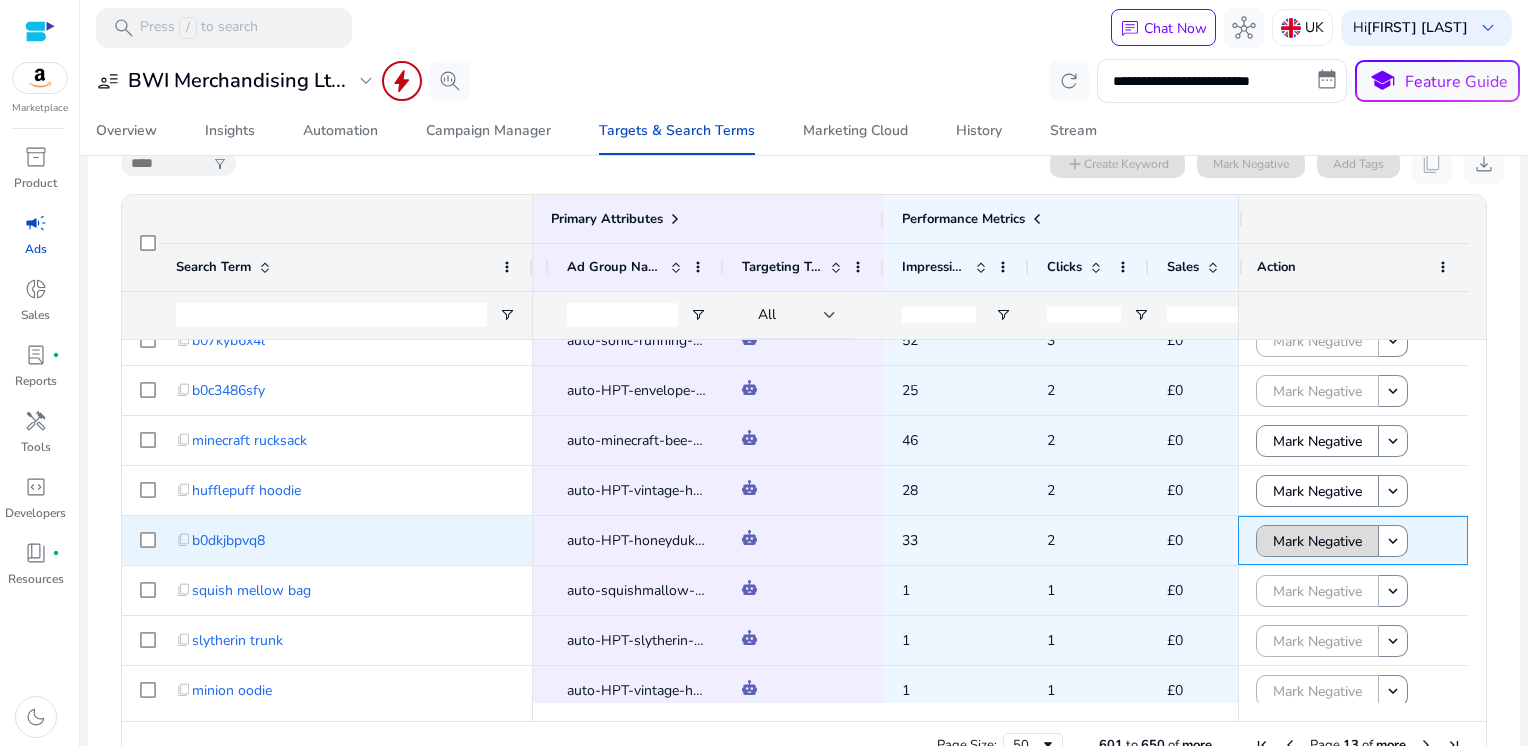 click on "Mark Negative" 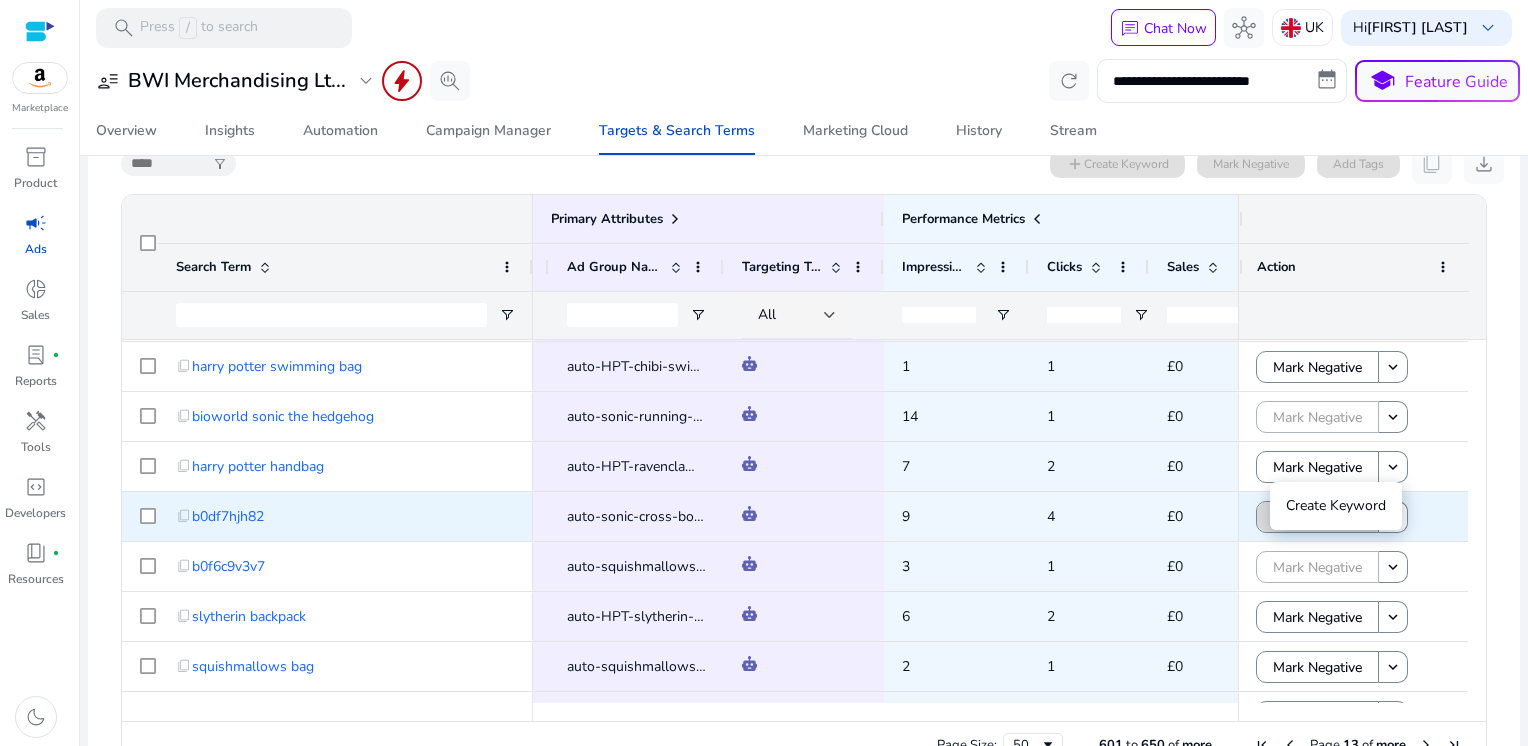 click 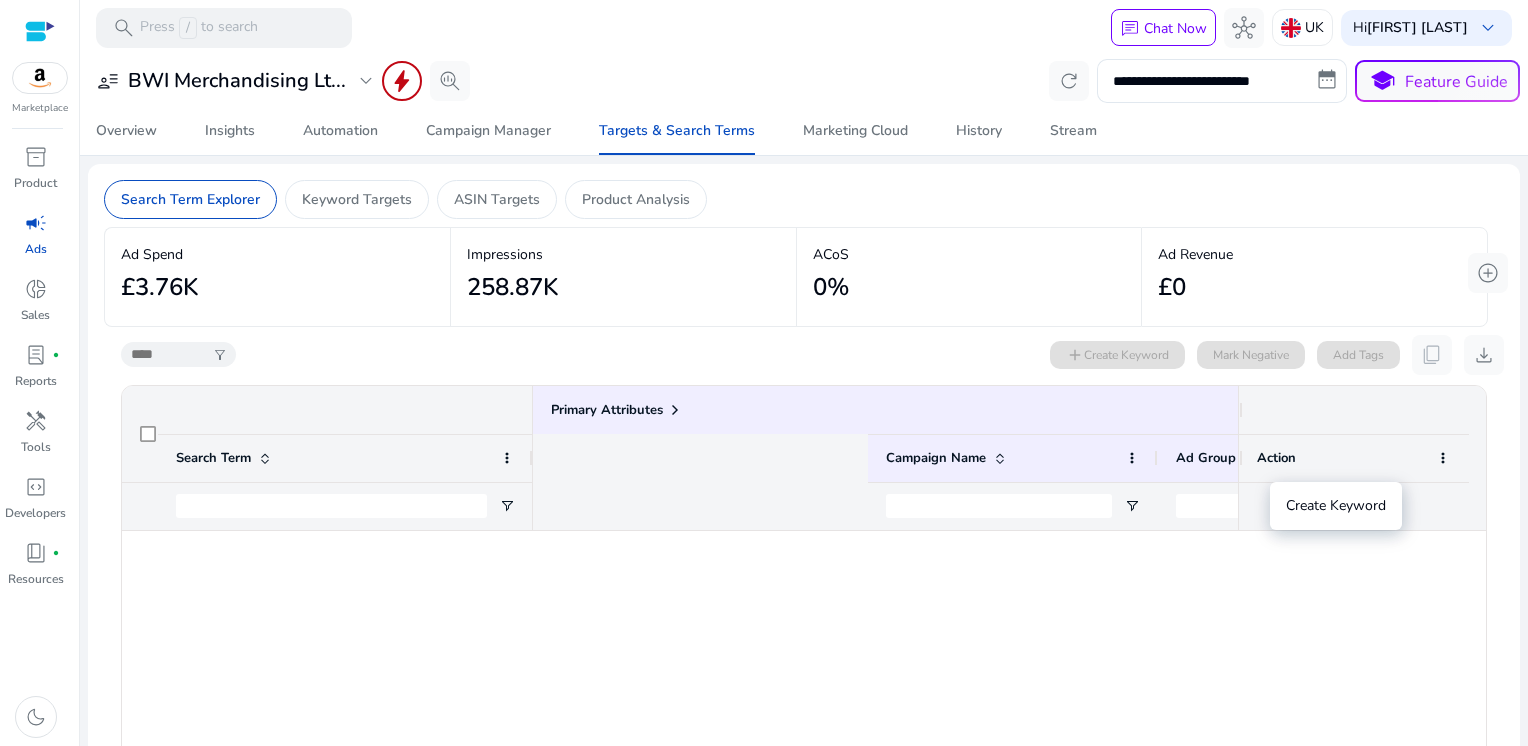 scroll, scrollTop: 0, scrollLeft: 0, axis: both 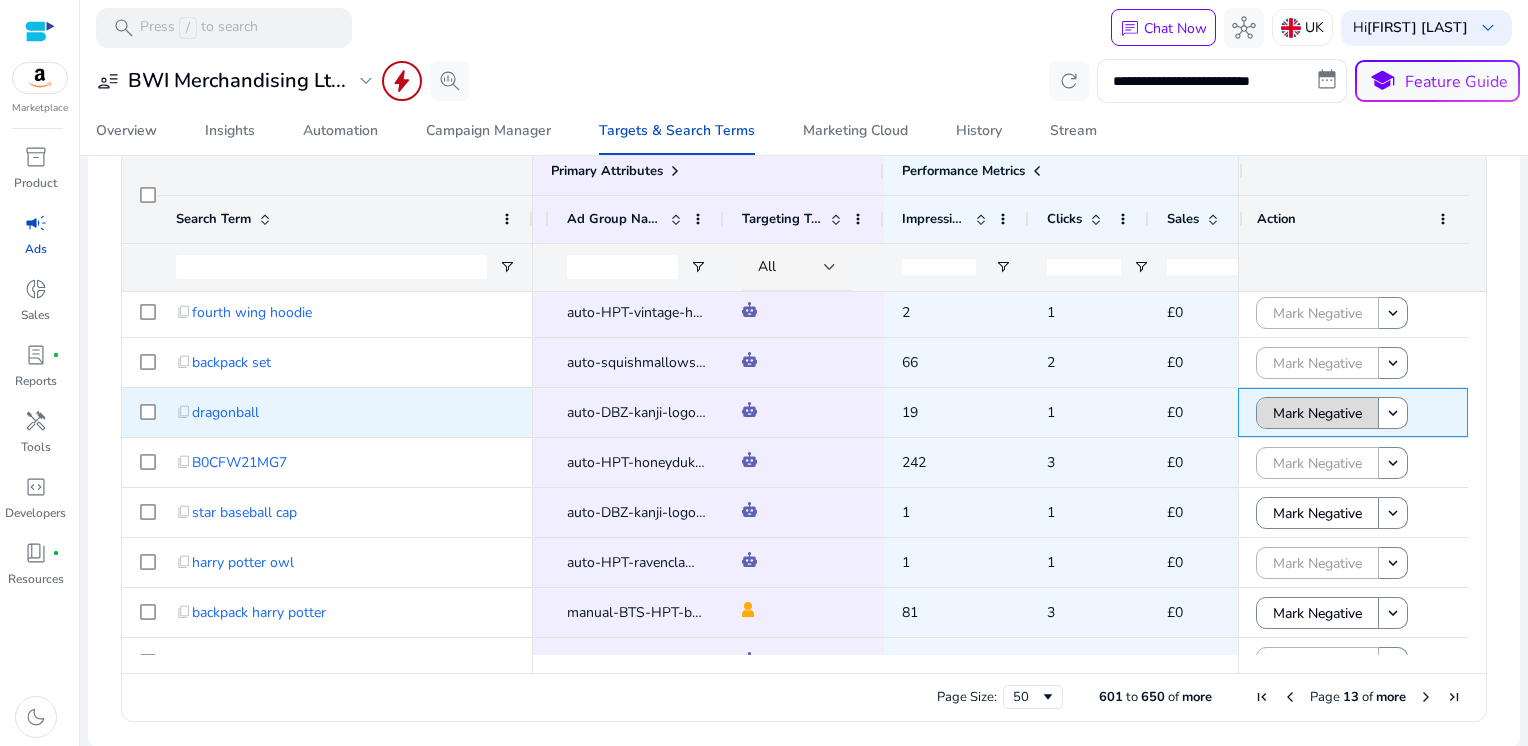 click on "Mark Negative" 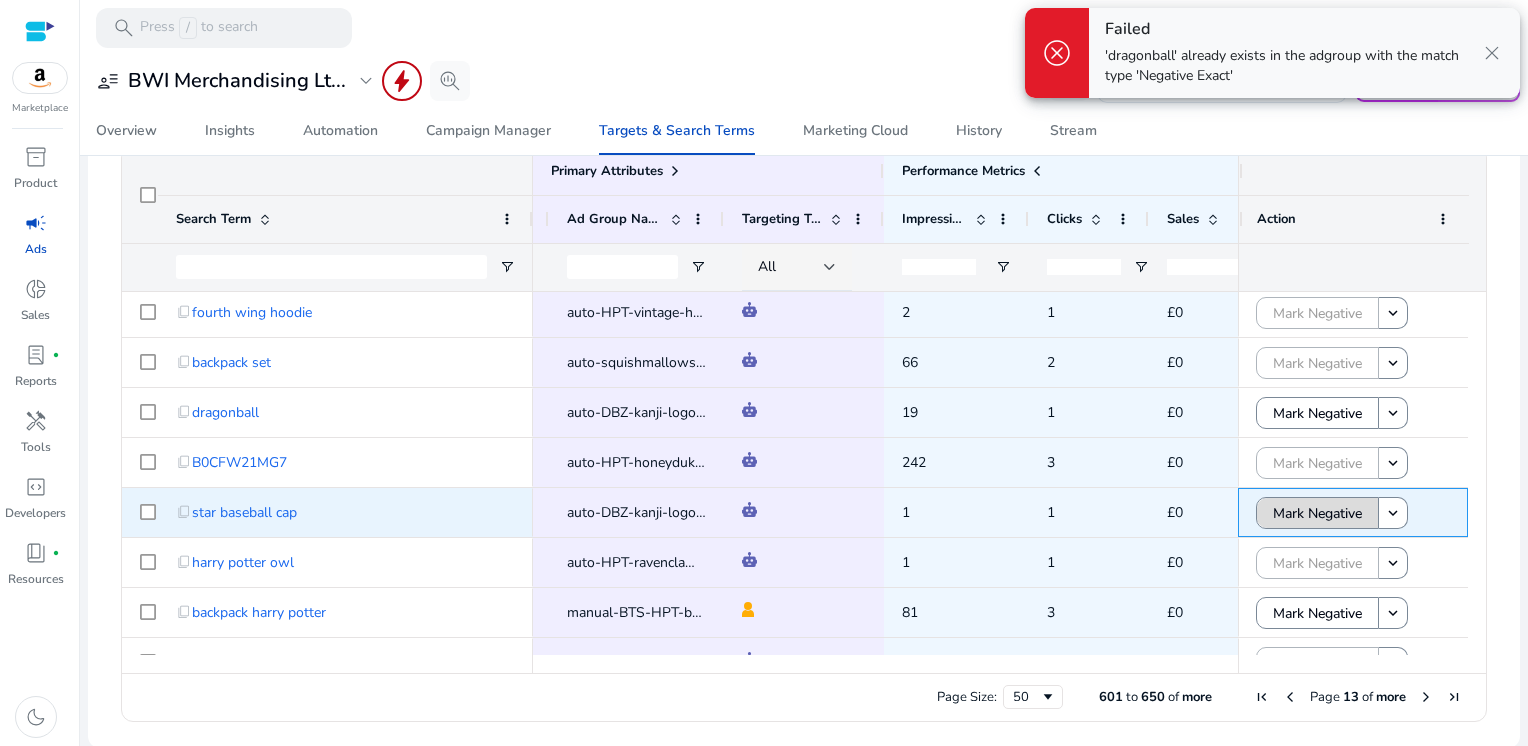 click on "Mark Negative" 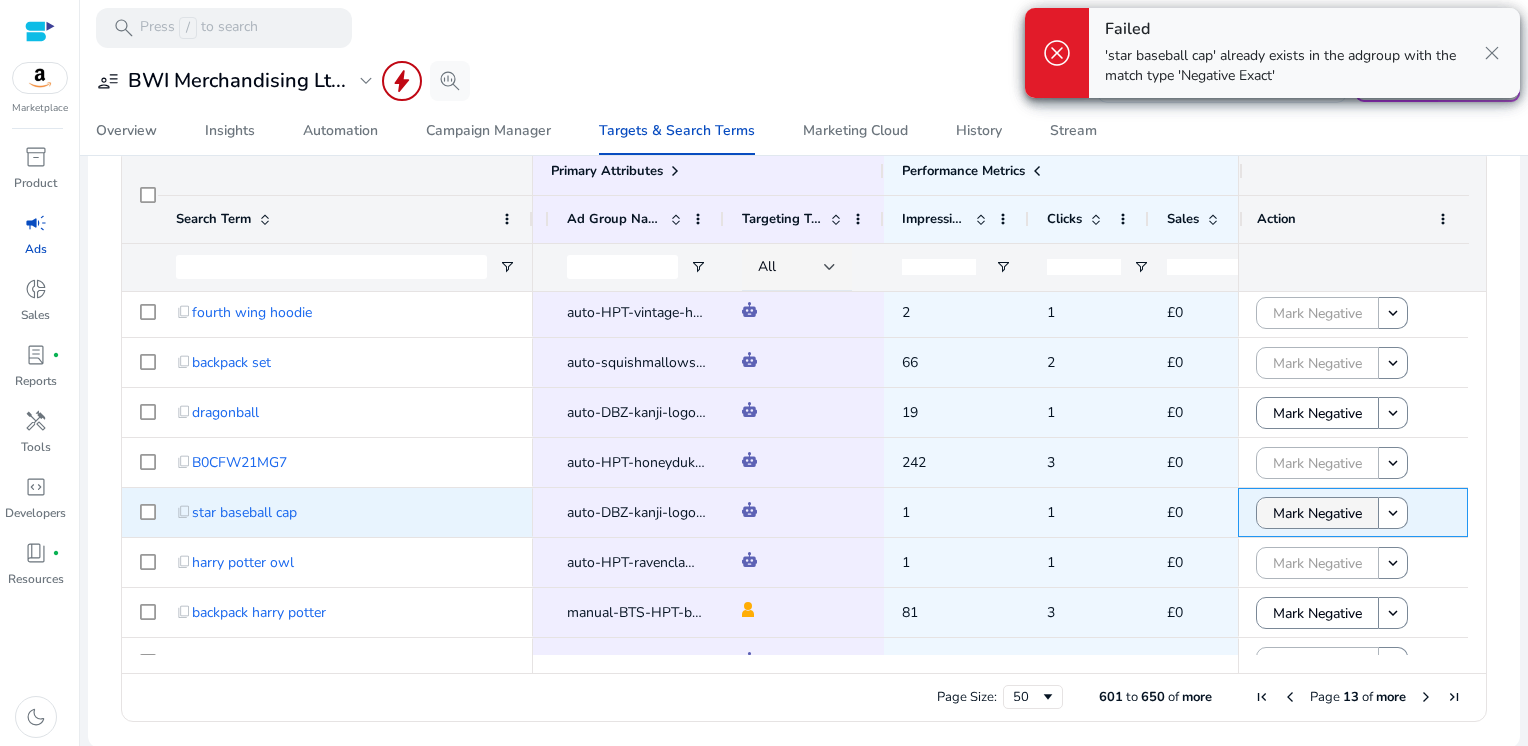 scroll, scrollTop: 636, scrollLeft: 0, axis: vertical 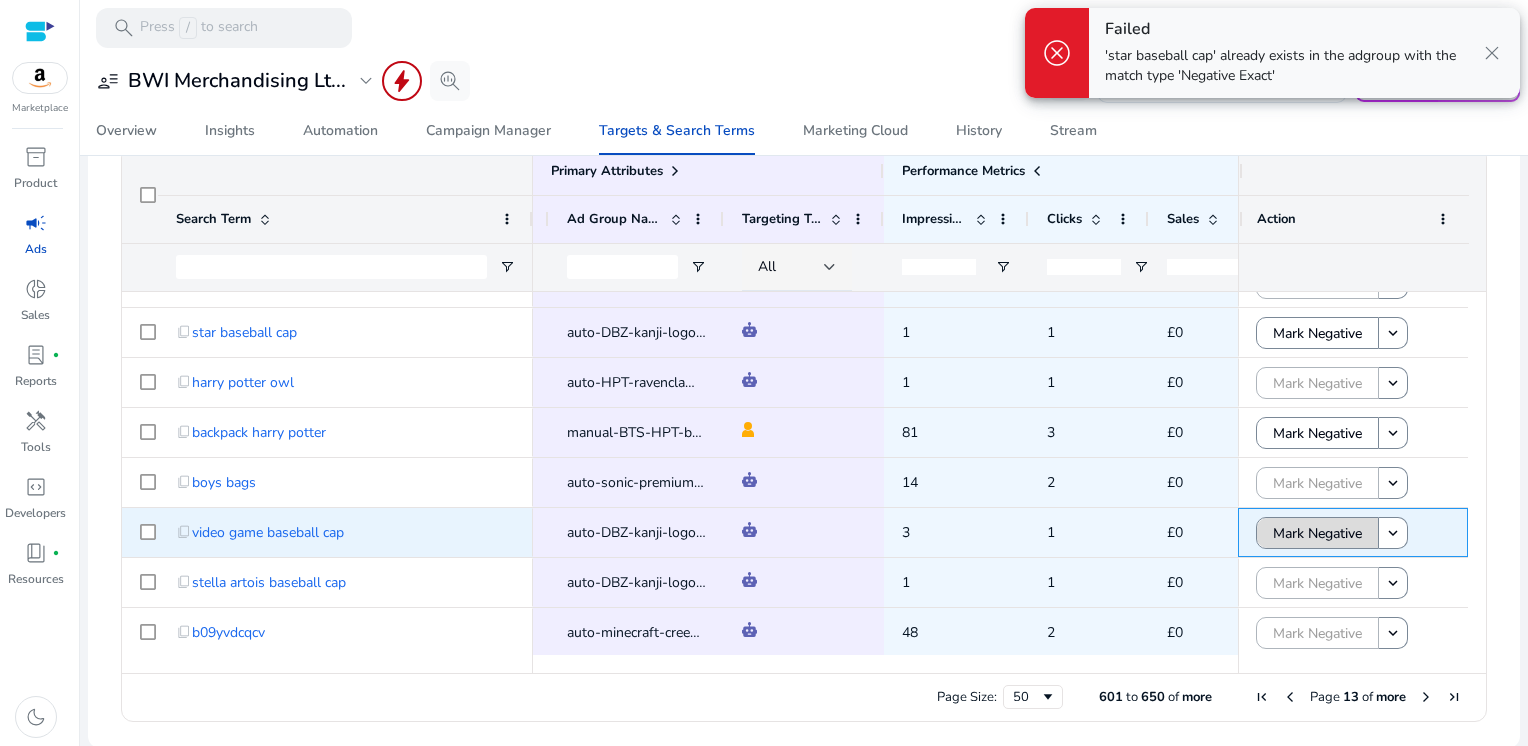click on "Mark Negative" 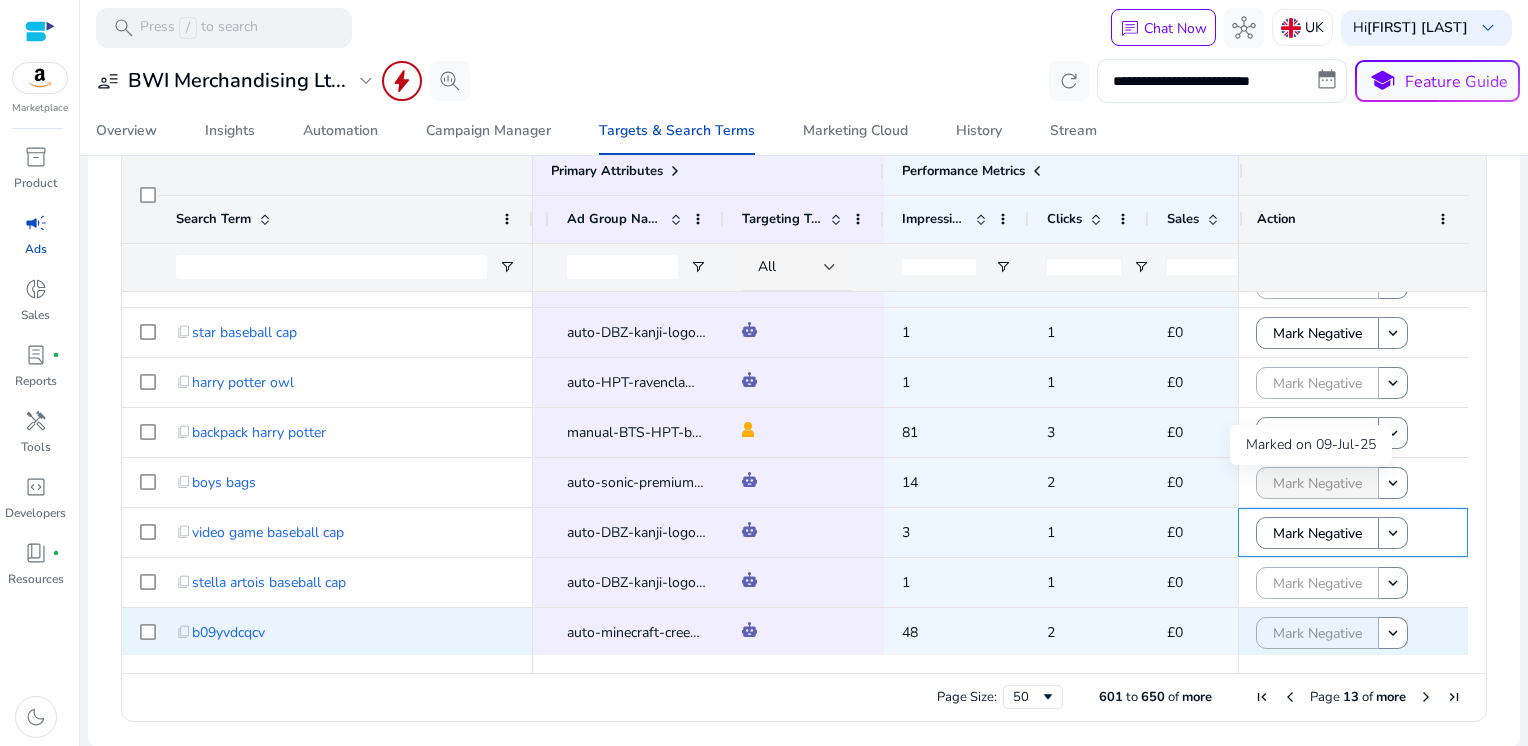 scroll, scrollTop: 850, scrollLeft: 0, axis: vertical 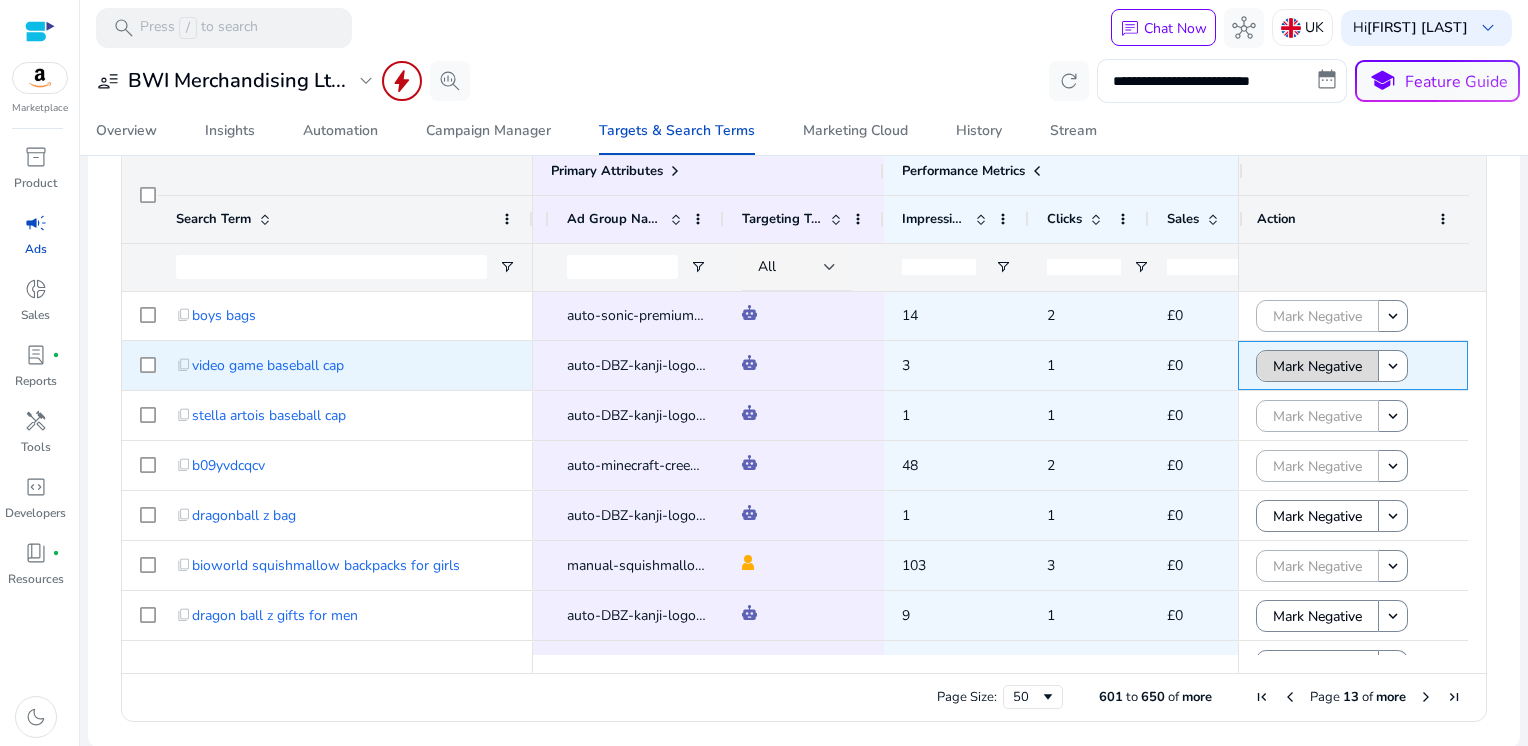 click on "Mark Negative" 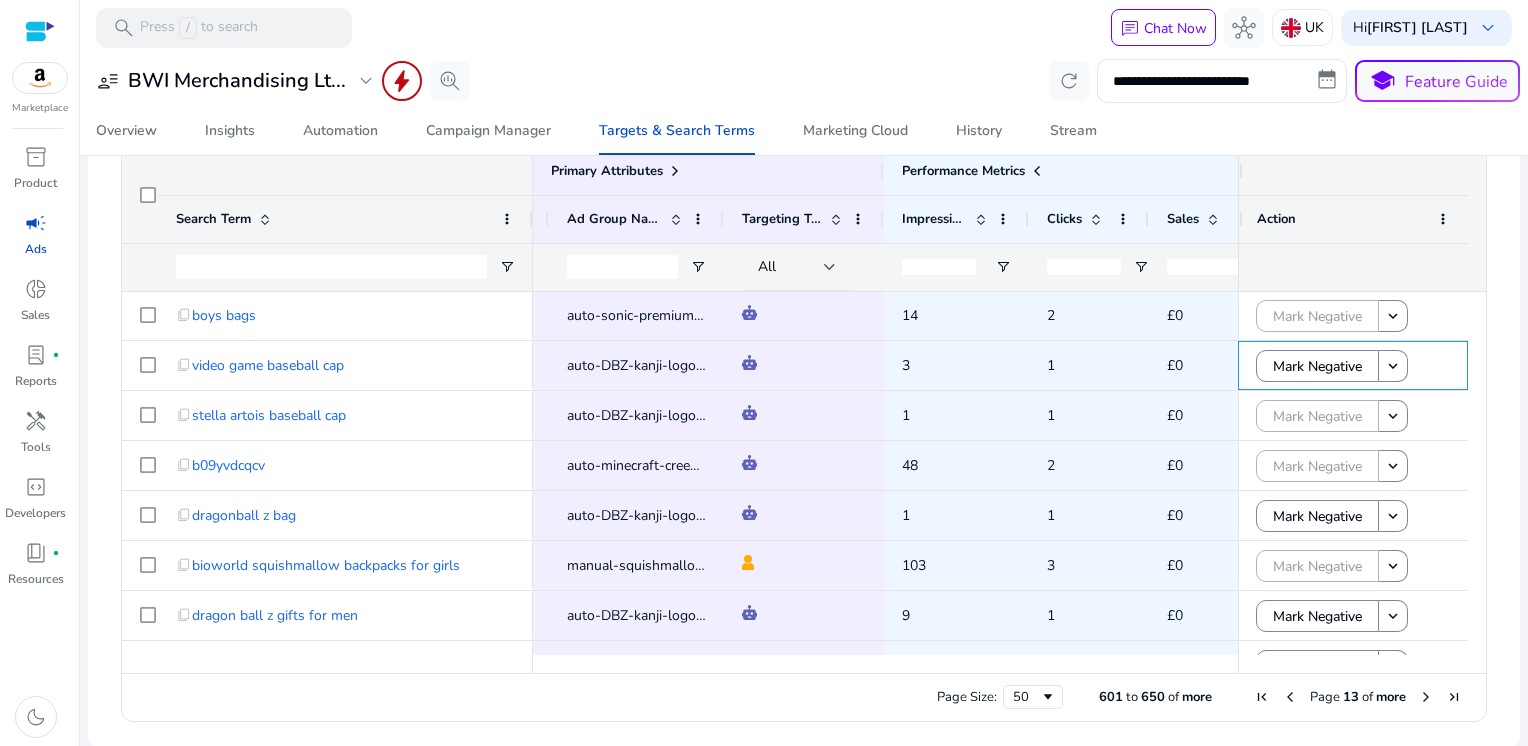 scroll, scrollTop: 1120, scrollLeft: 0, axis: vertical 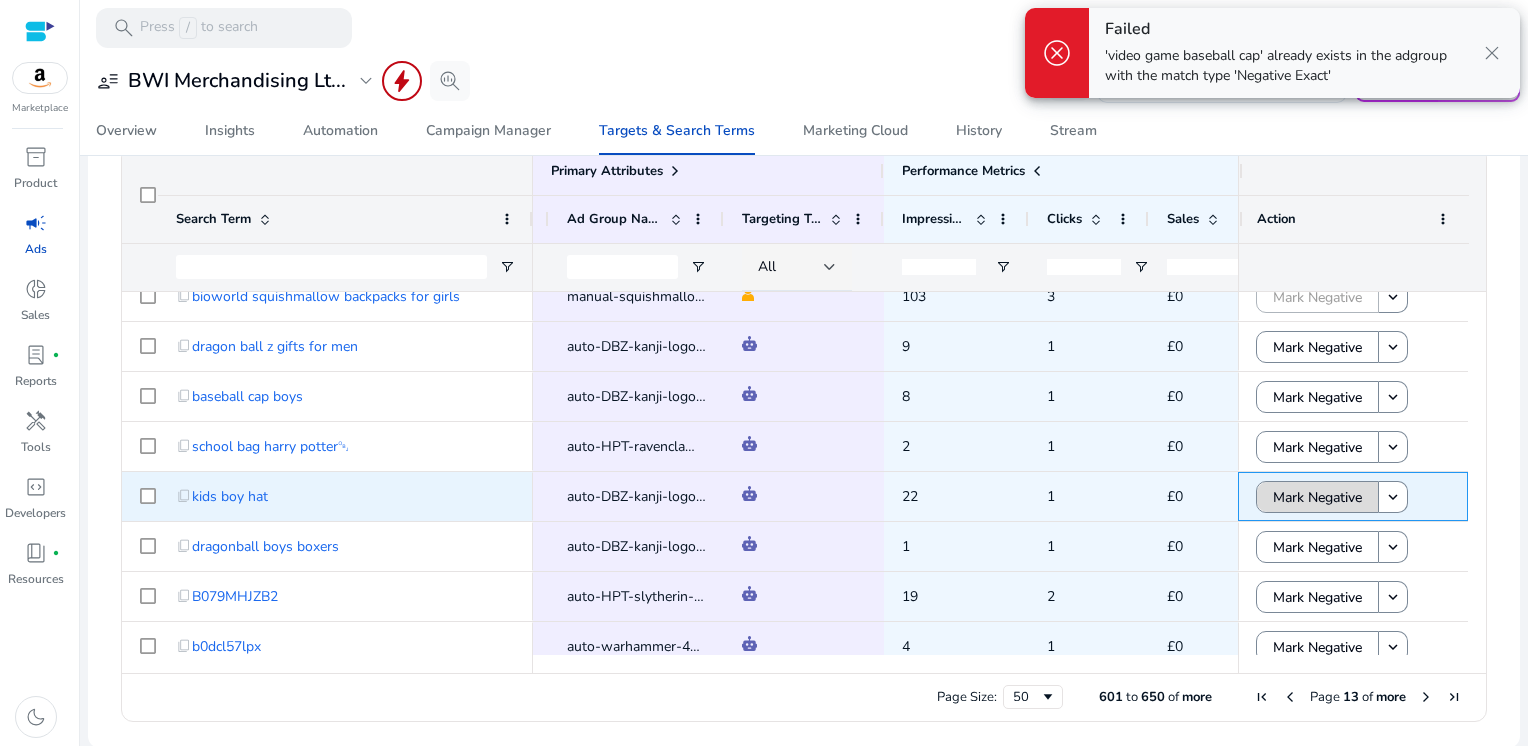 click on "Mark Negative" 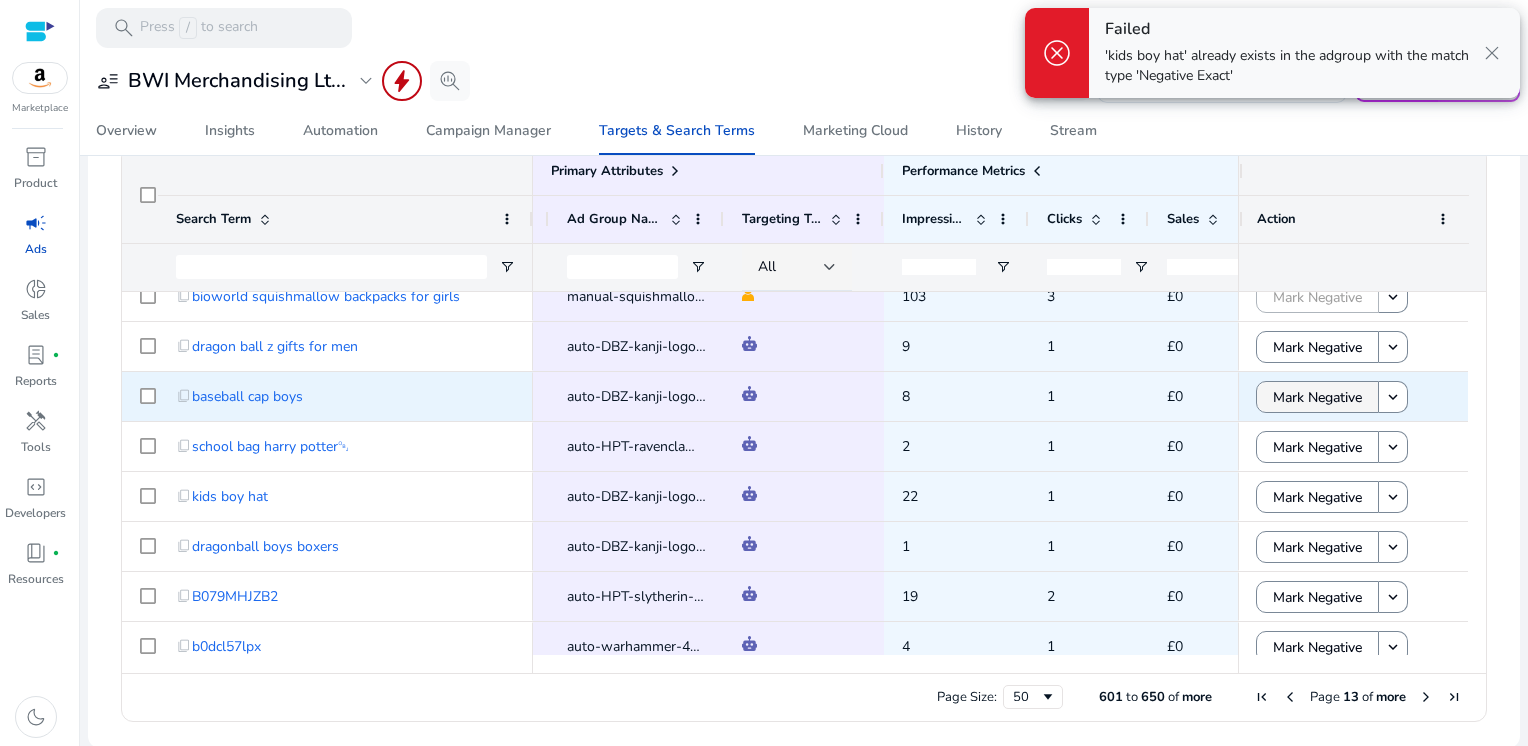 click on "Mark Negative" 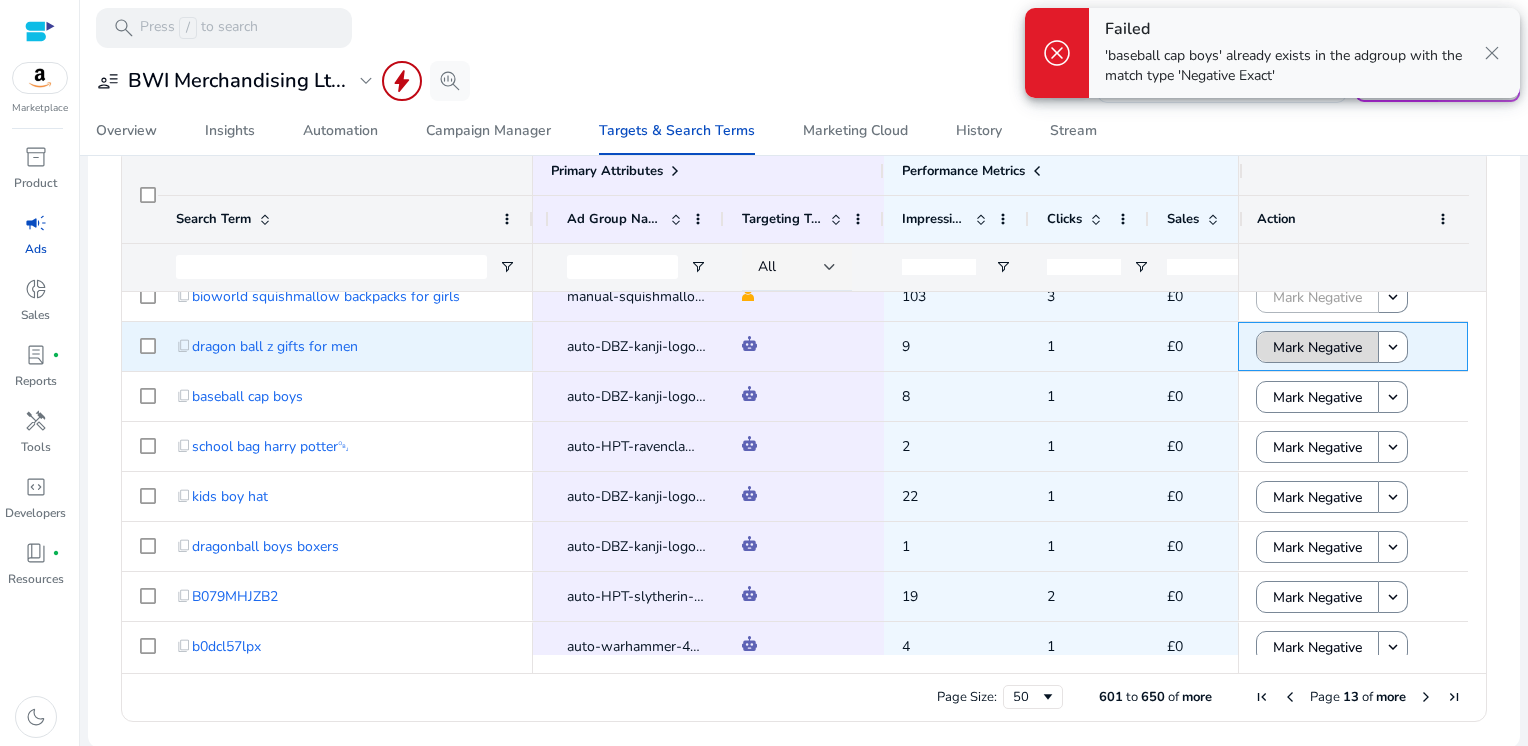 click on "Mark Negative" 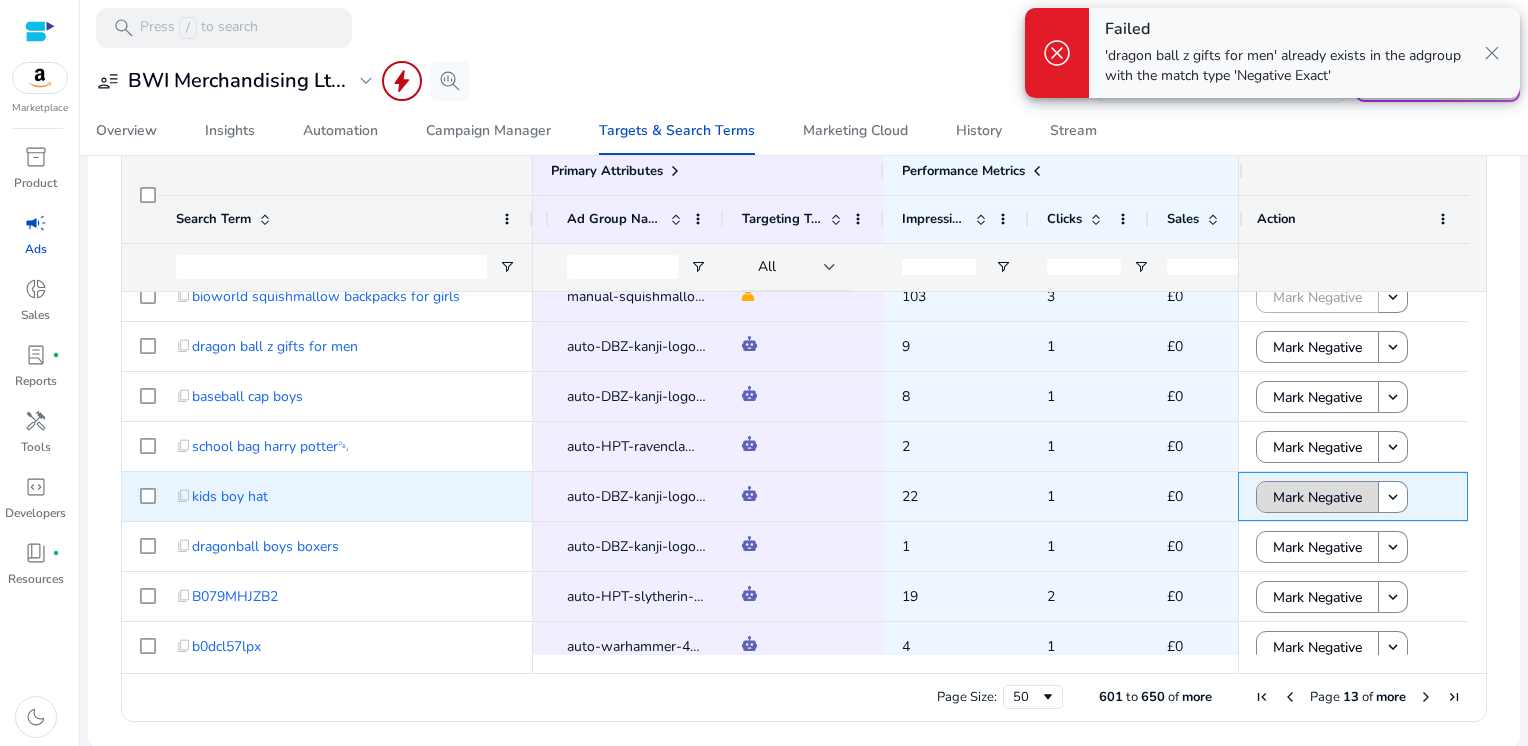 click on "Mark Negative" 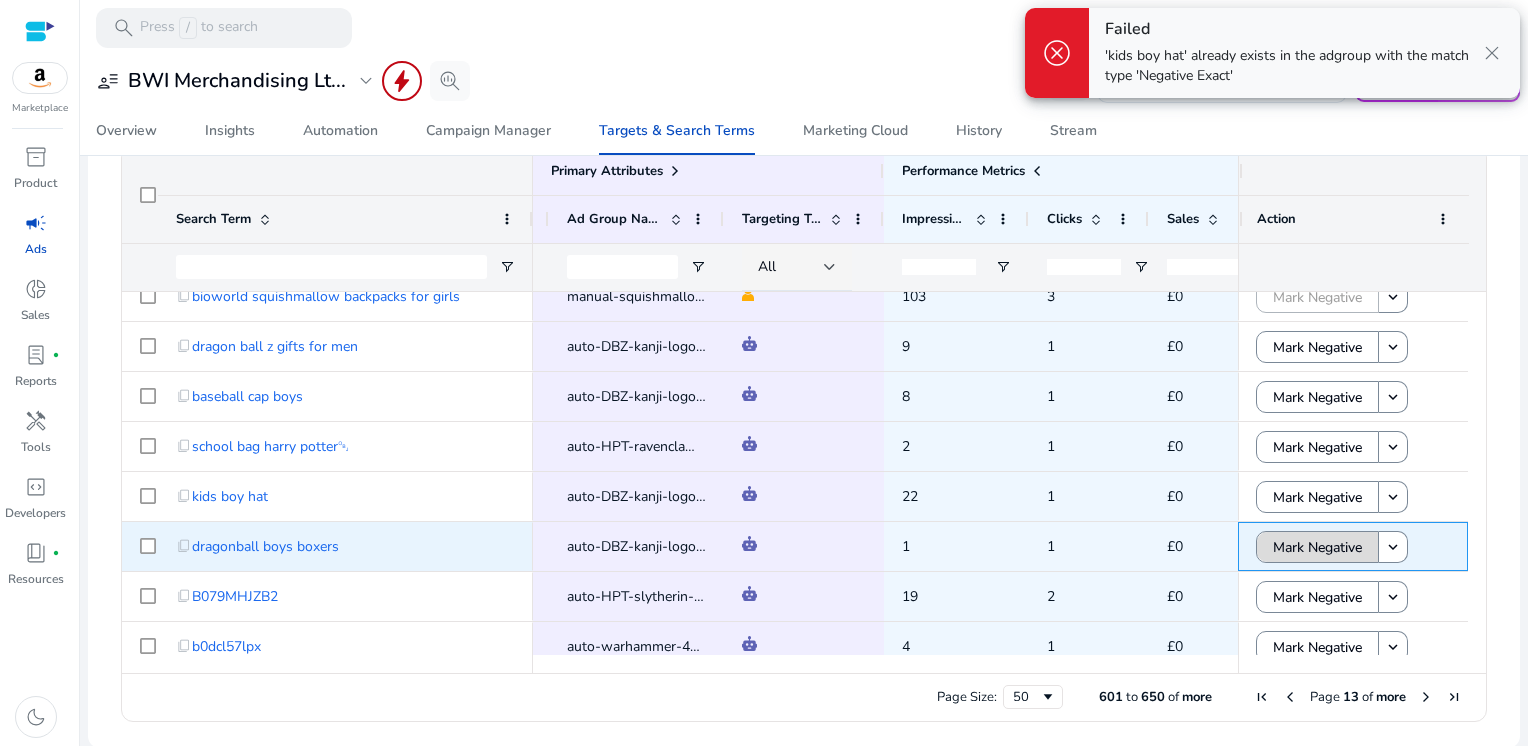 click on "Mark Negative" 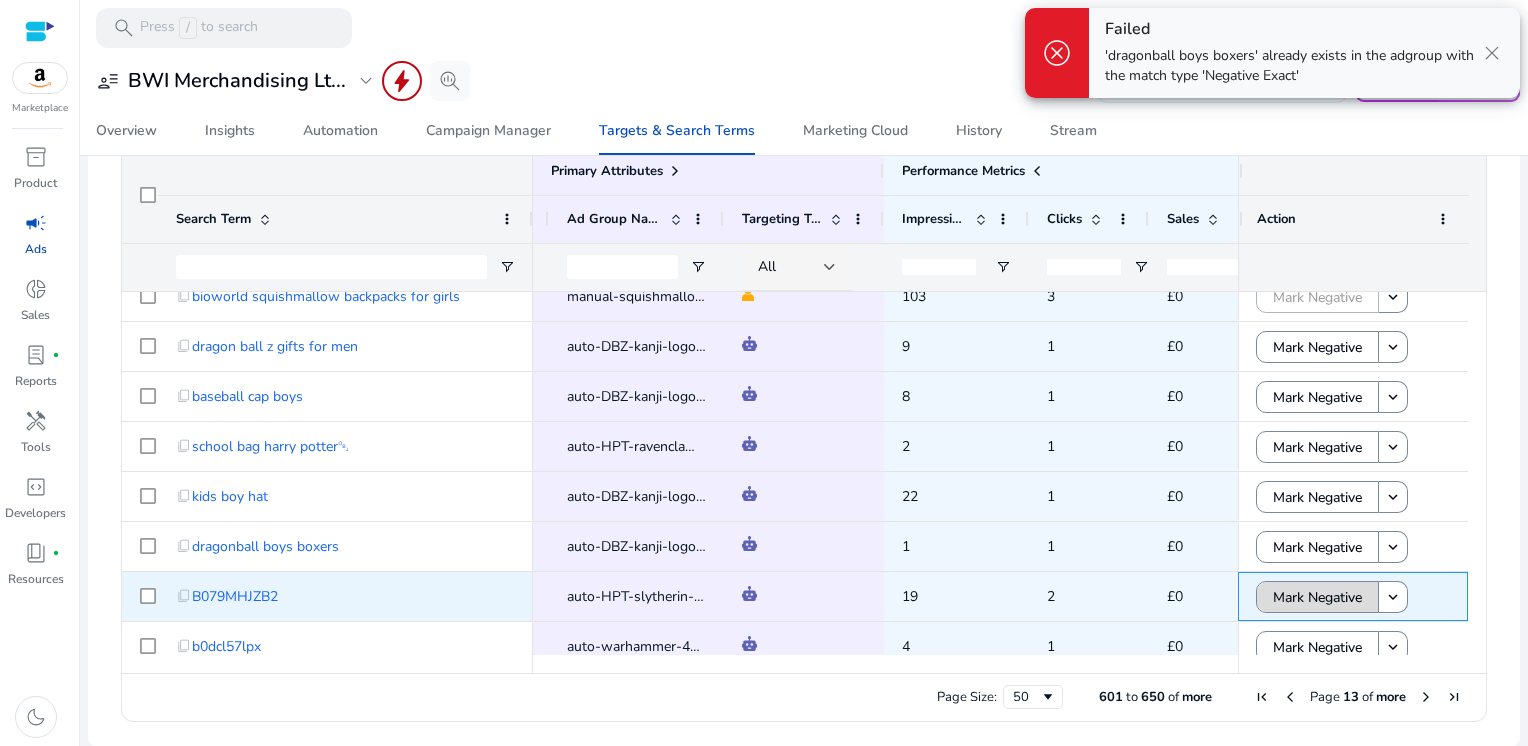 click on "Mark Negative" 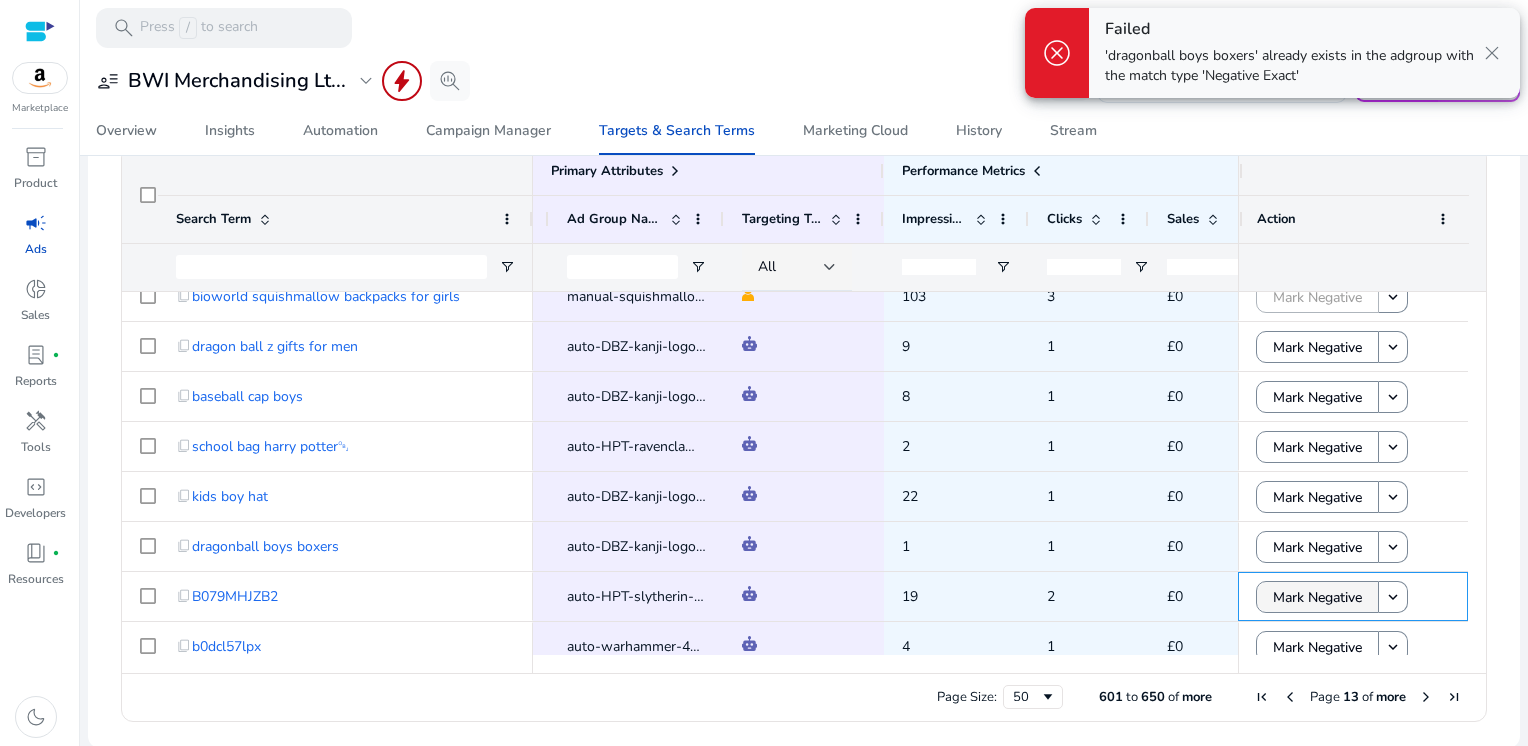 scroll, scrollTop: 1228, scrollLeft: 0, axis: vertical 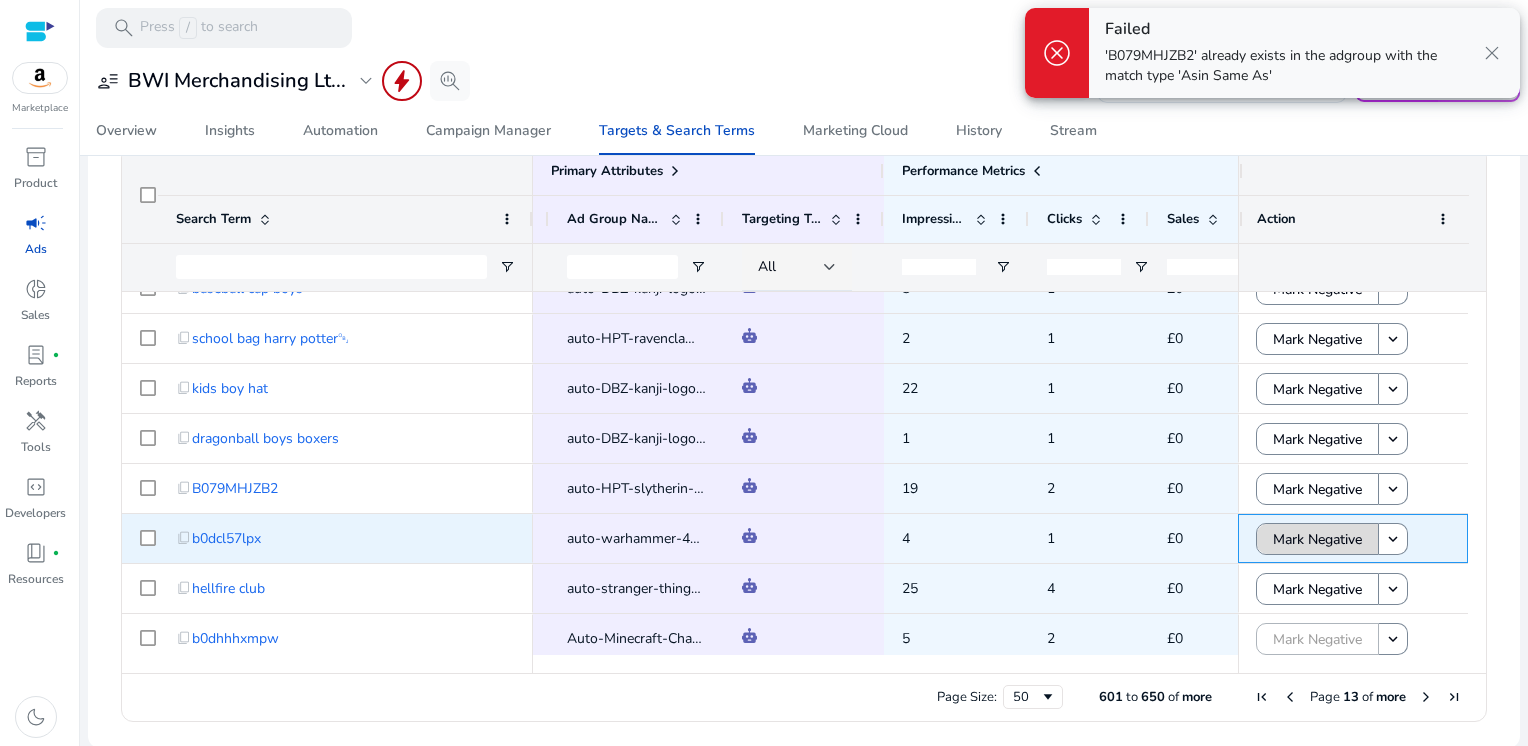 click on "Mark Negative" 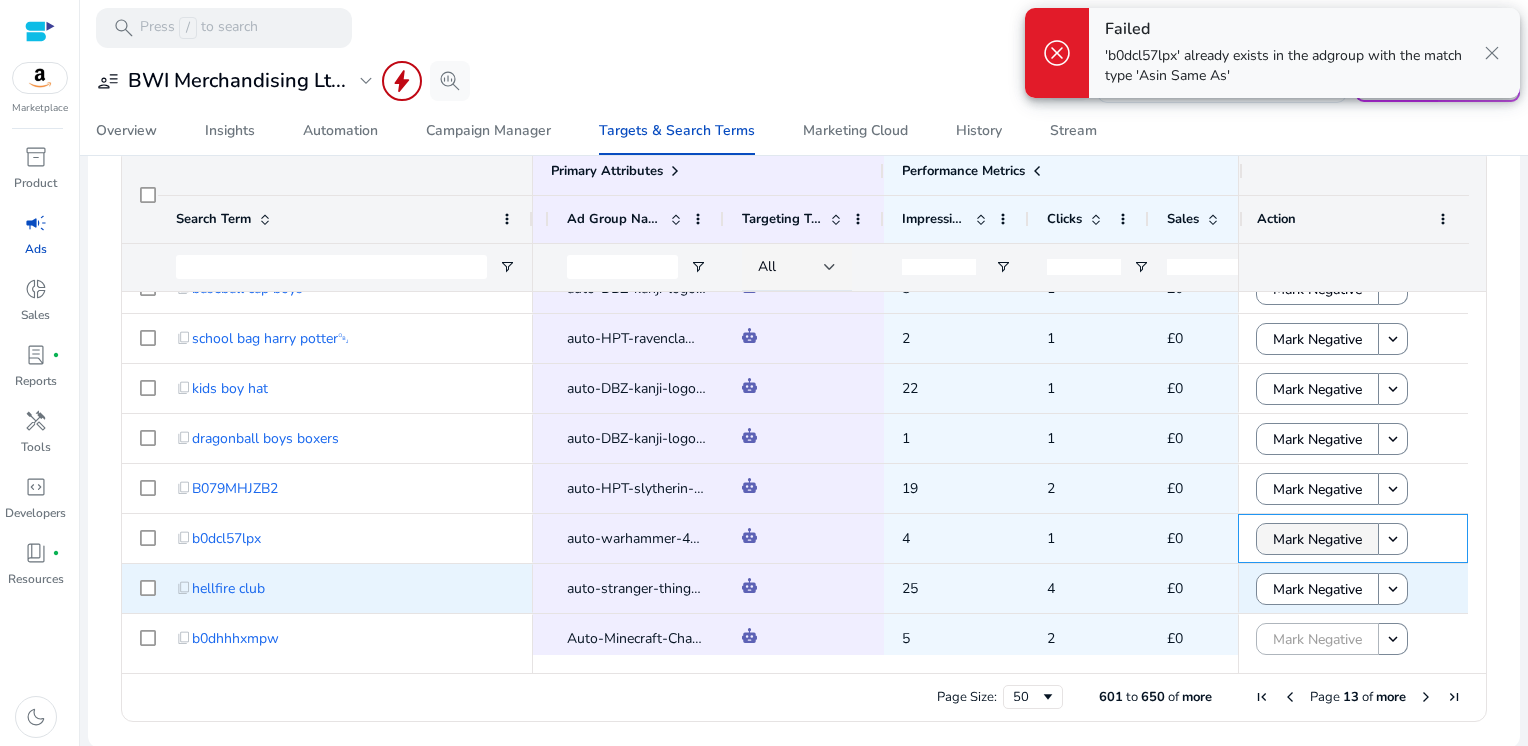 scroll, scrollTop: 1296, scrollLeft: 0, axis: vertical 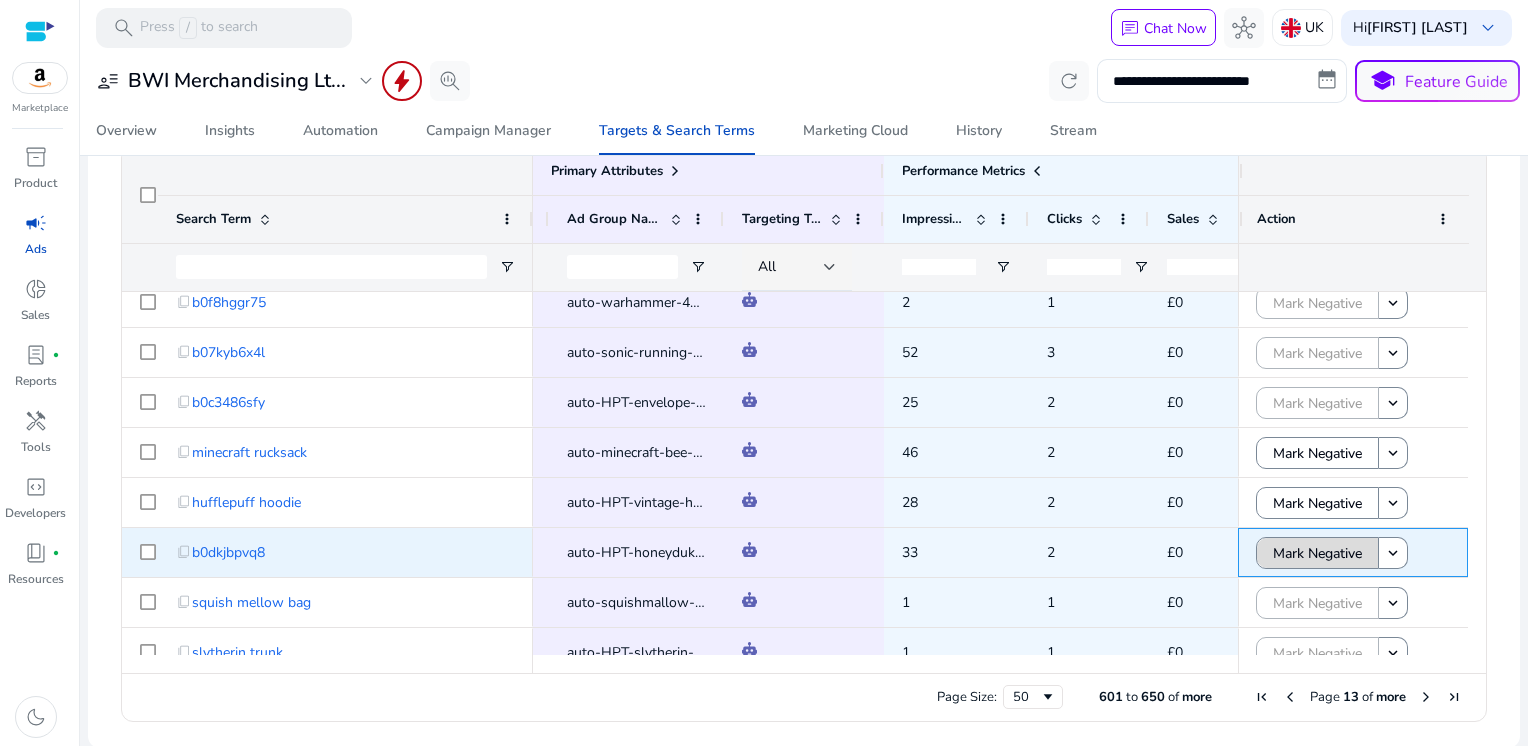 click on "Mark Negative" 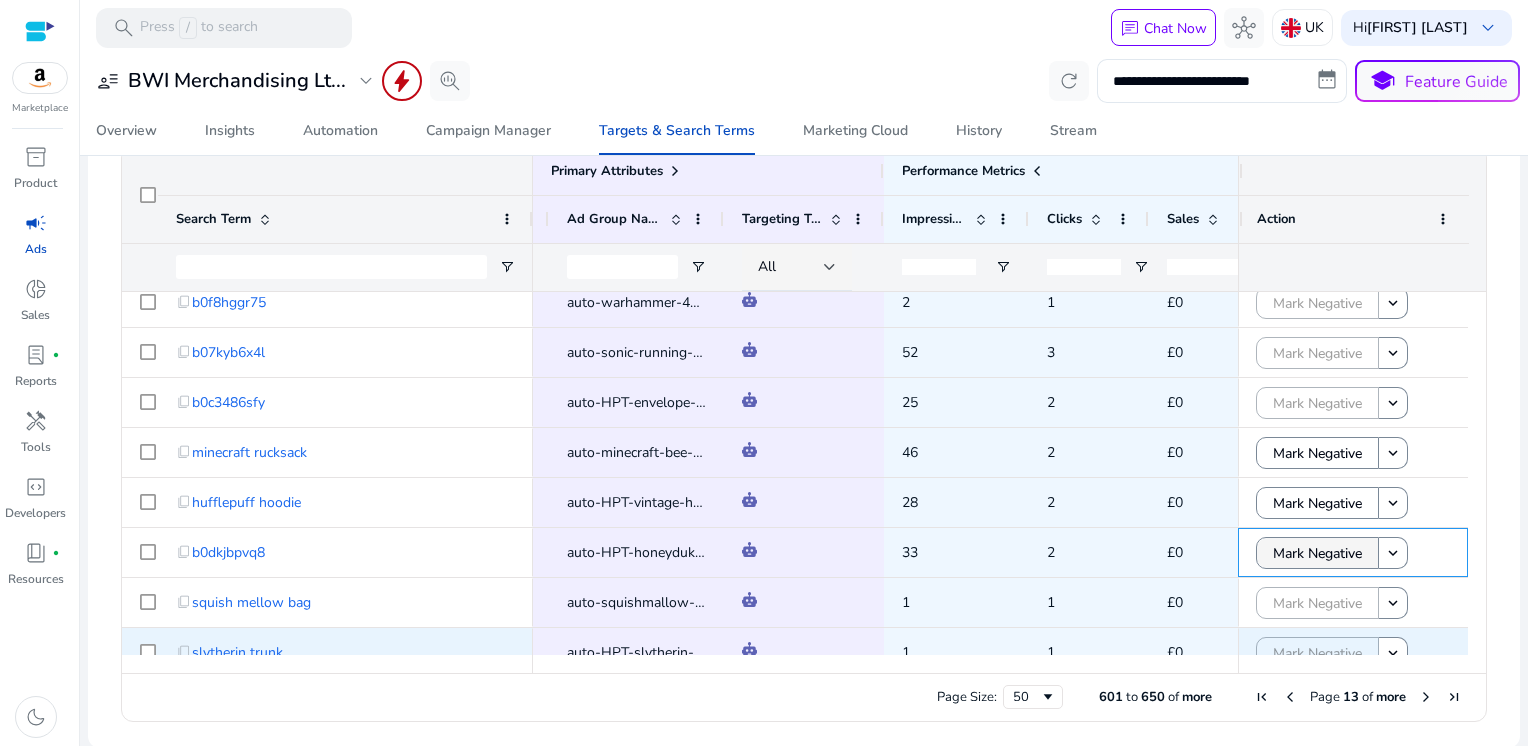 scroll, scrollTop: 1780, scrollLeft: 0, axis: vertical 